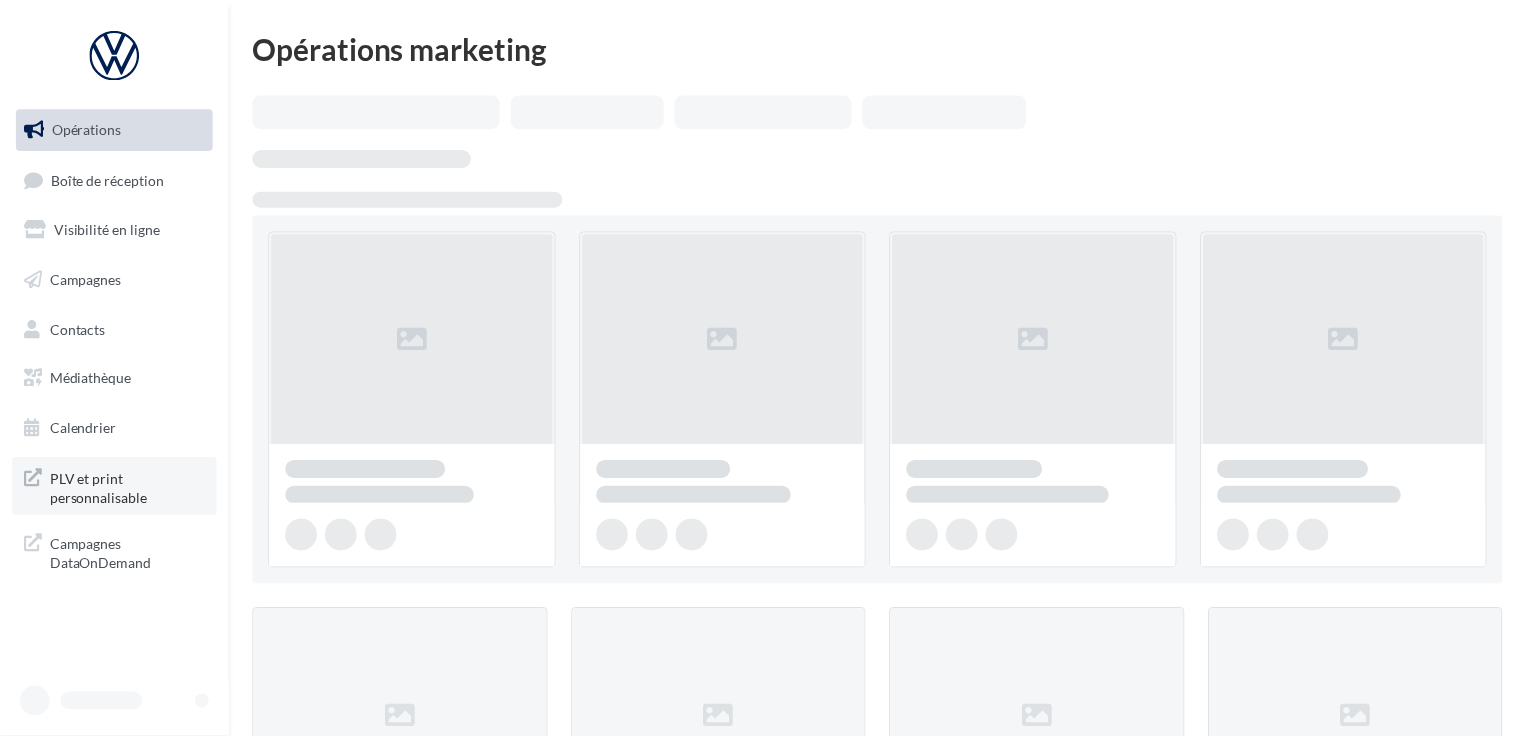 scroll, scrollTop: 0, scrollLeft: 0, axis: both 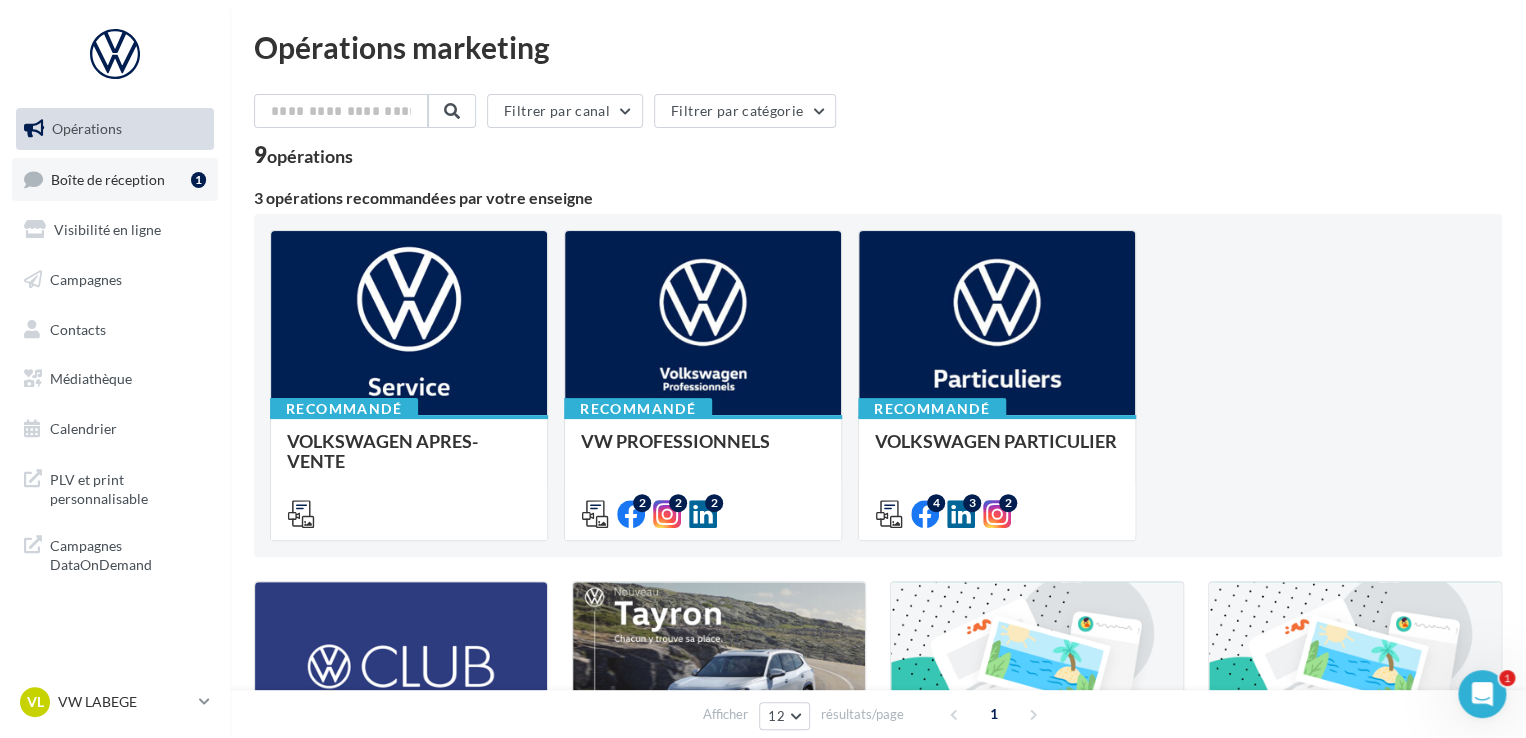 click on "Boîte de réception
1" at bounding box center [115, 179] 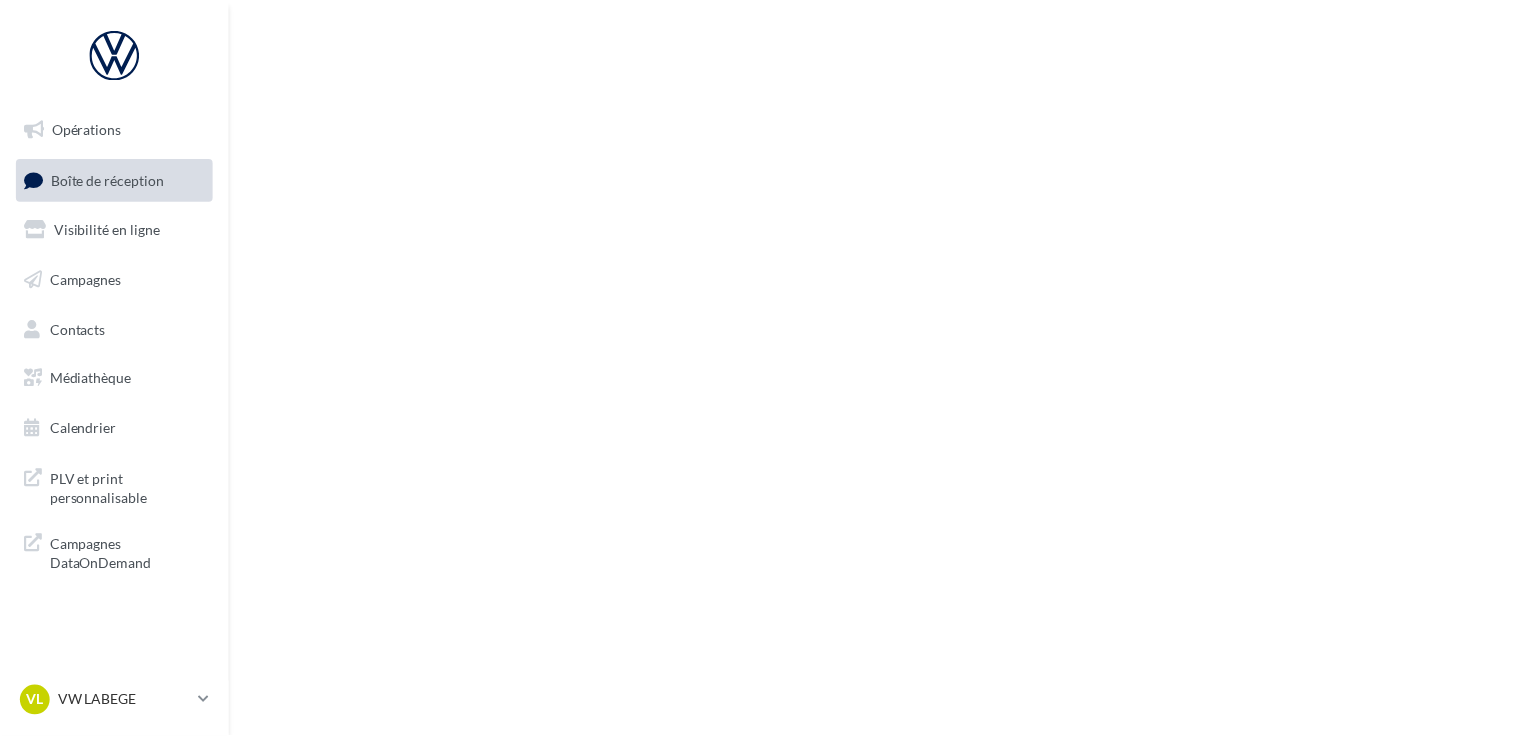 scroll, scrollTop: 0, scrollLeft: 0, axis: both 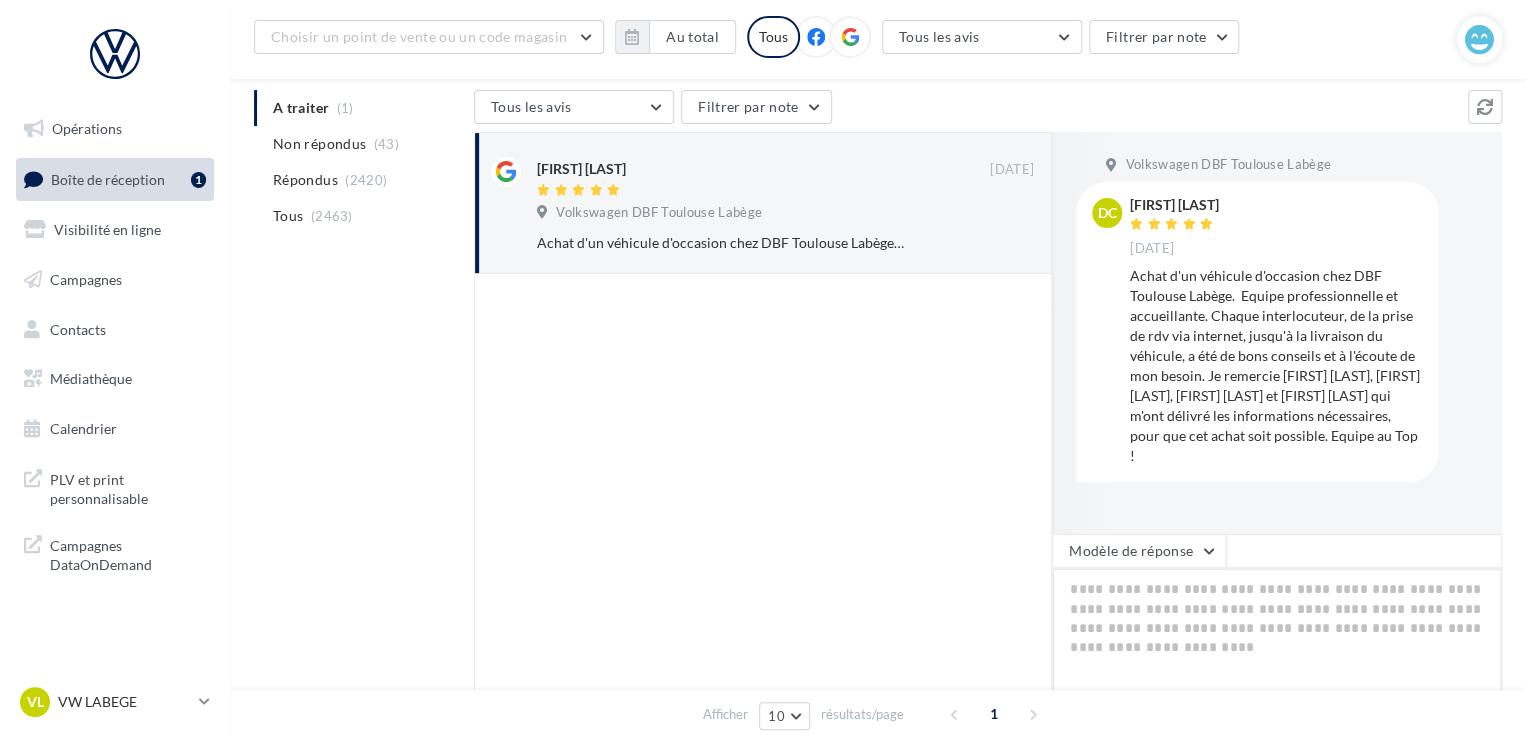 click at bounding box center (1277, 630) 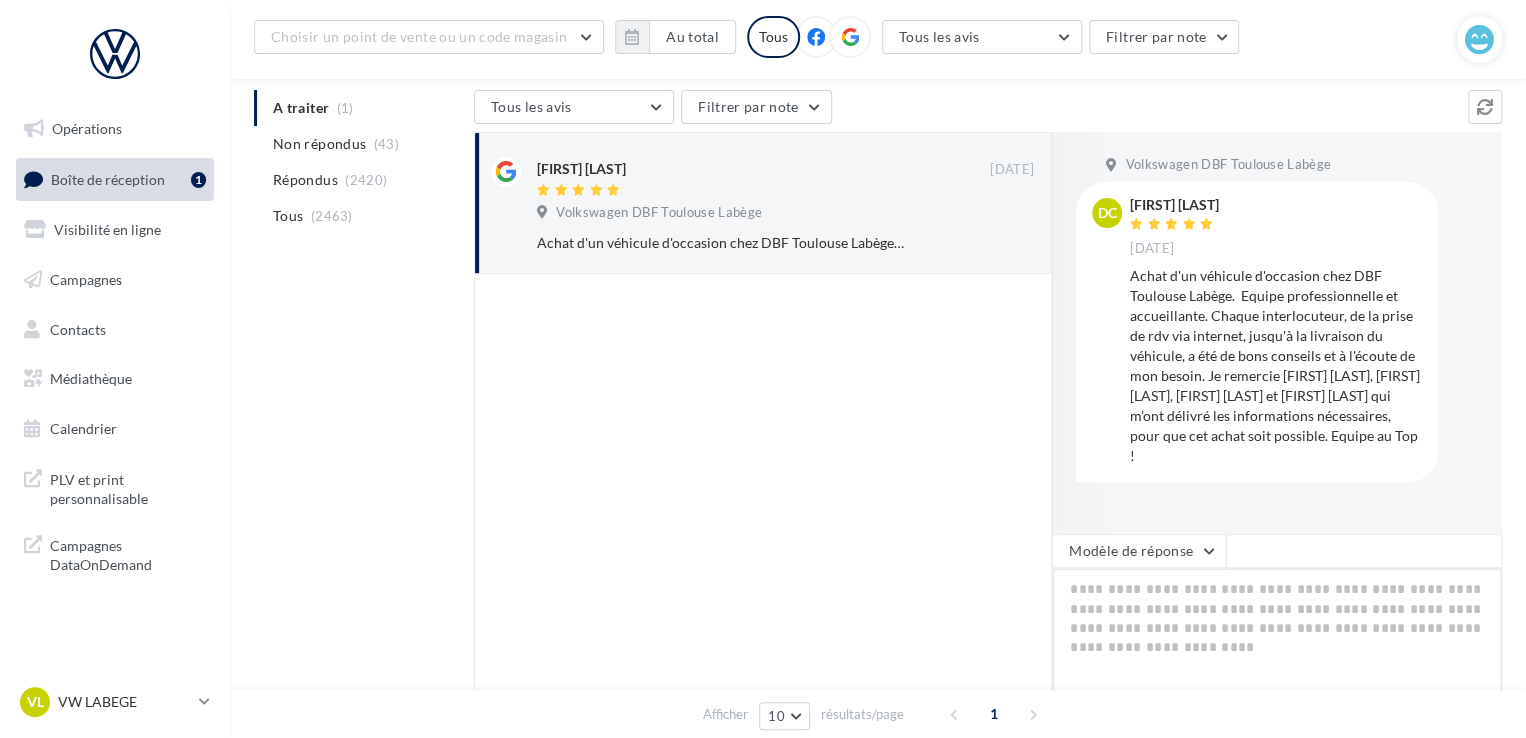 type on "*" 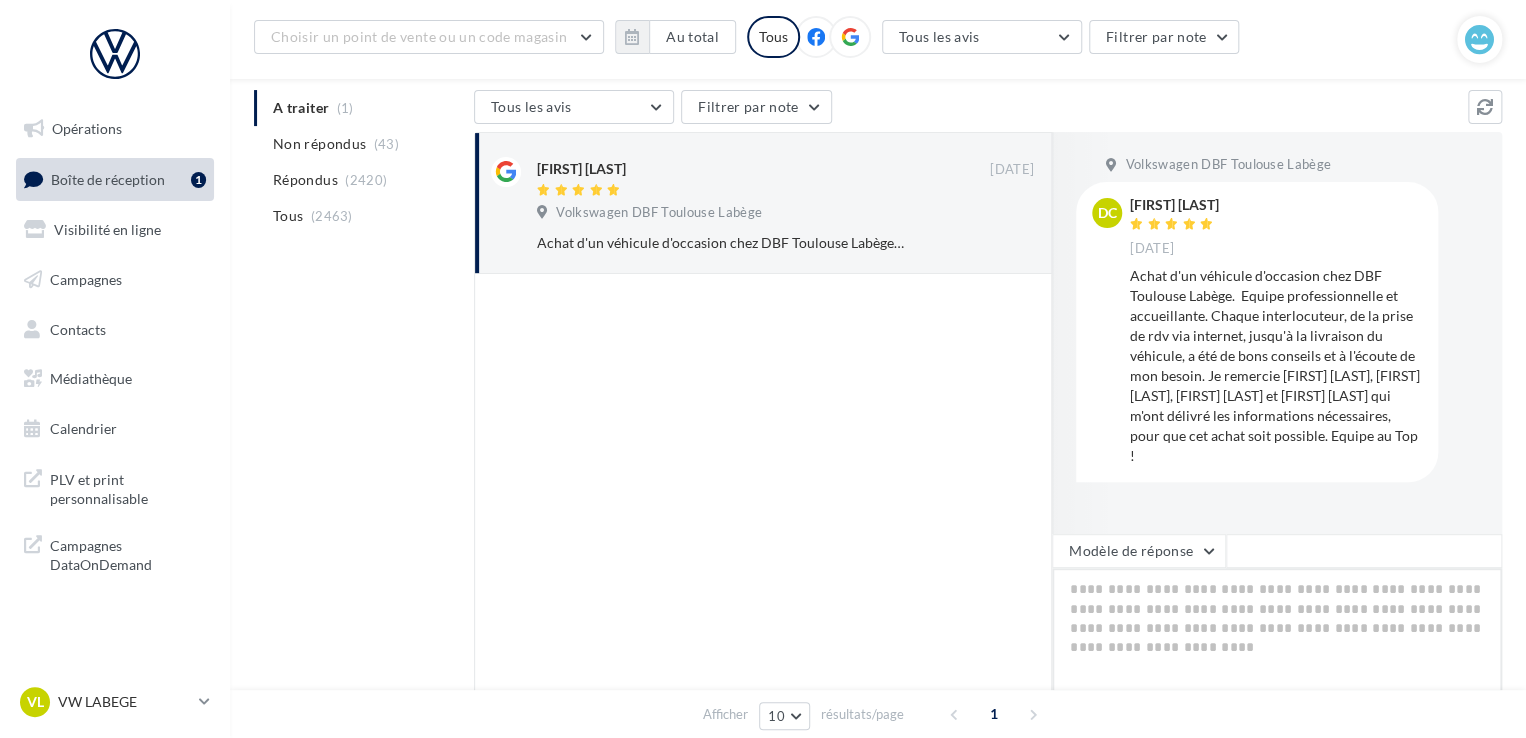 type on "*" 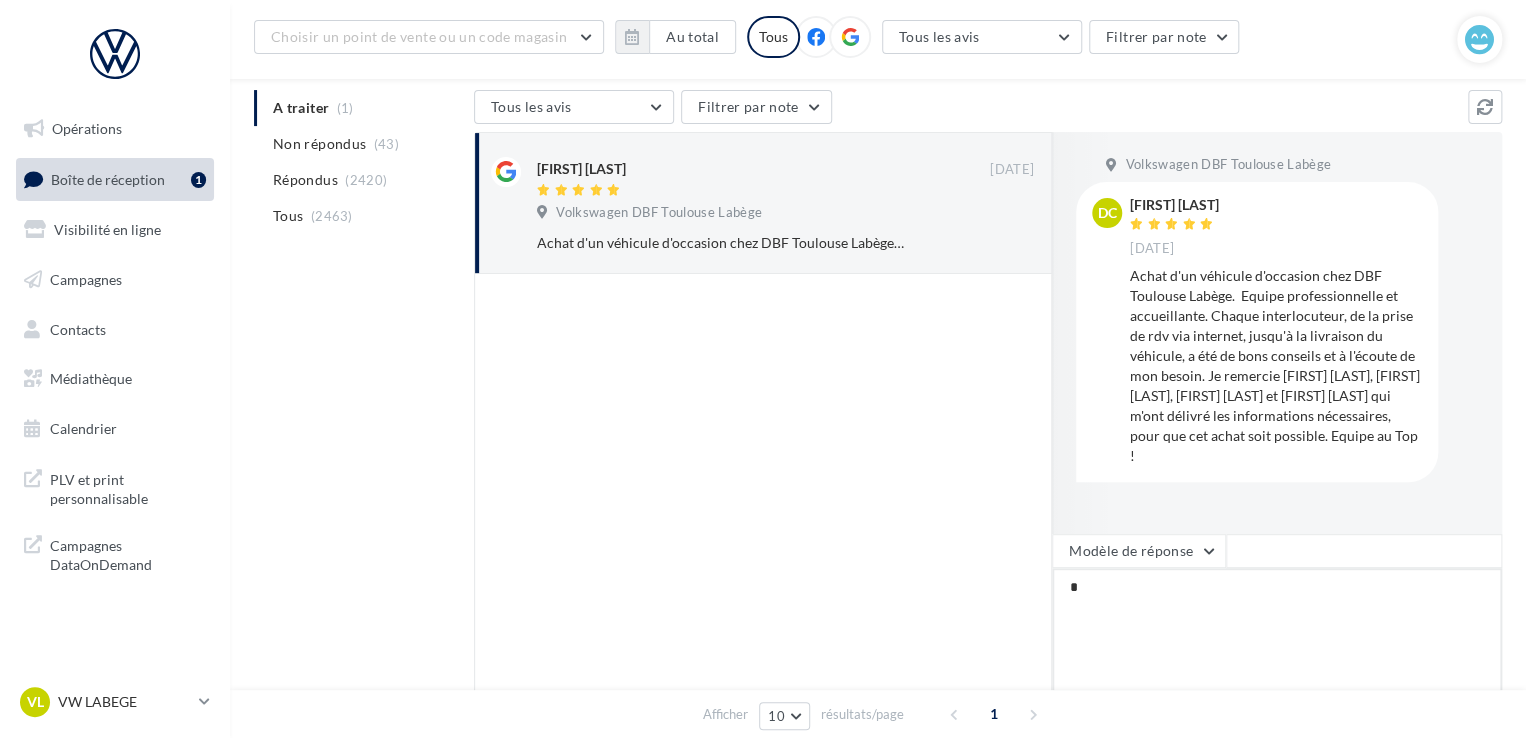 type on "**" 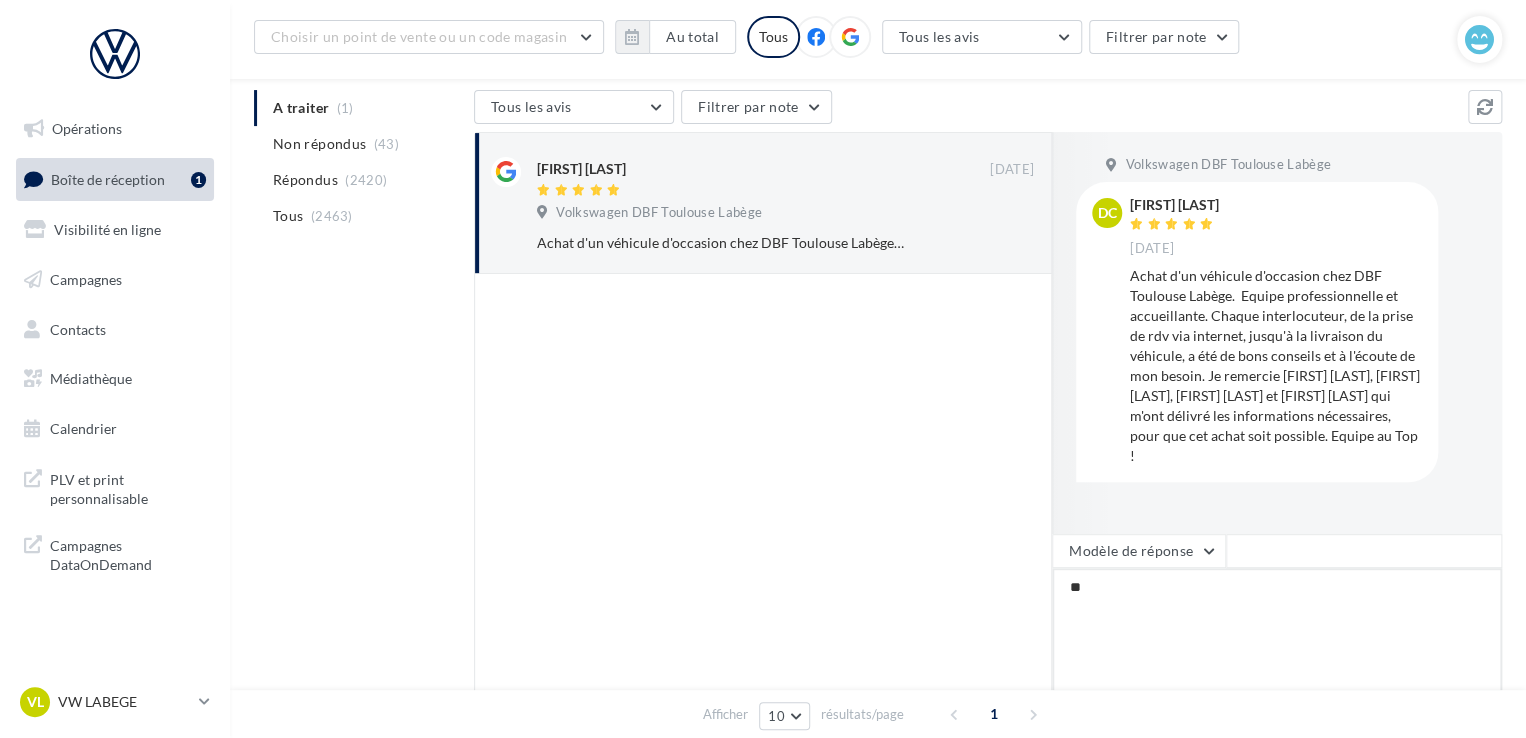 type on "***" 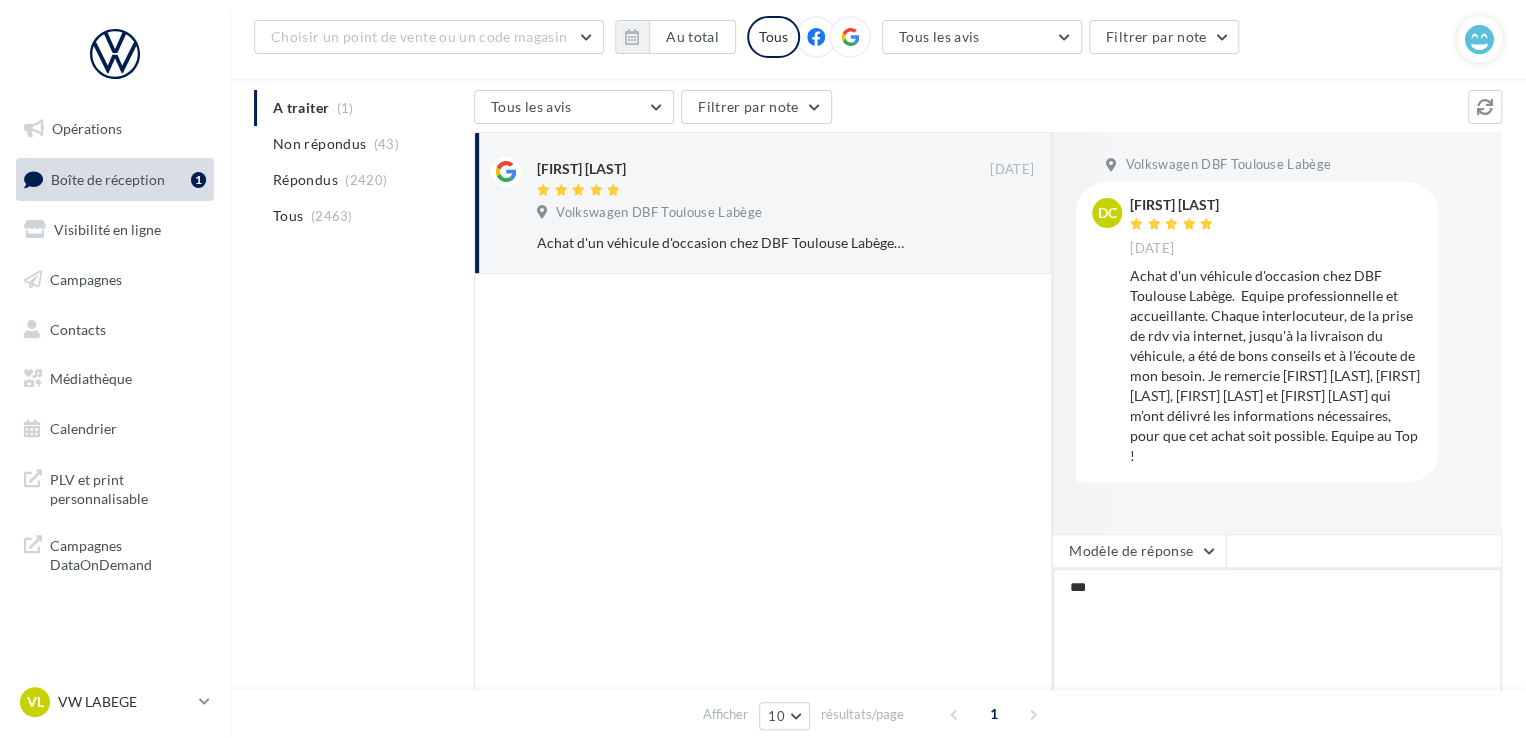 type on "****" 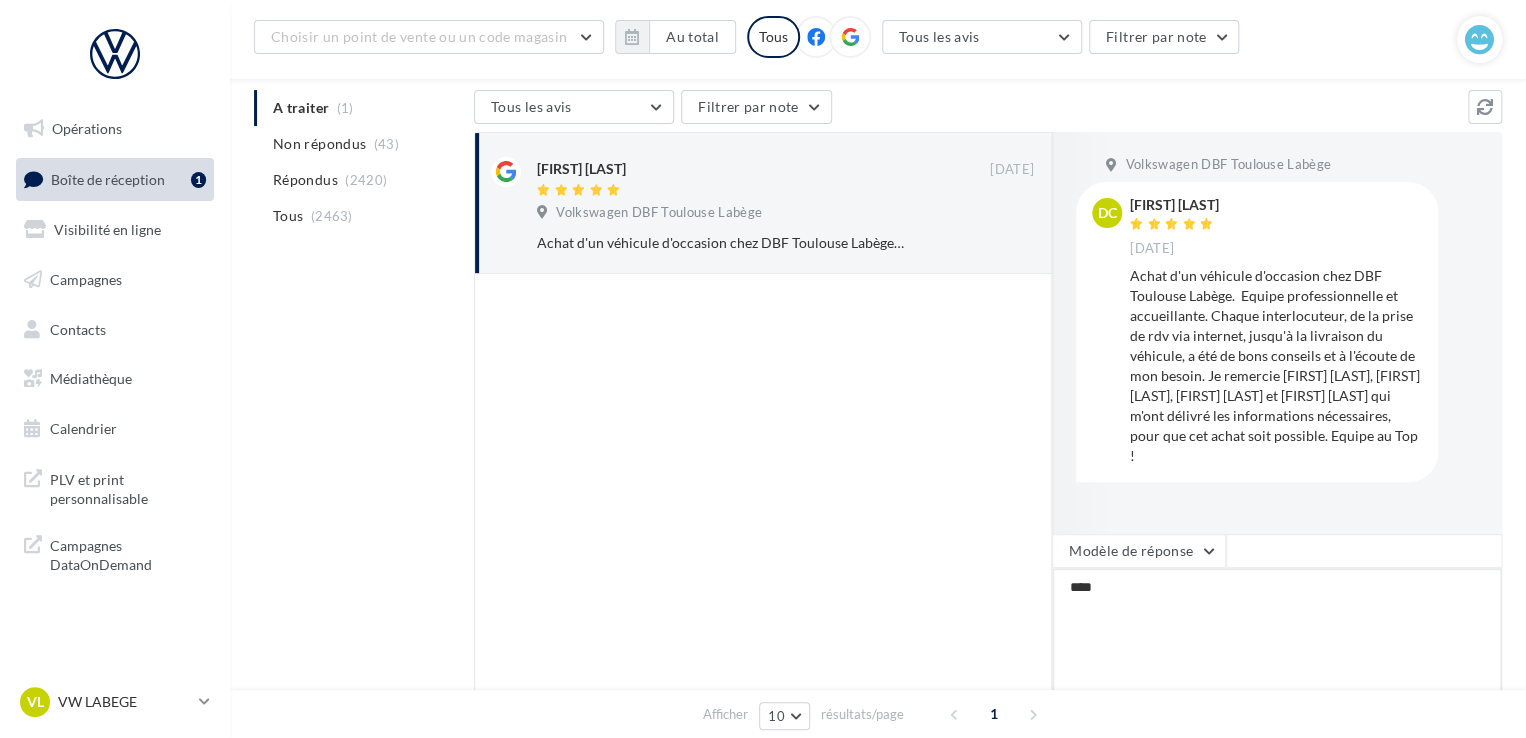 type on "*****" 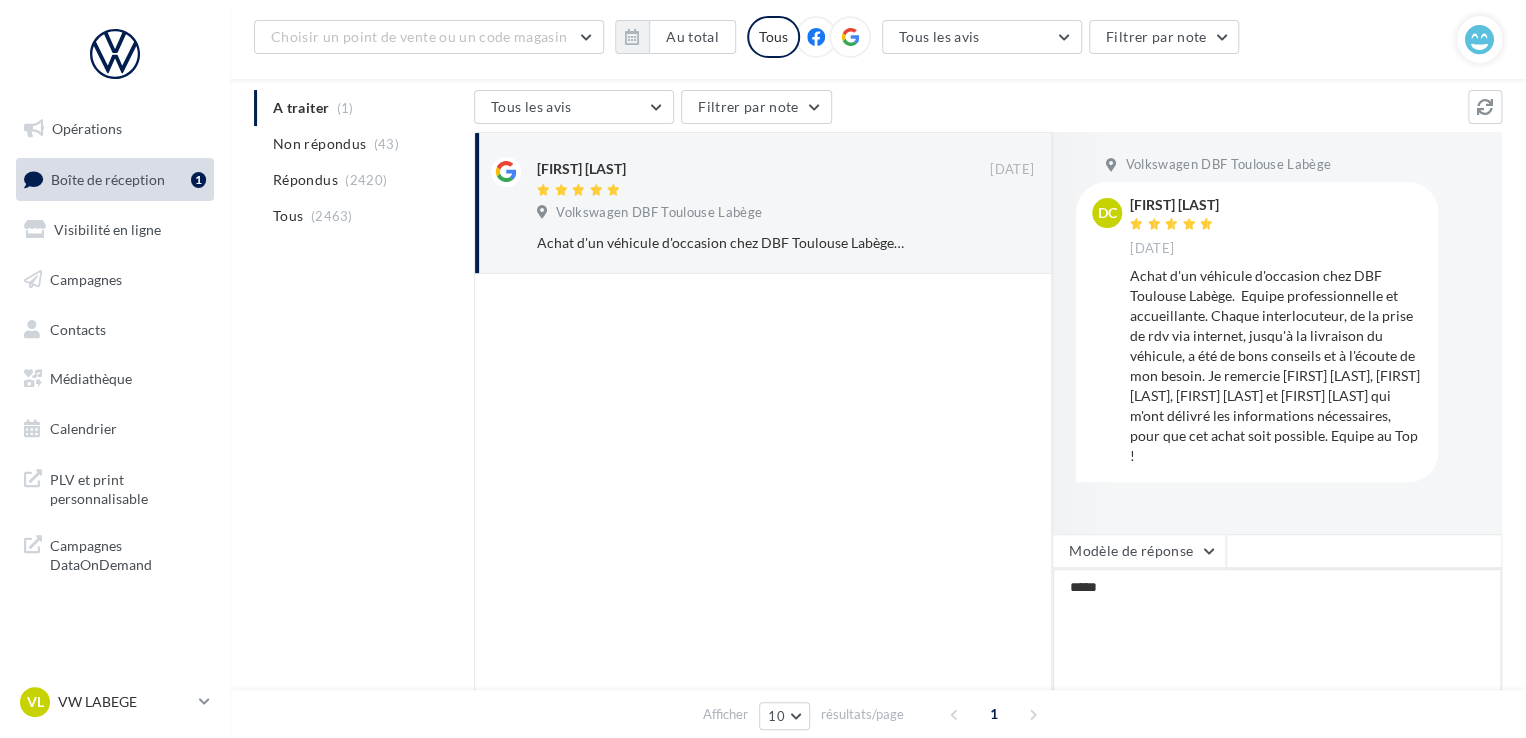 type on "******" 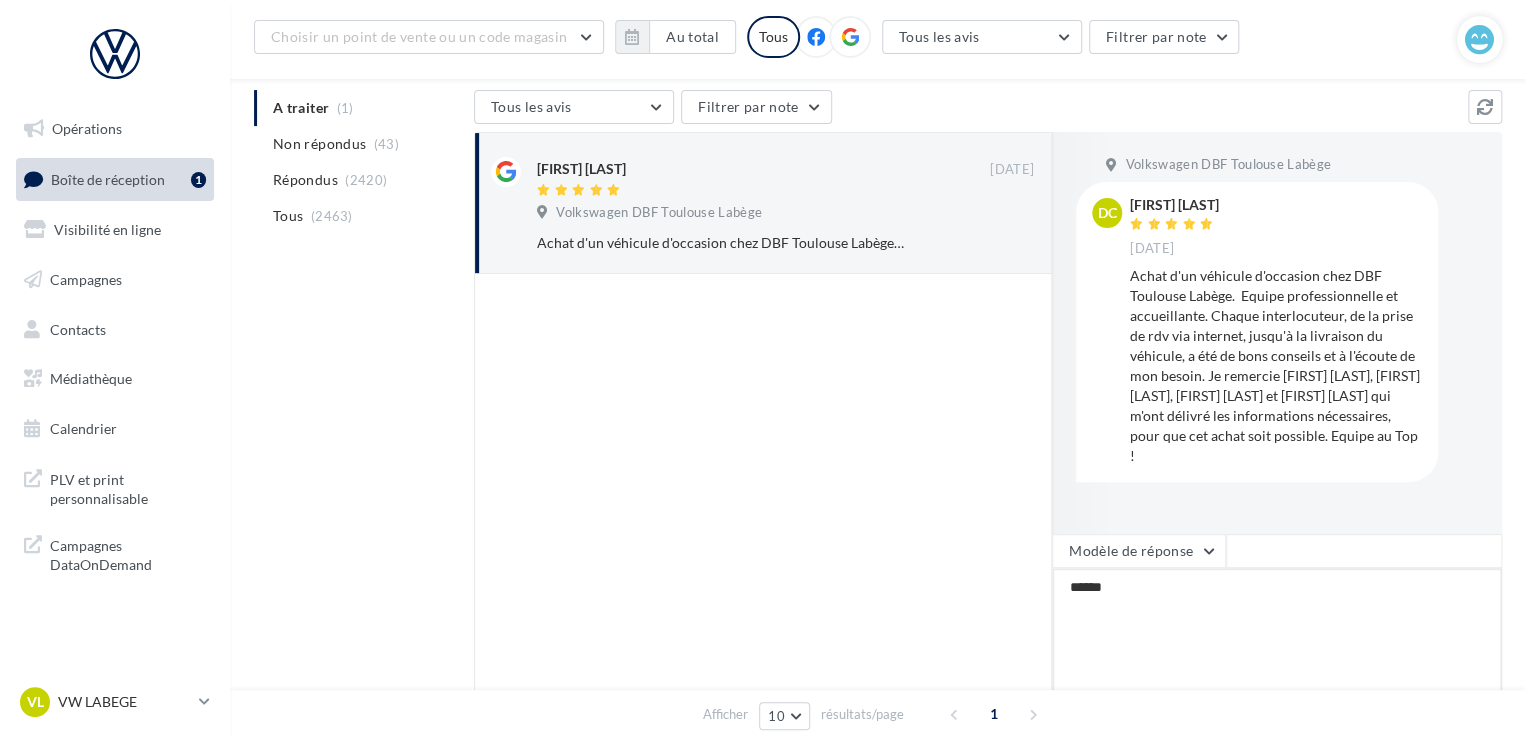 type on "*******" 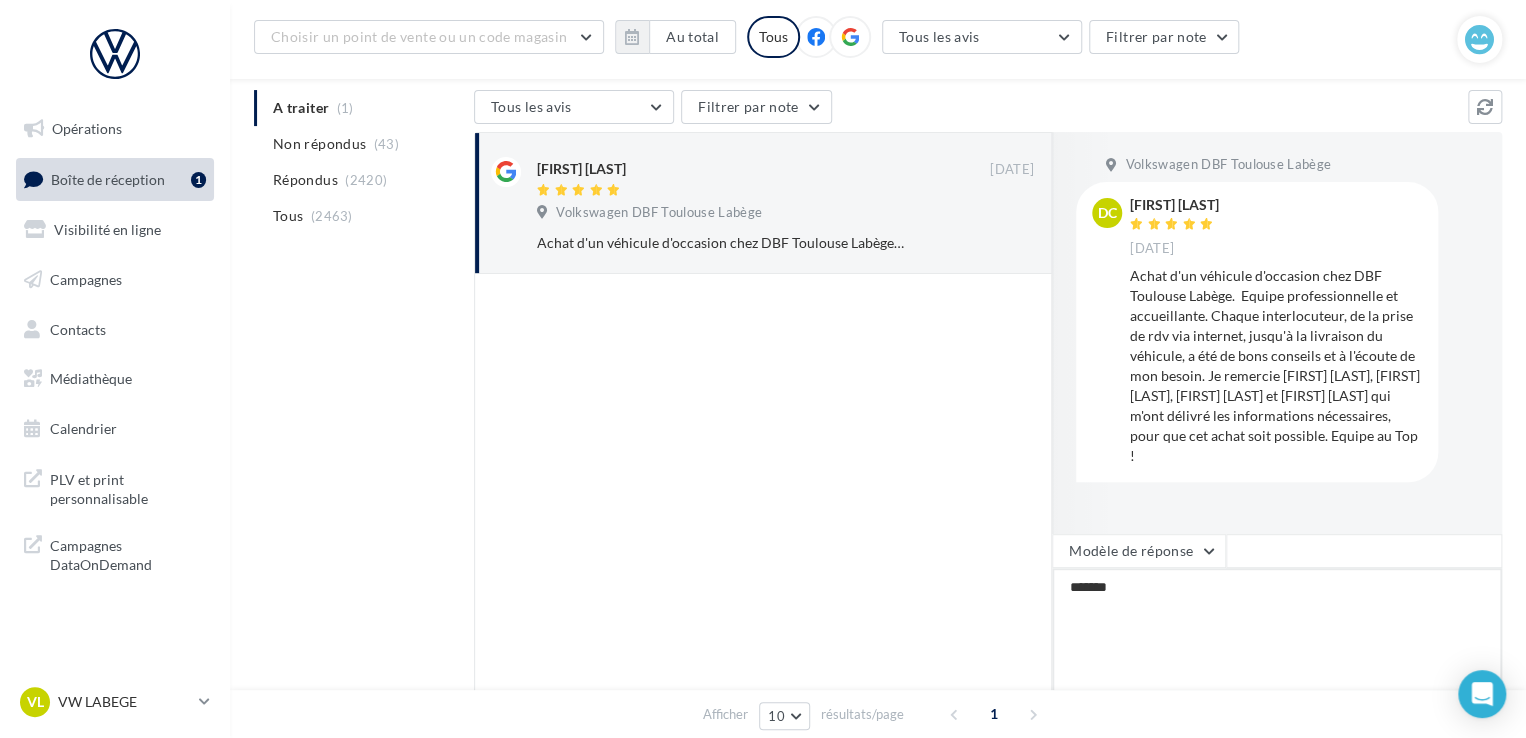 type on "*******" 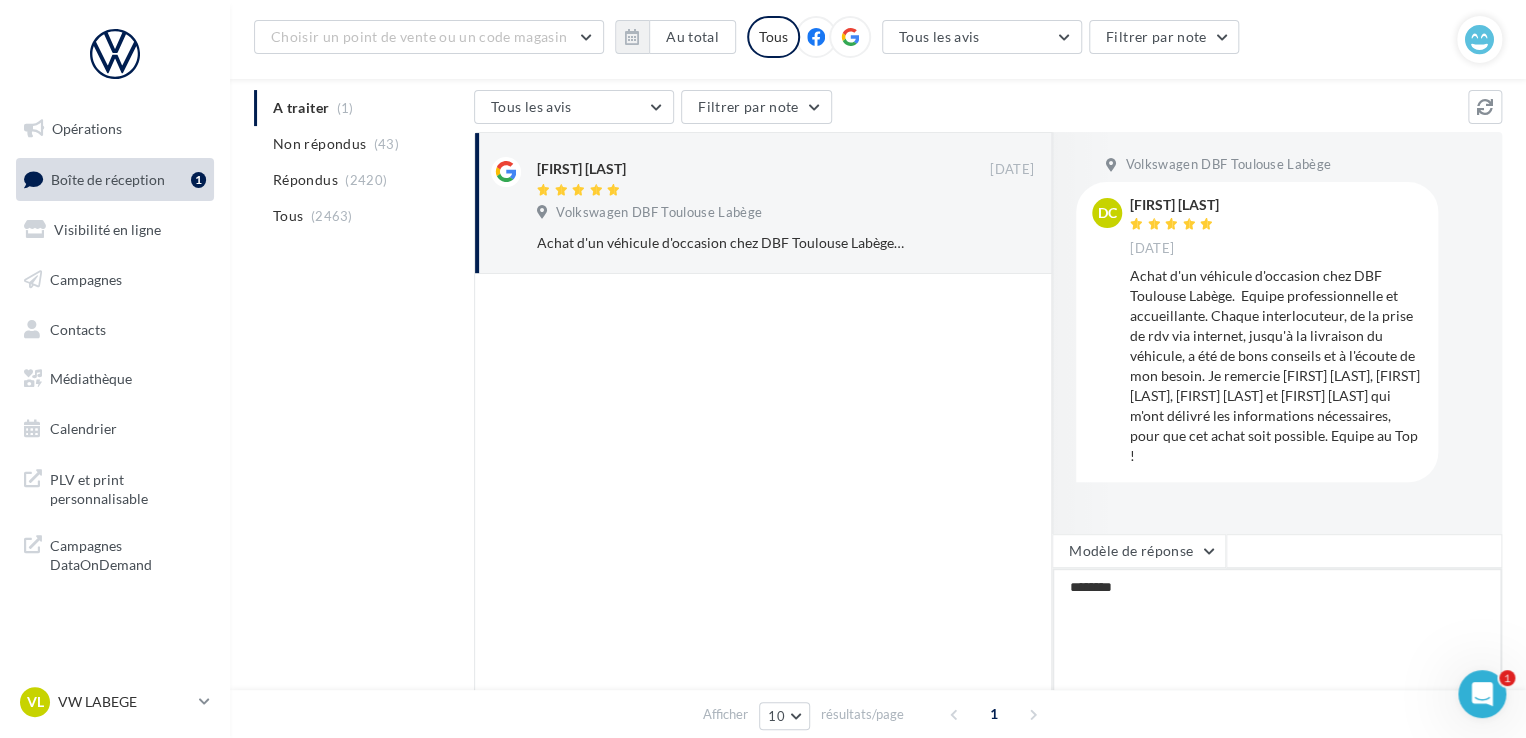 scroll, scrollTop: 0, scrollLeft: 0, axis: both 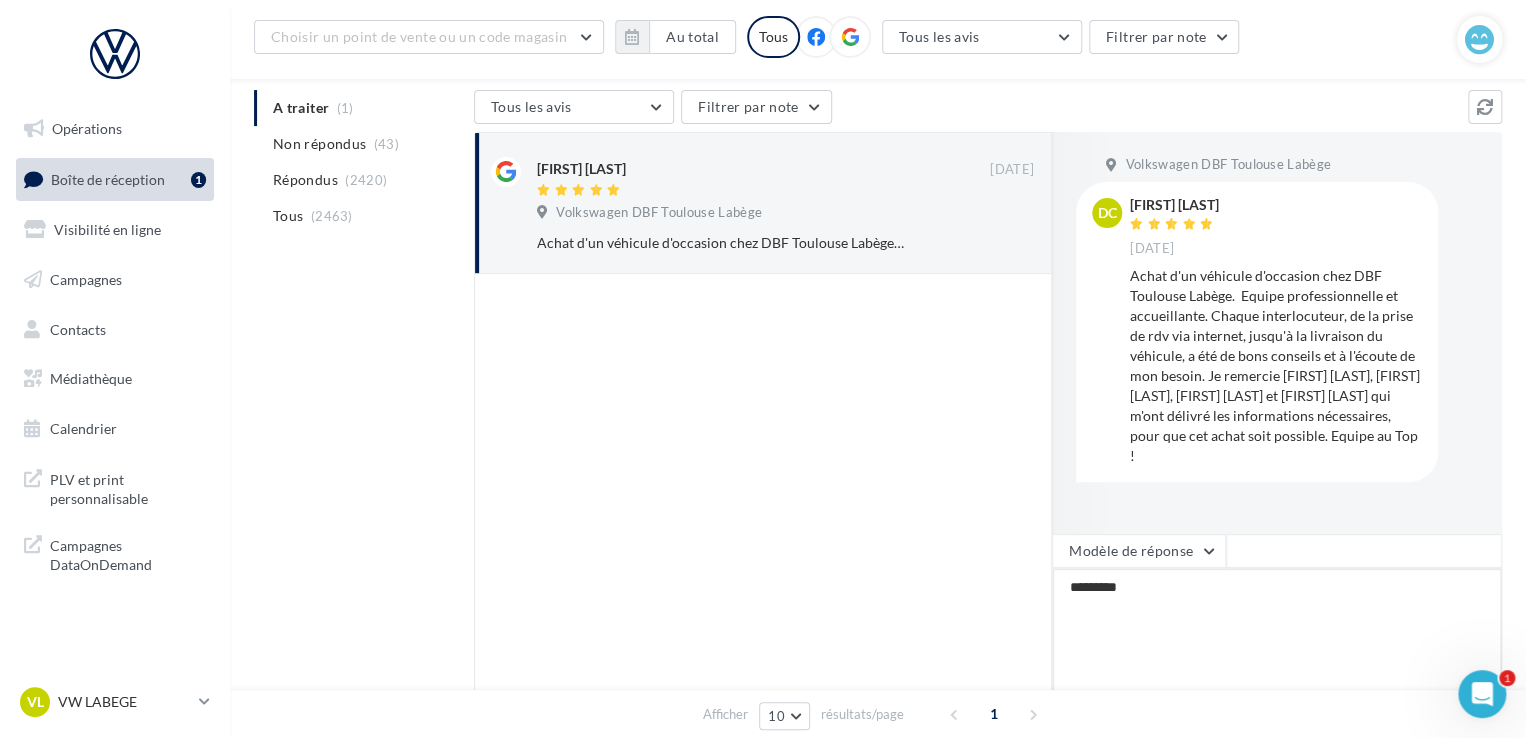 type on "**********" 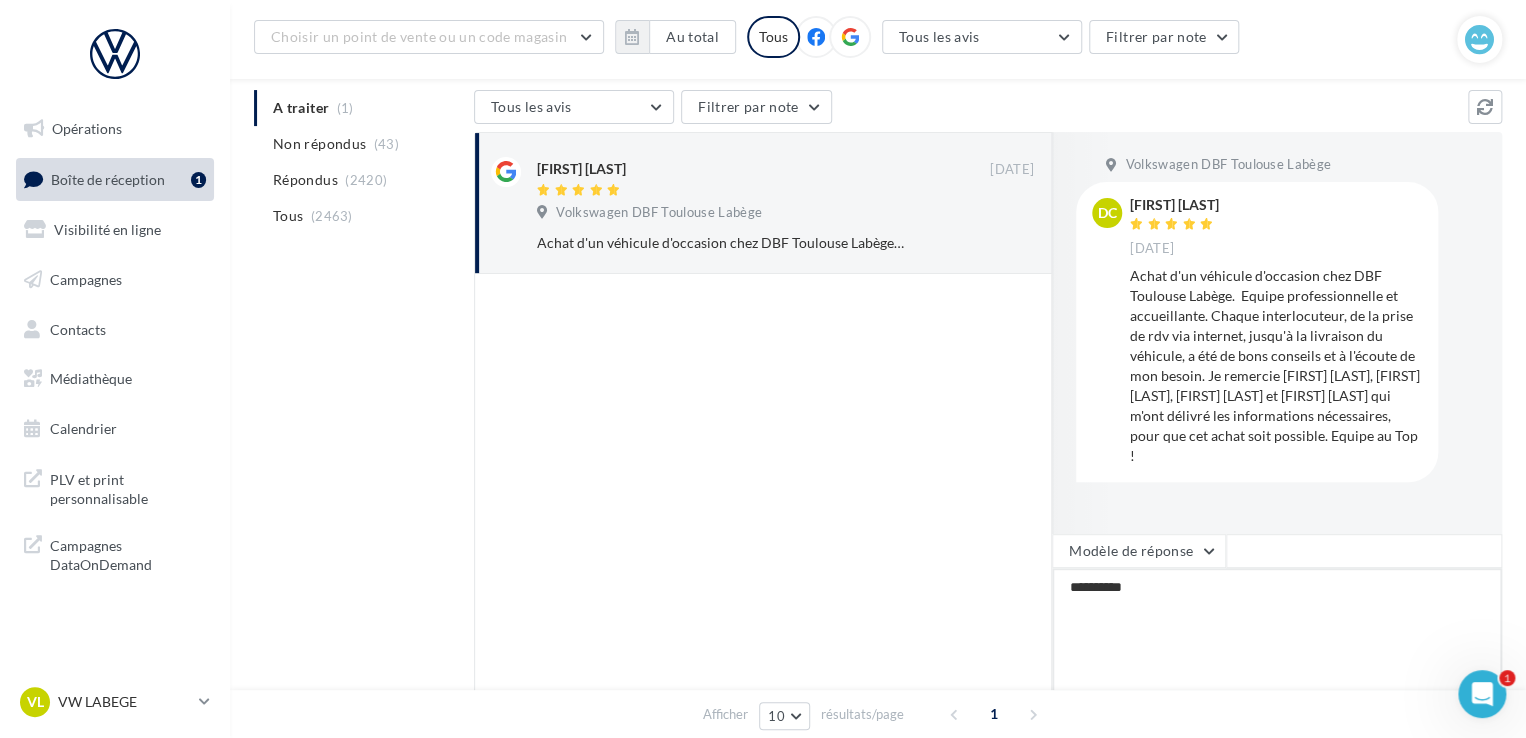 type on "**********" 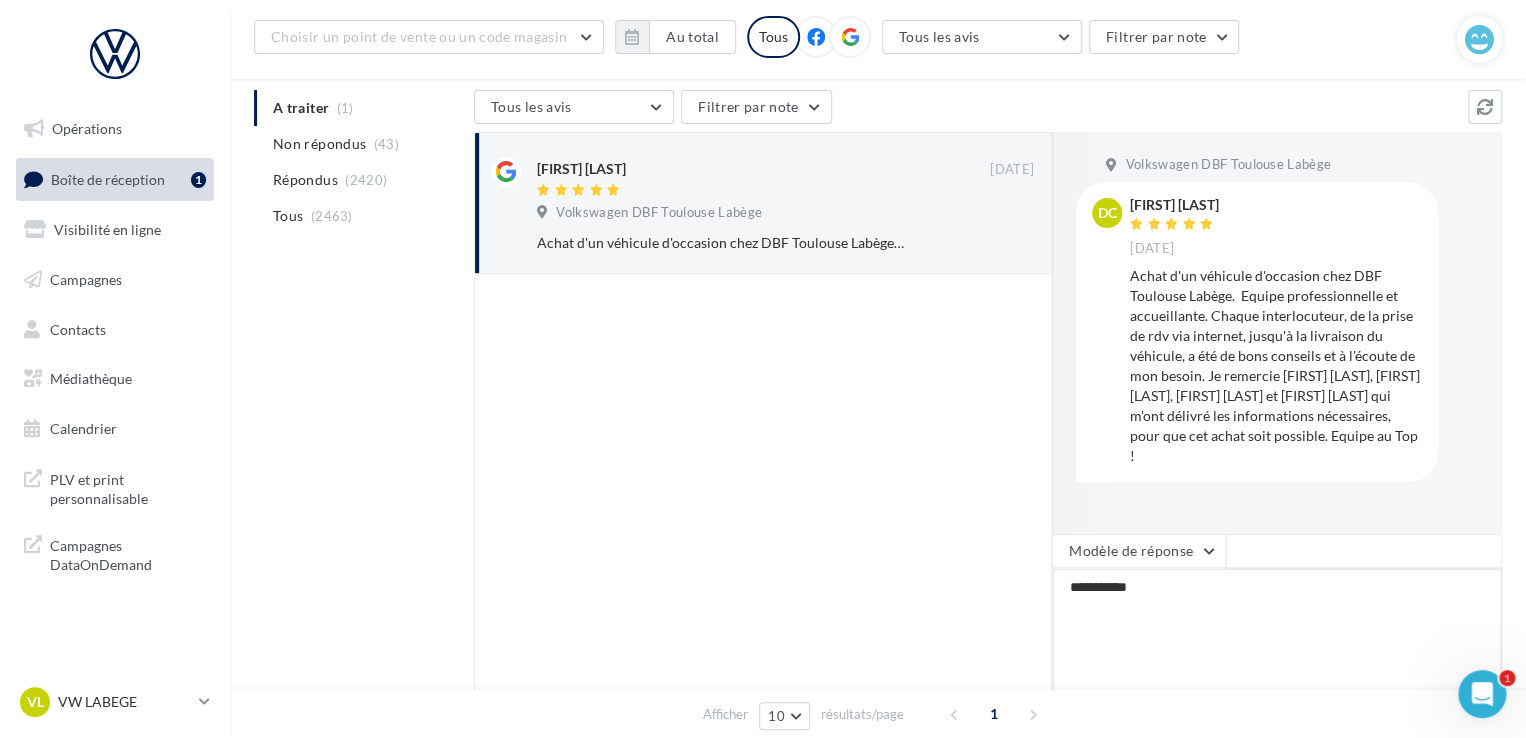 type on "**********" 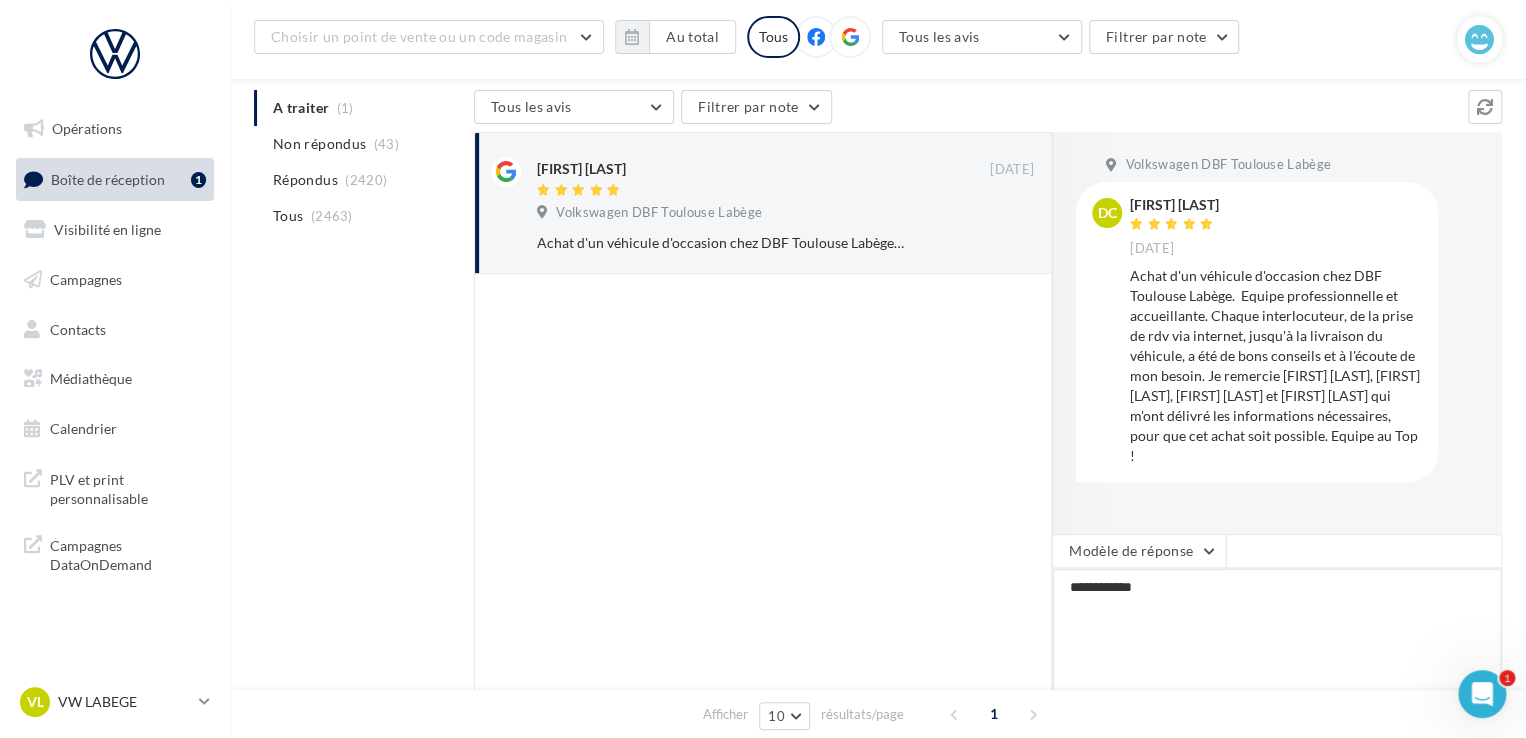 type on "**********" 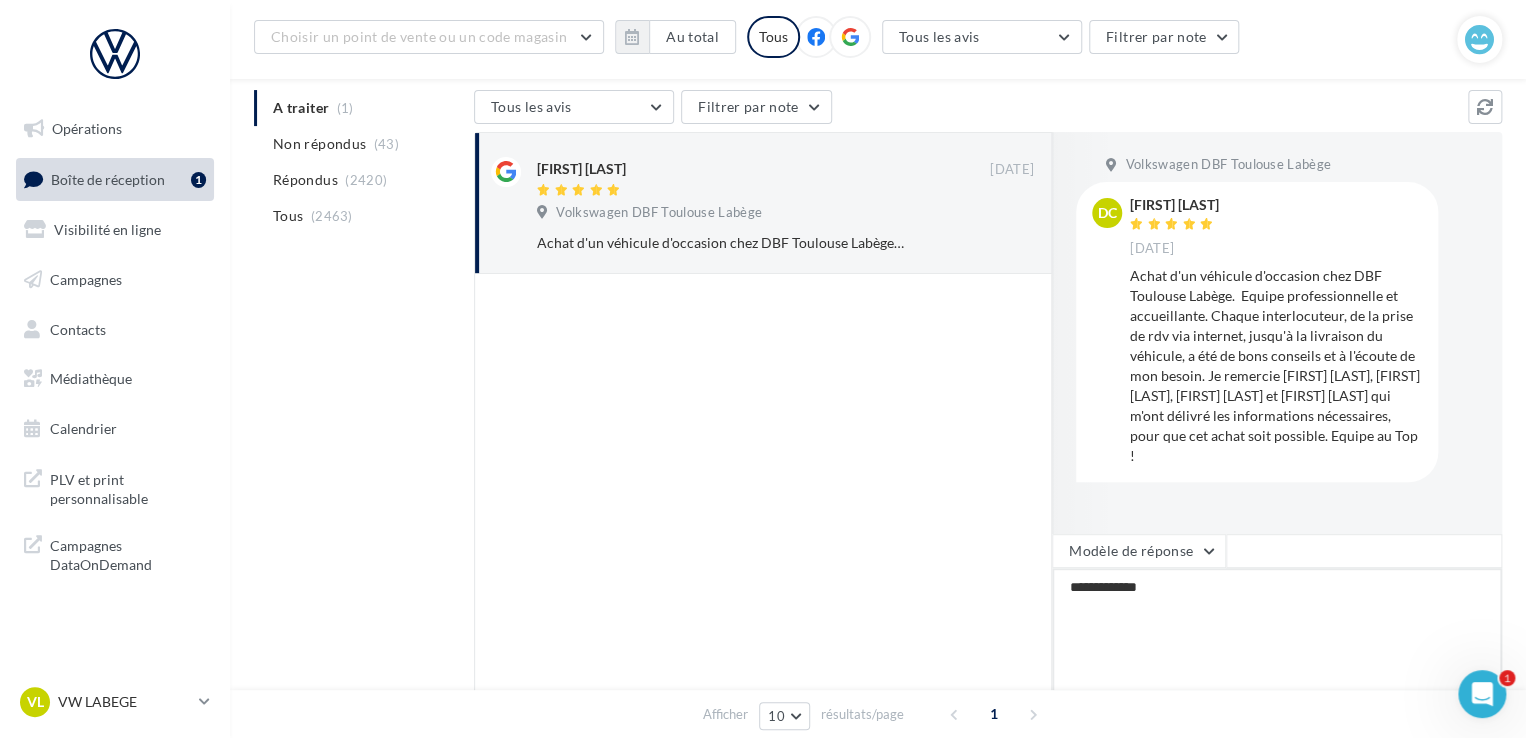 type on "**********" 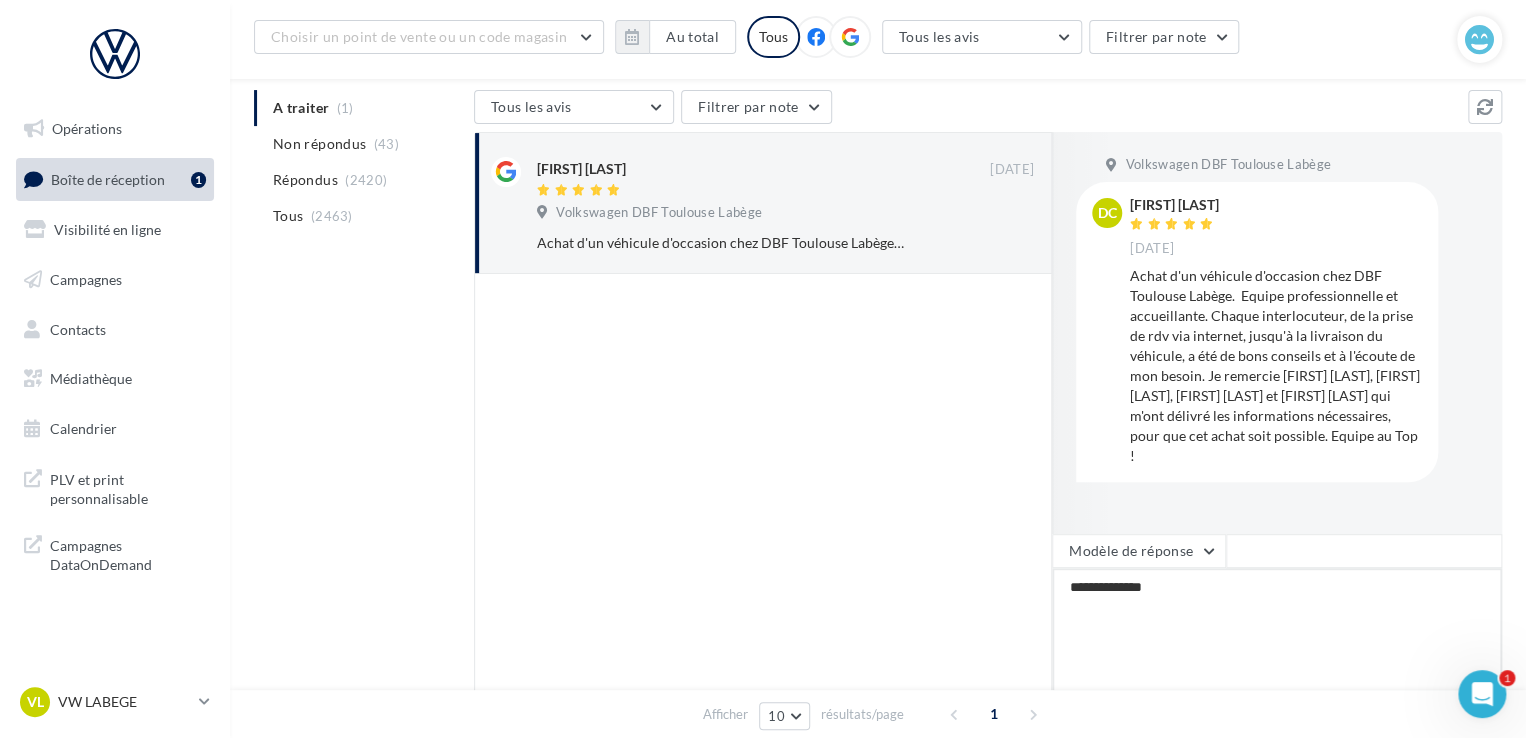 type on "**********" 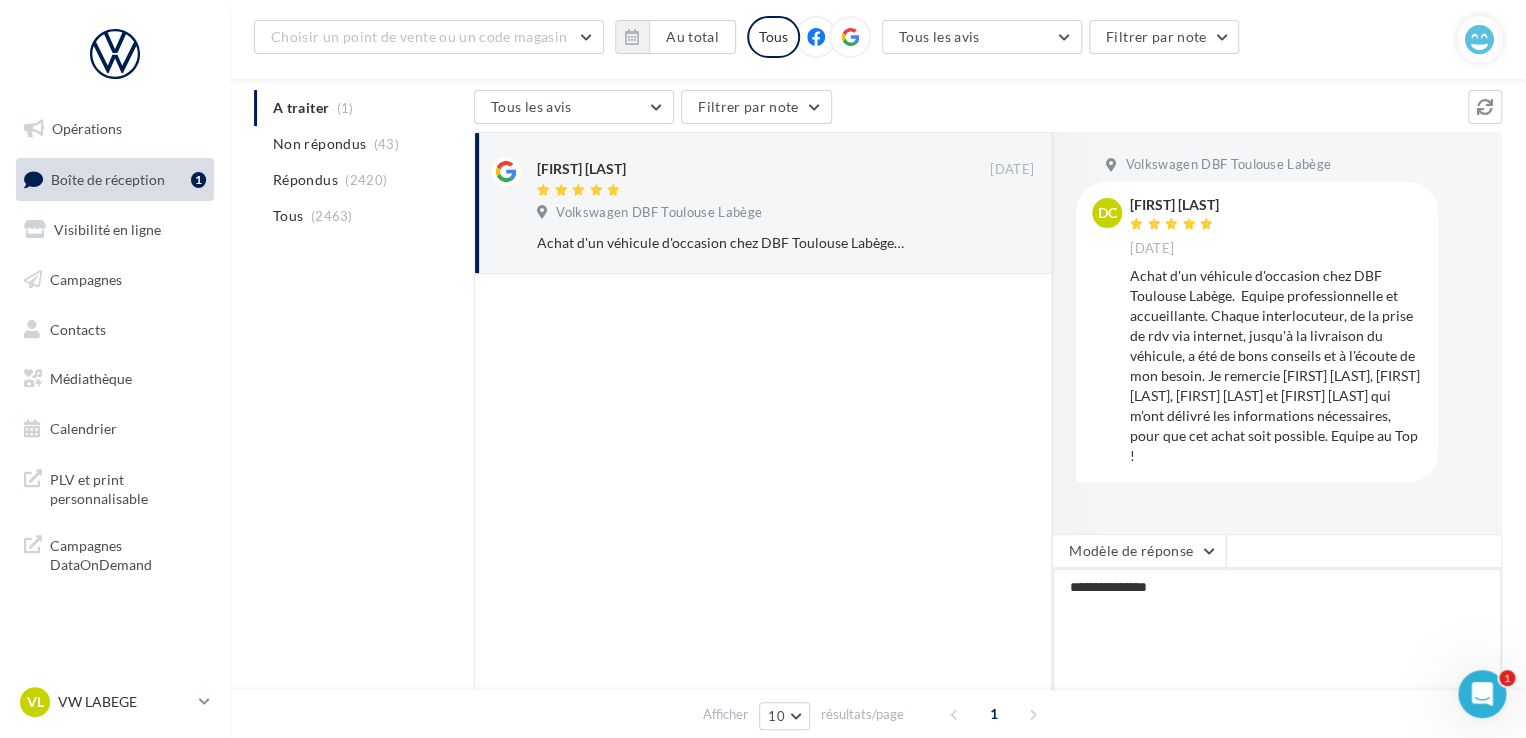 type on "**********" 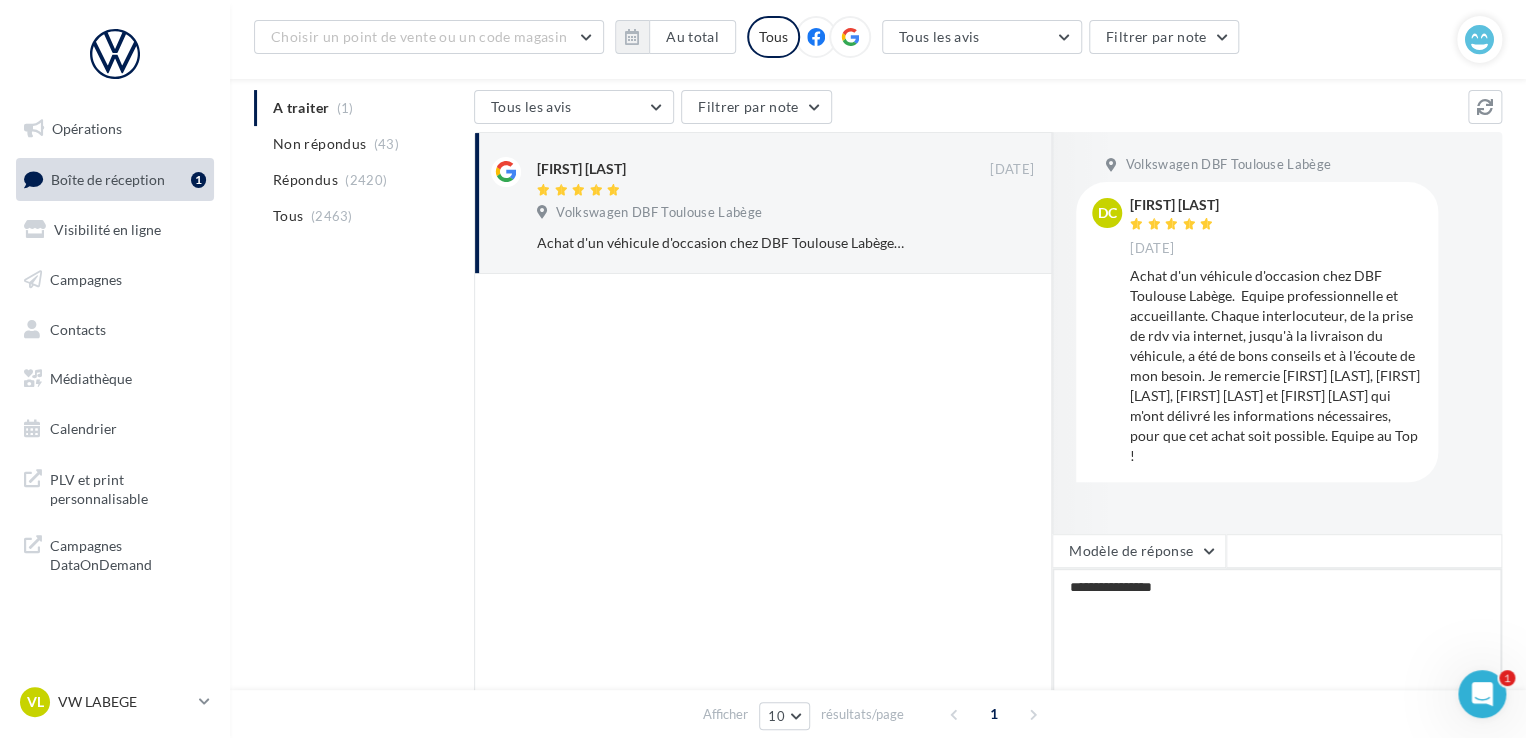 type on "**********" 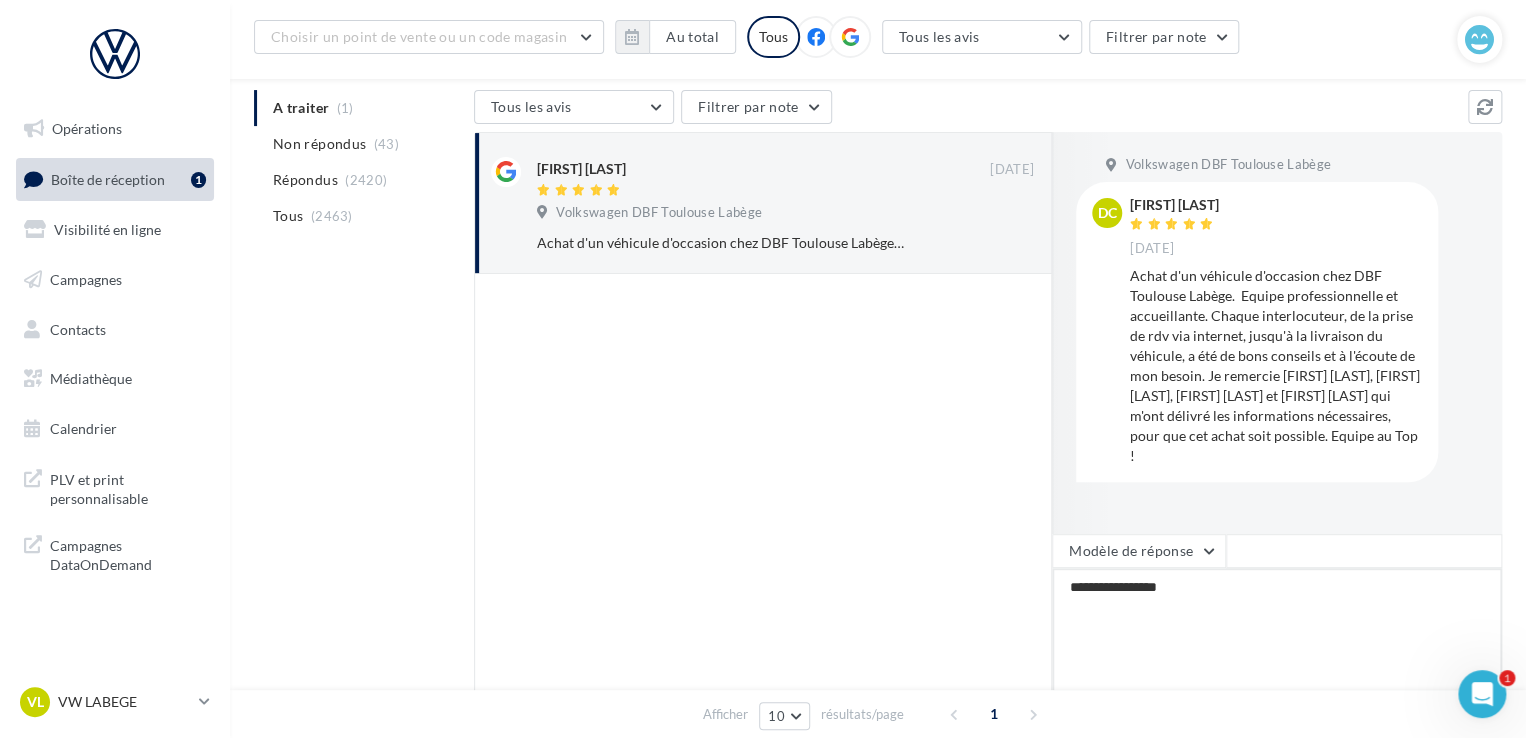 type on "**********" 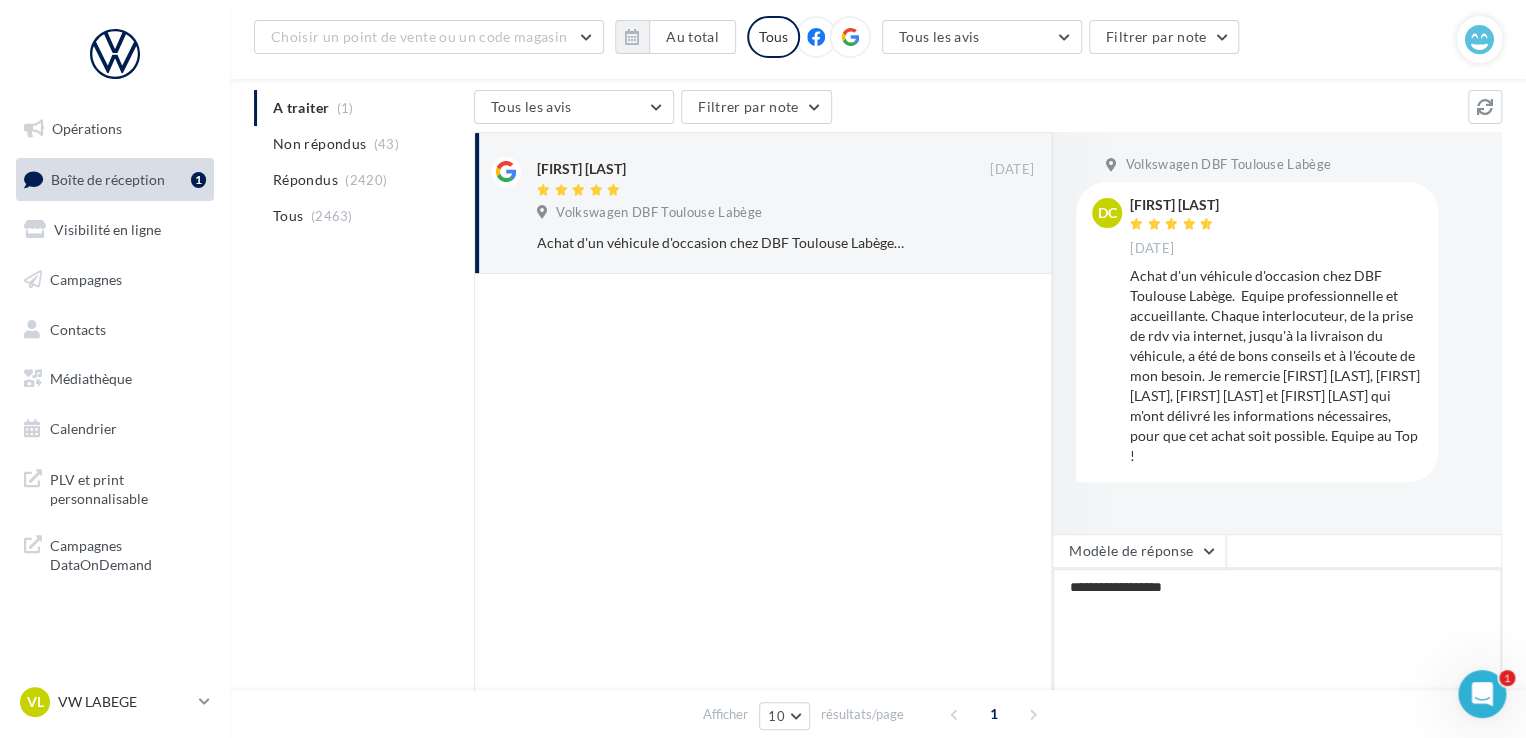 type on "**********" 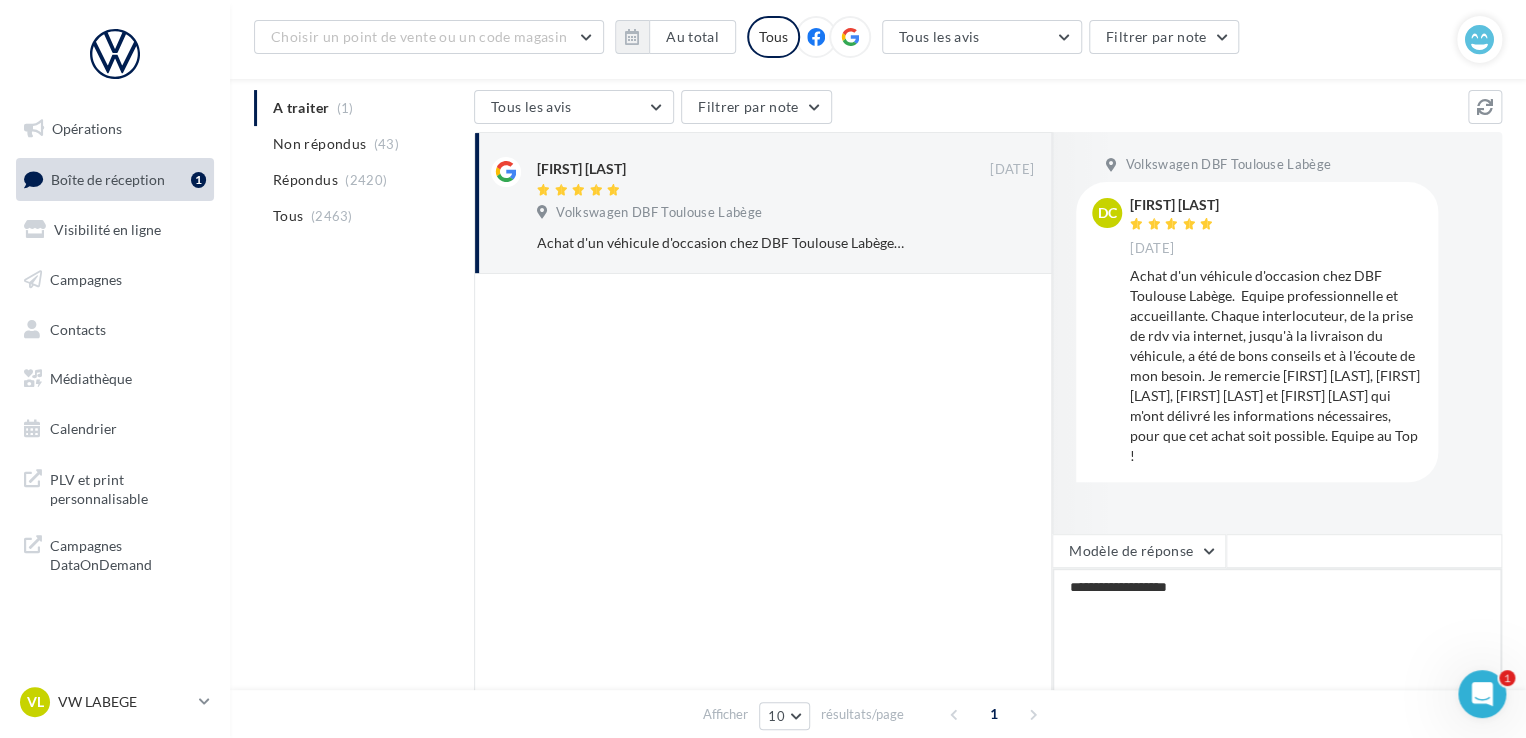 type on "**********" 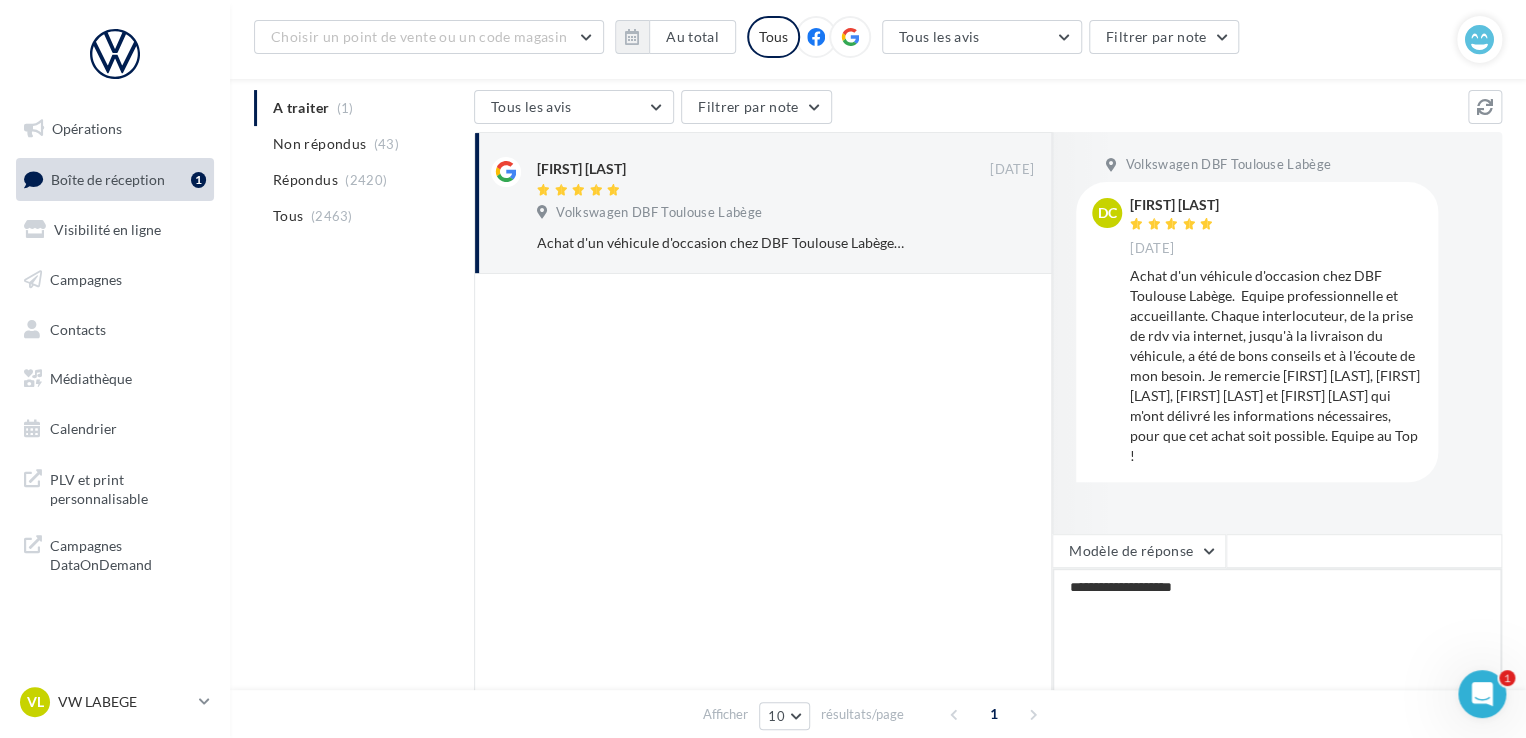 type on "**********" 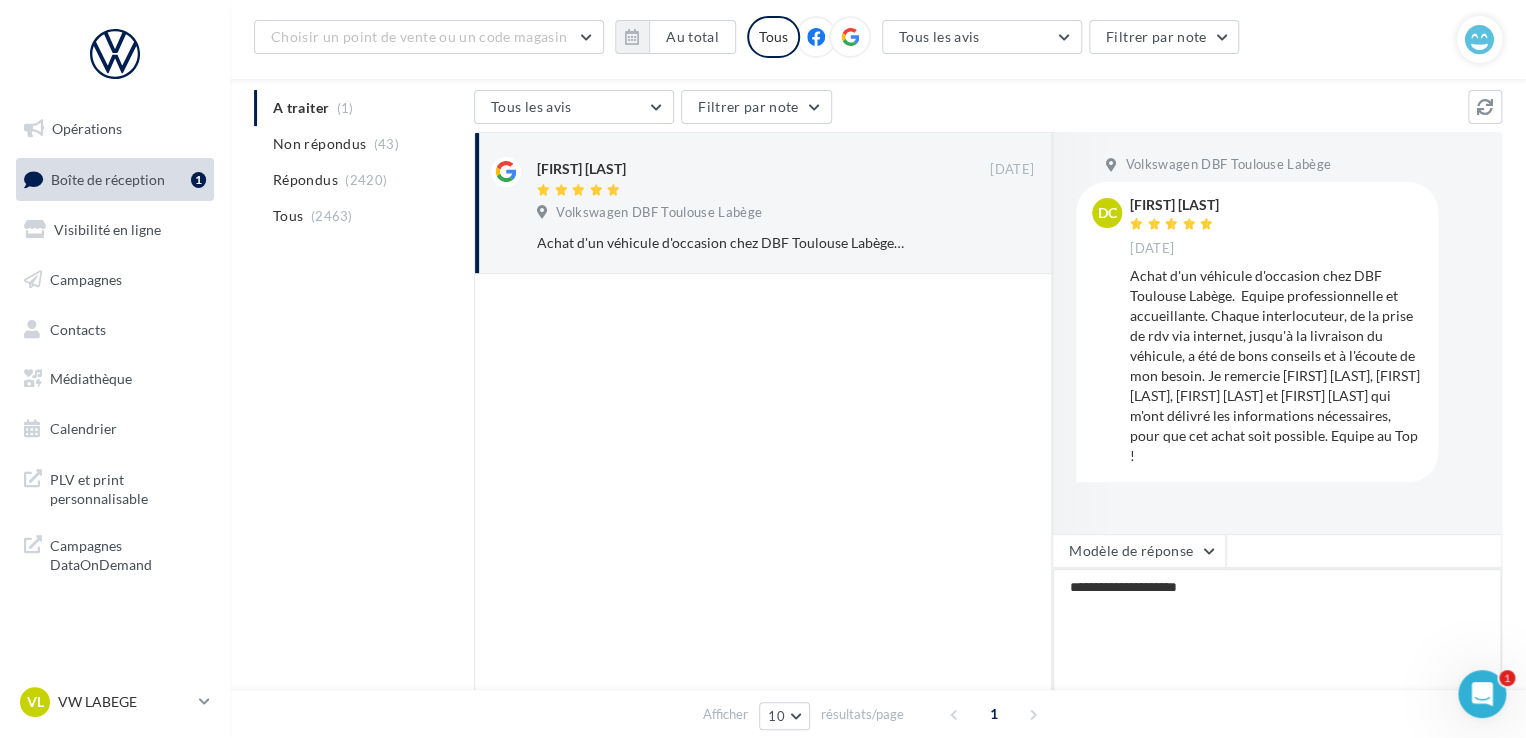 type on "**********" 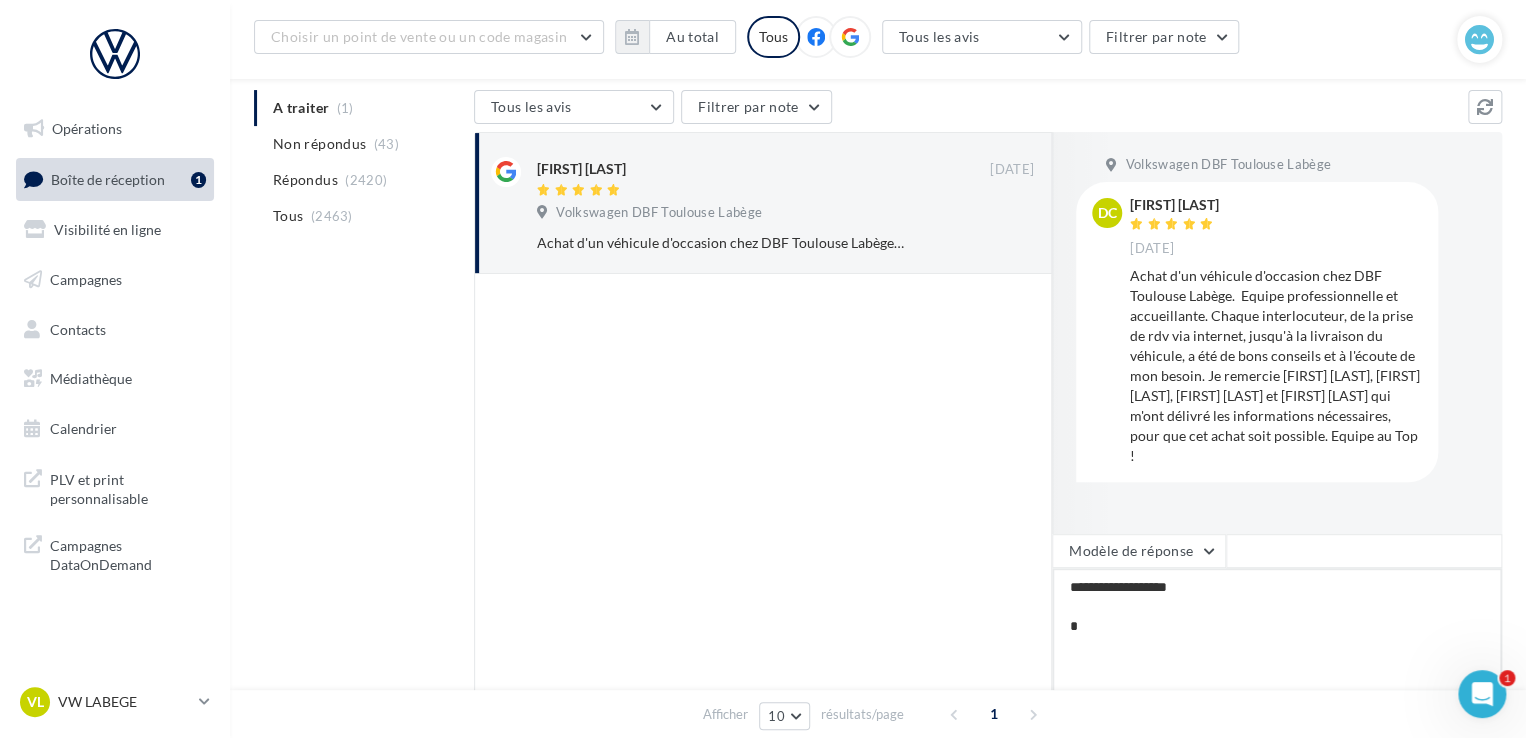 type on "**********" 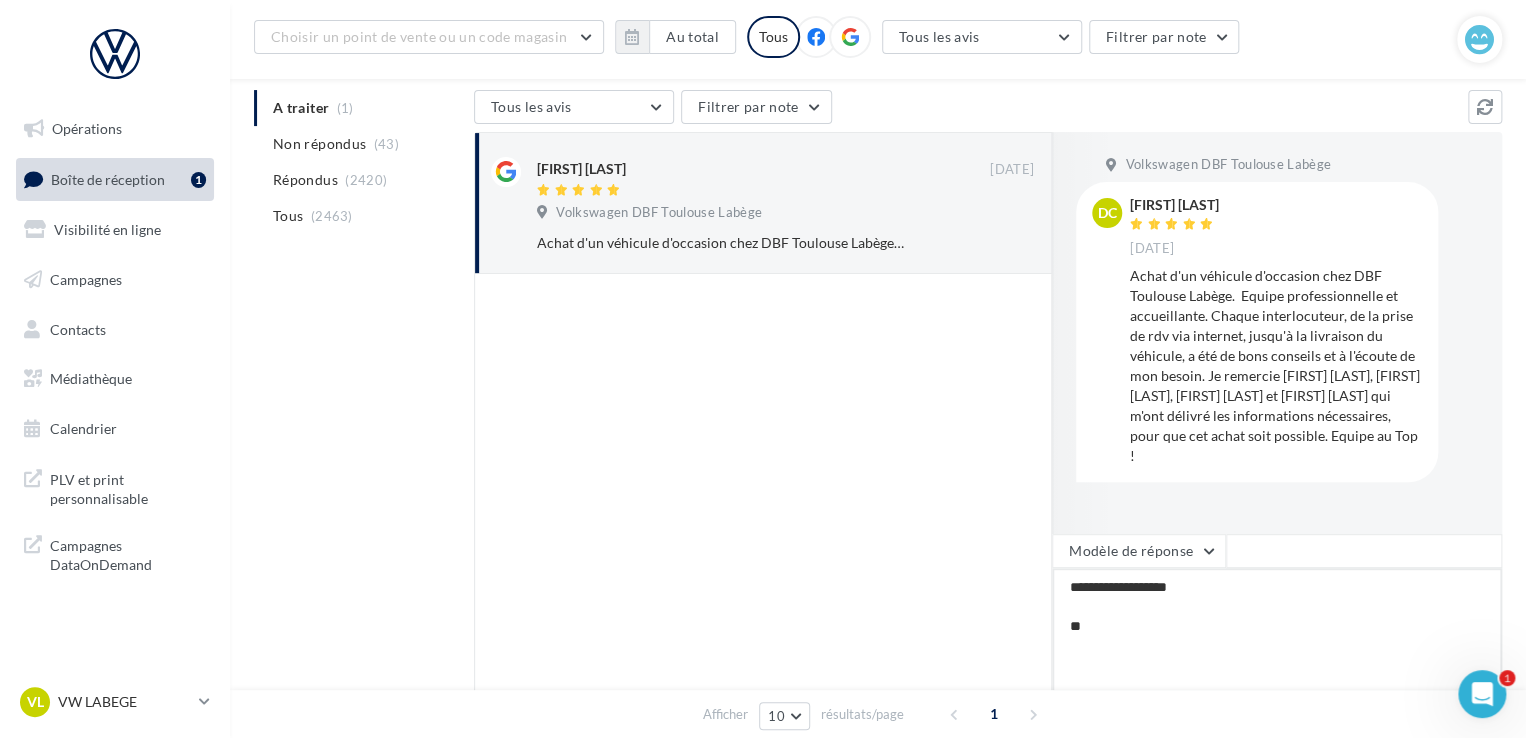 type on "**********" 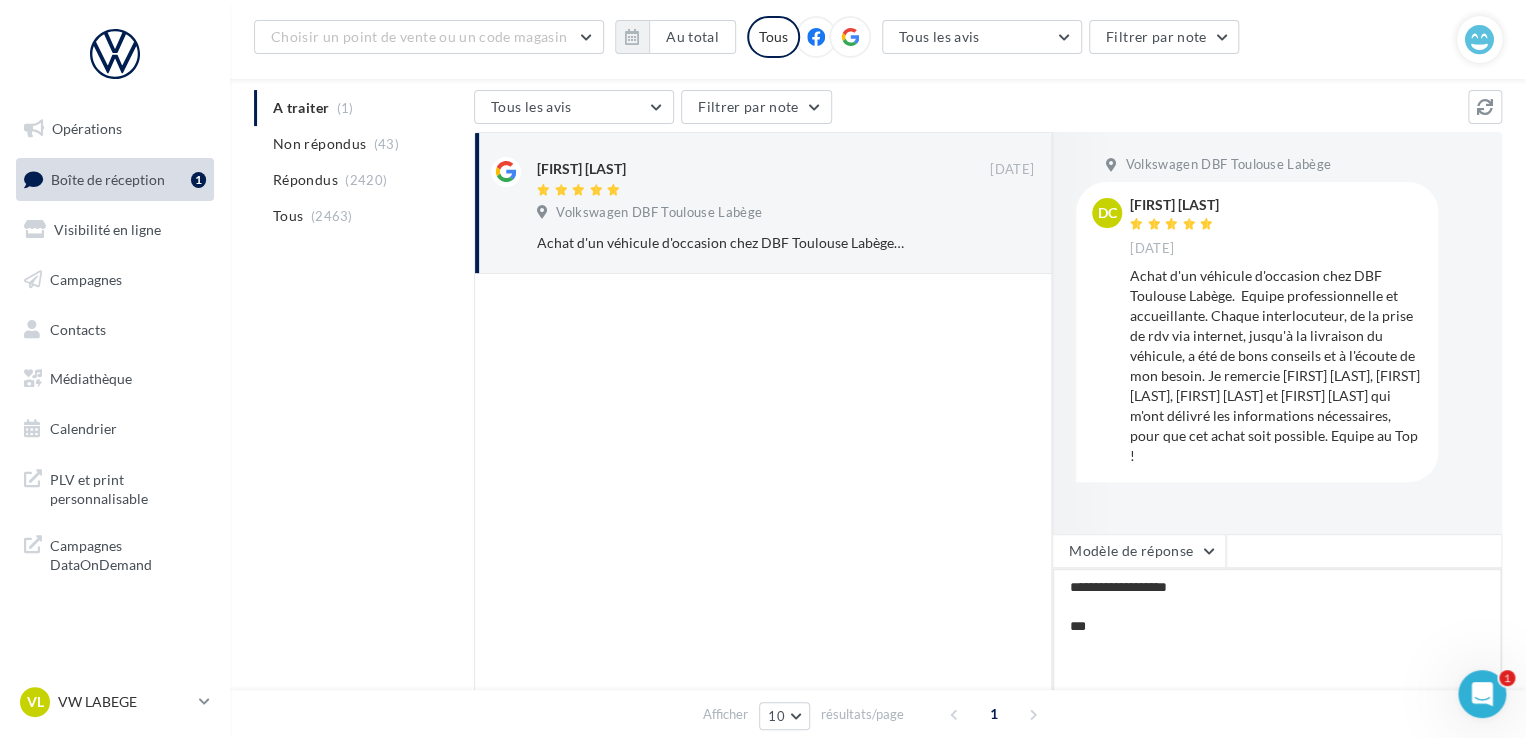 type on "**********" 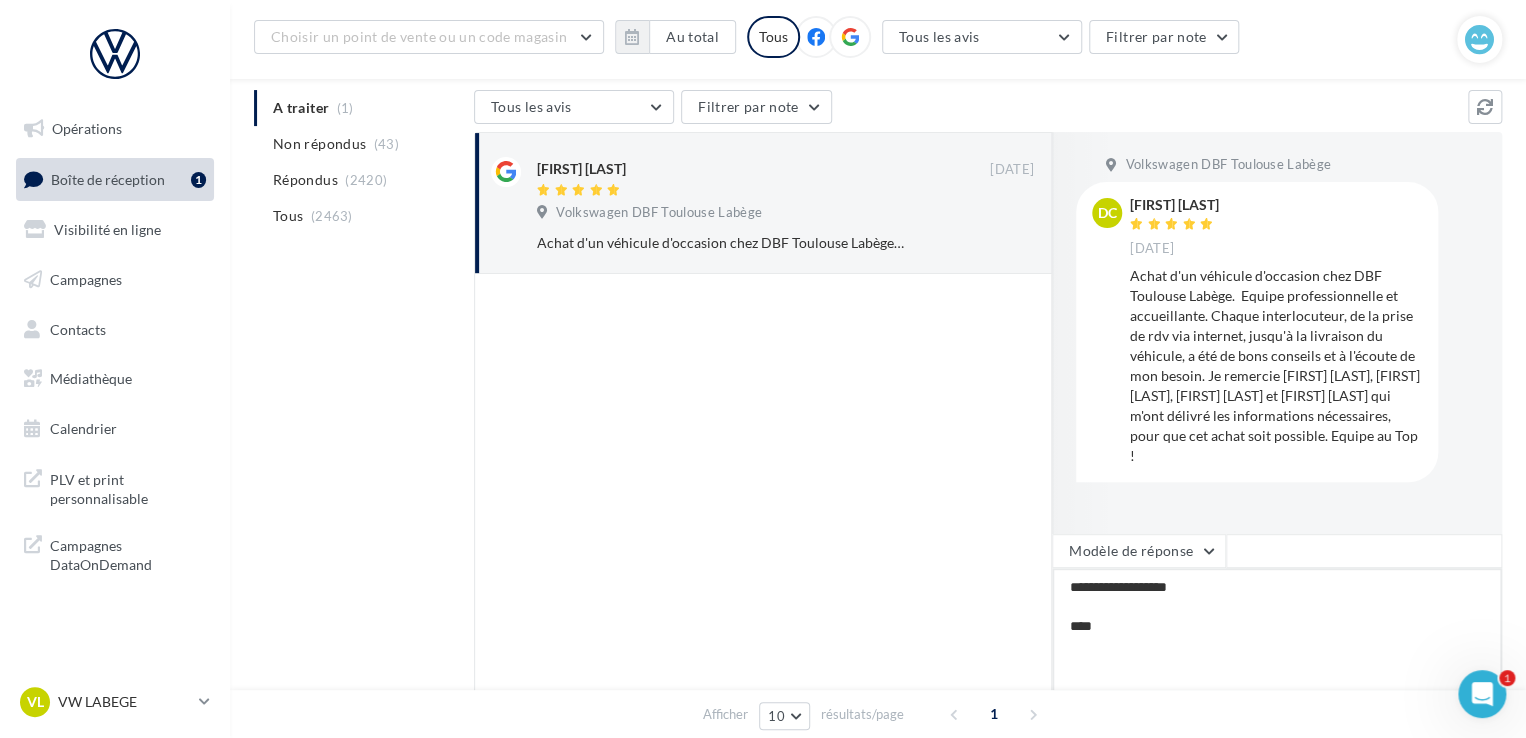 type on "**********" 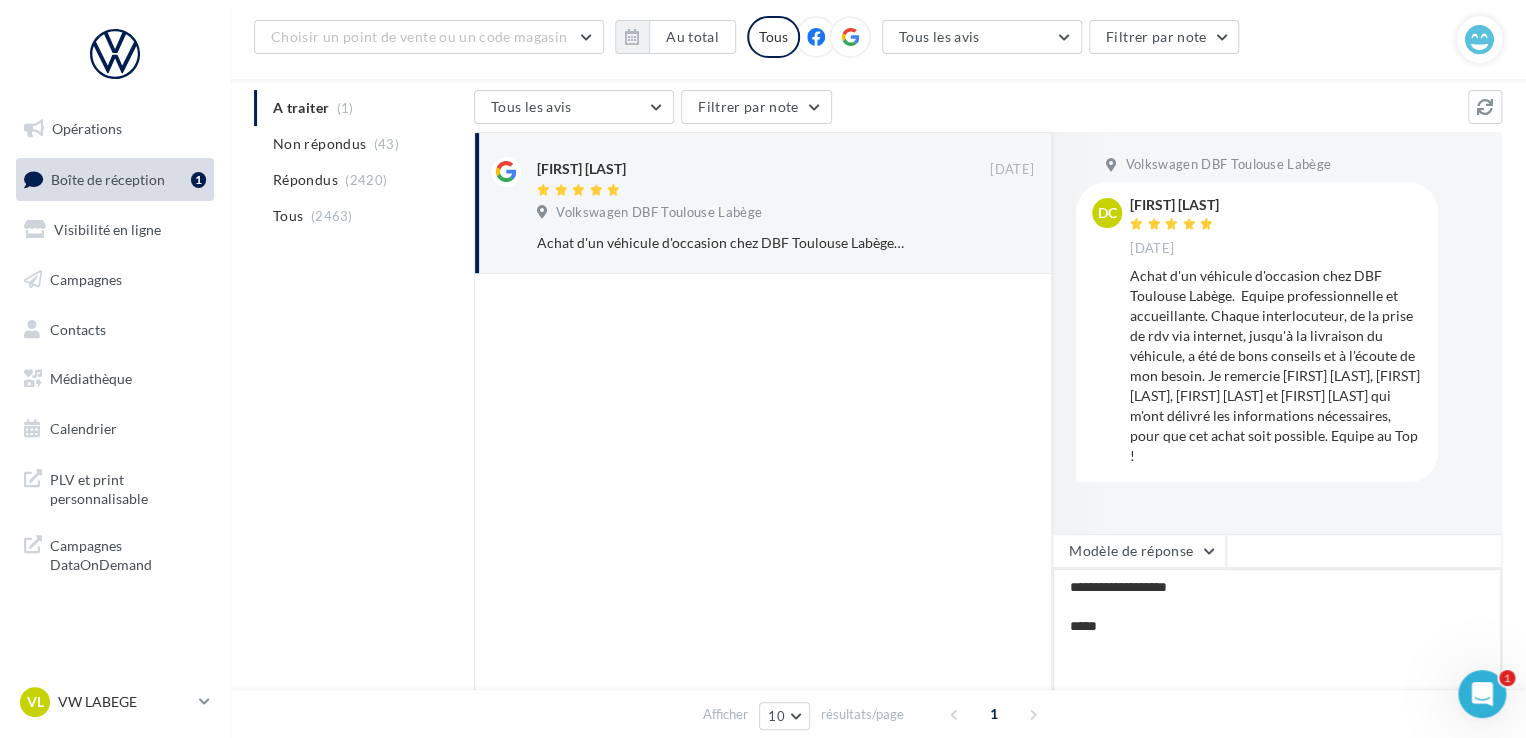 type on "**********" 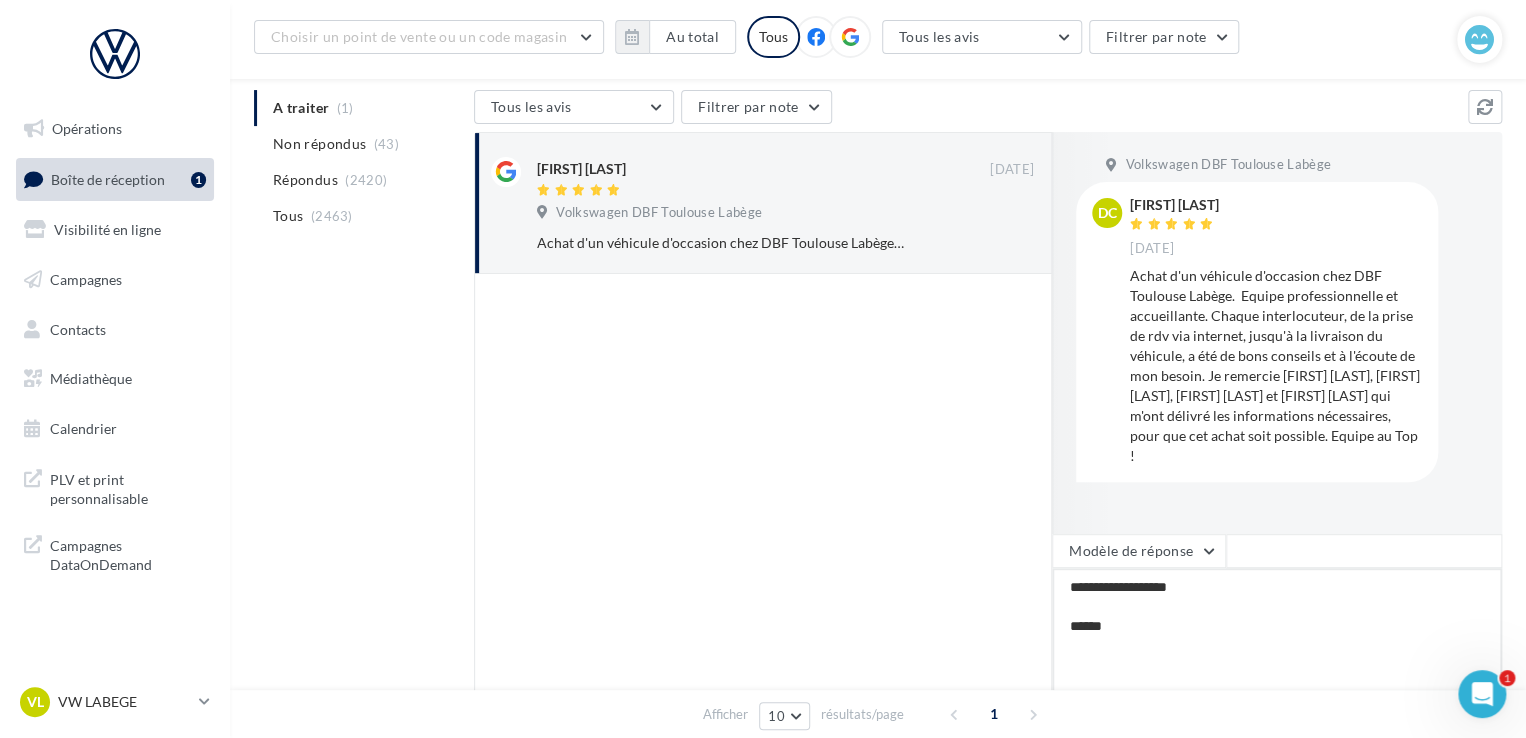 type on "**********" 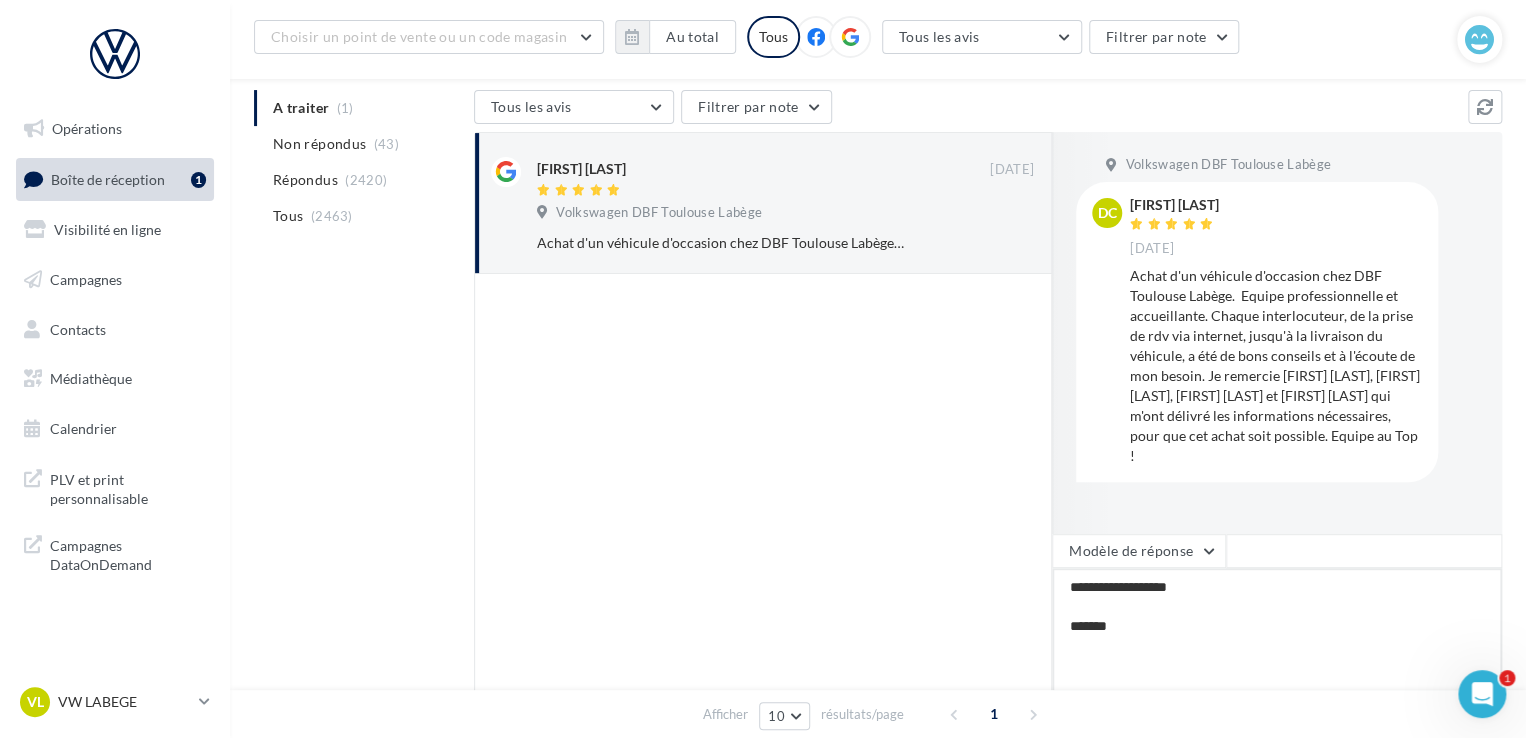 type on "**********" 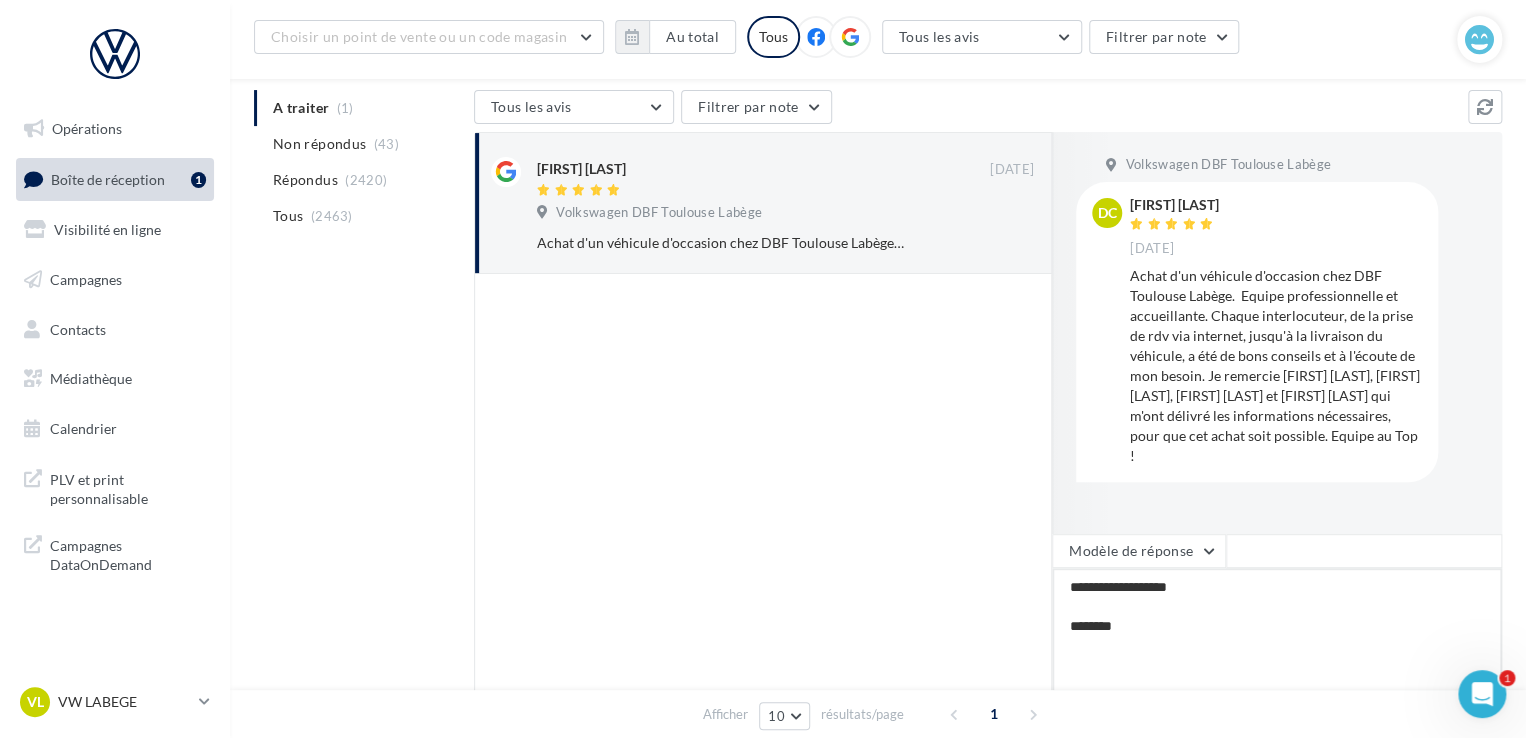 type on "**********" 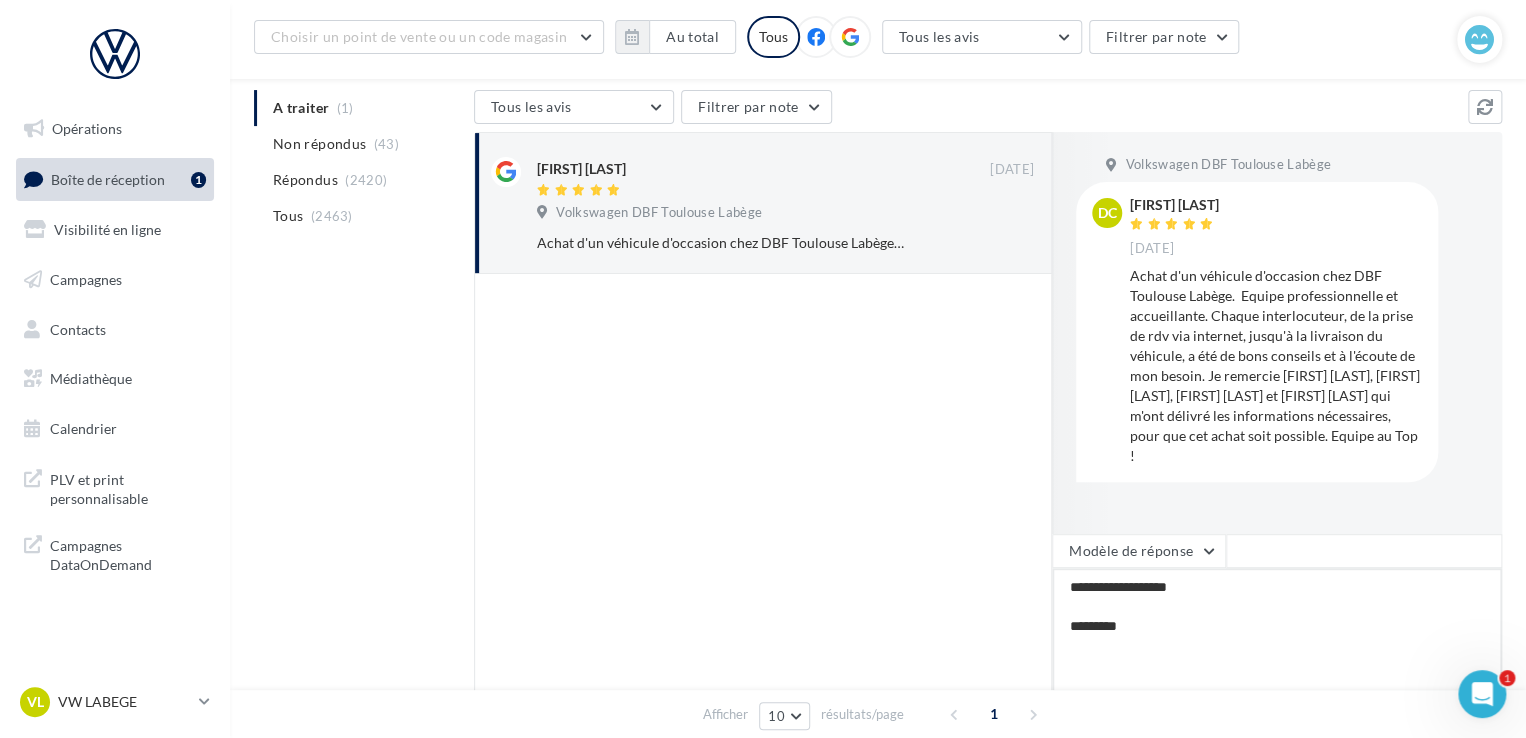 type on "**********" 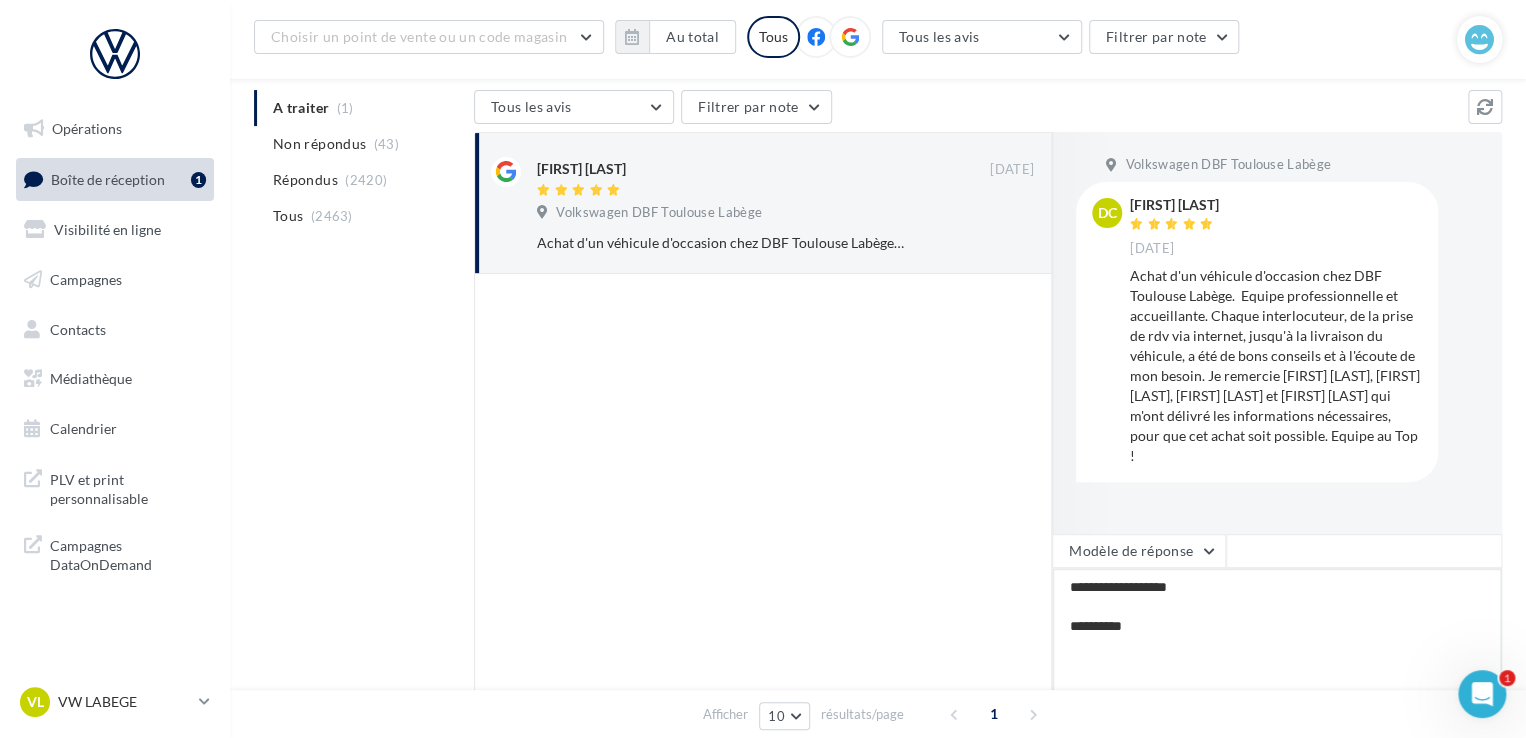 type on "**********" 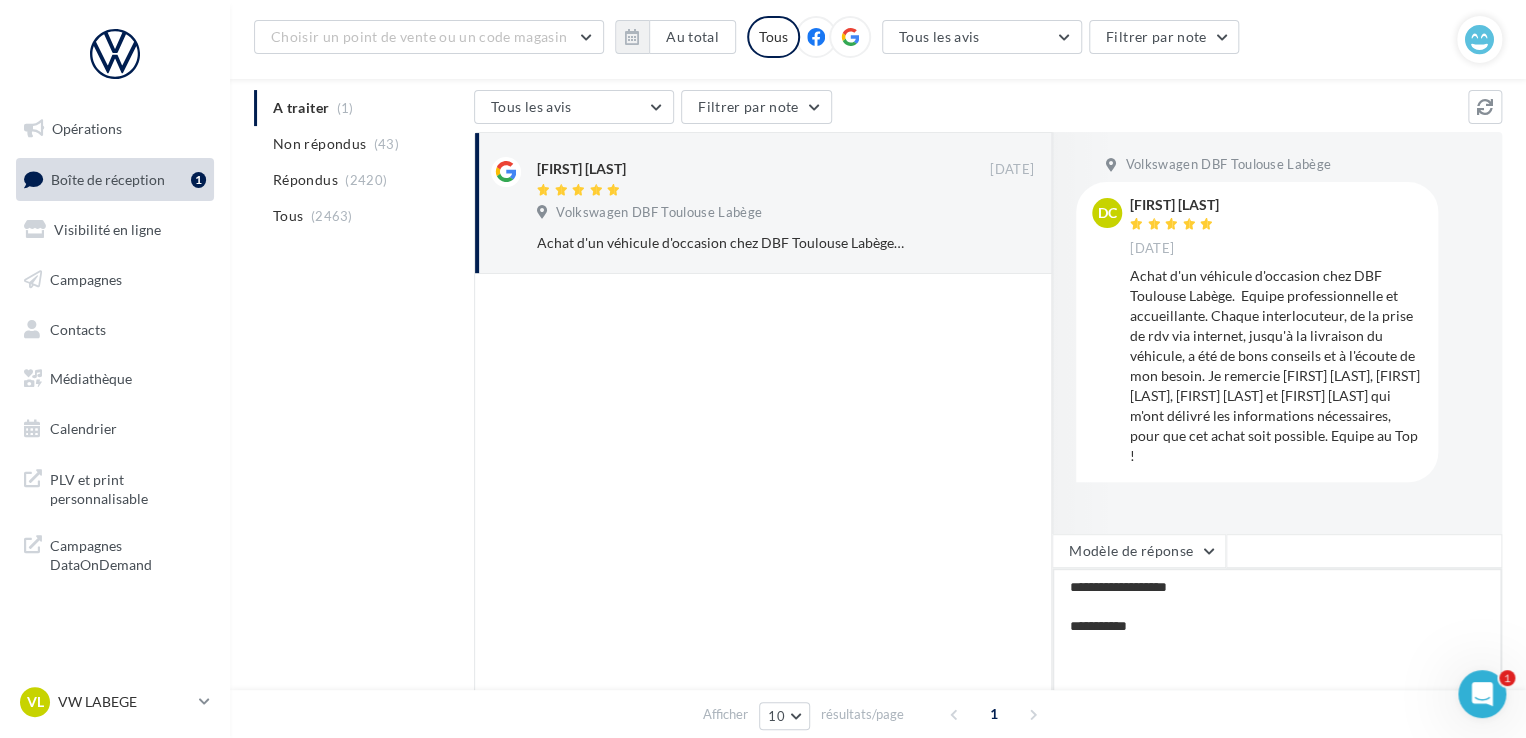 type on "**********" 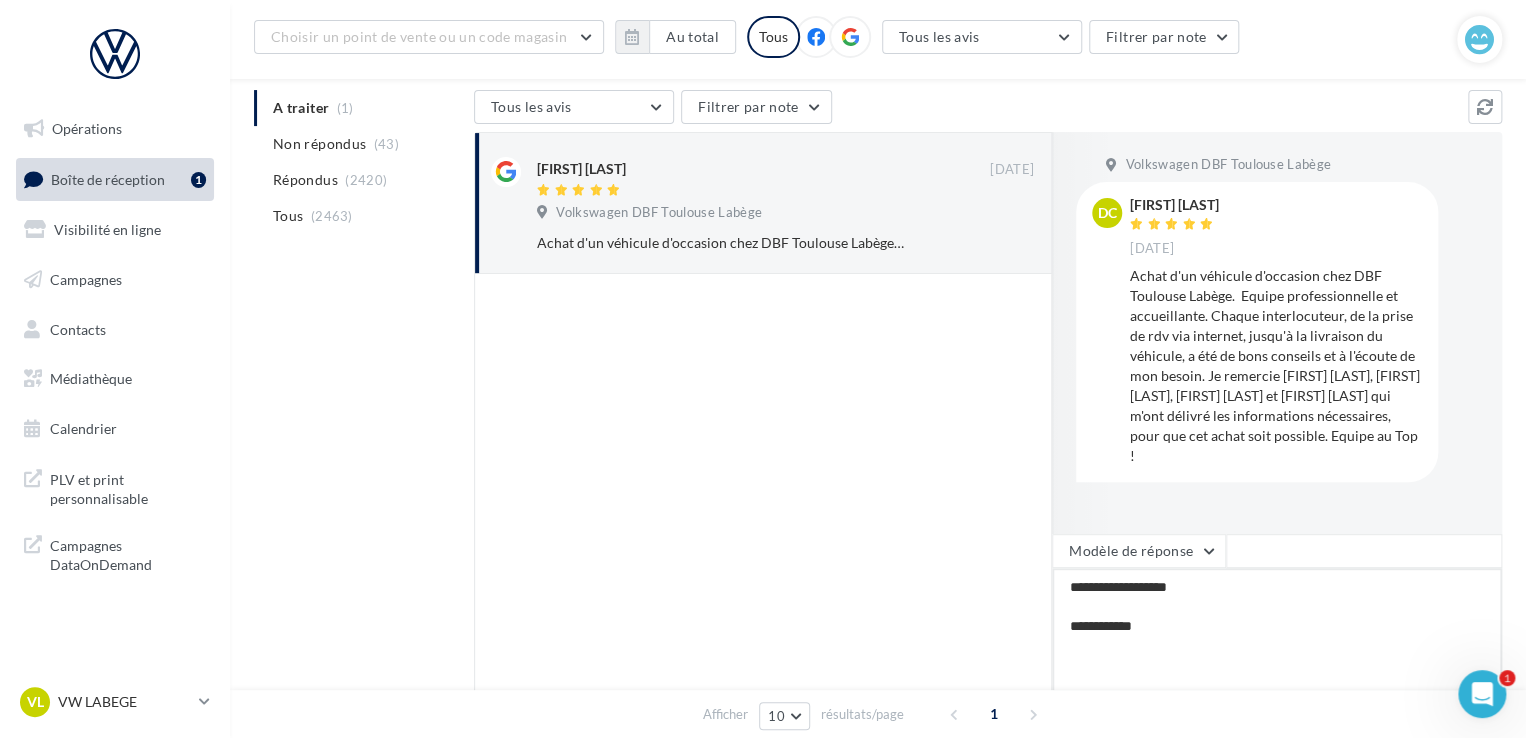 type on "**********" 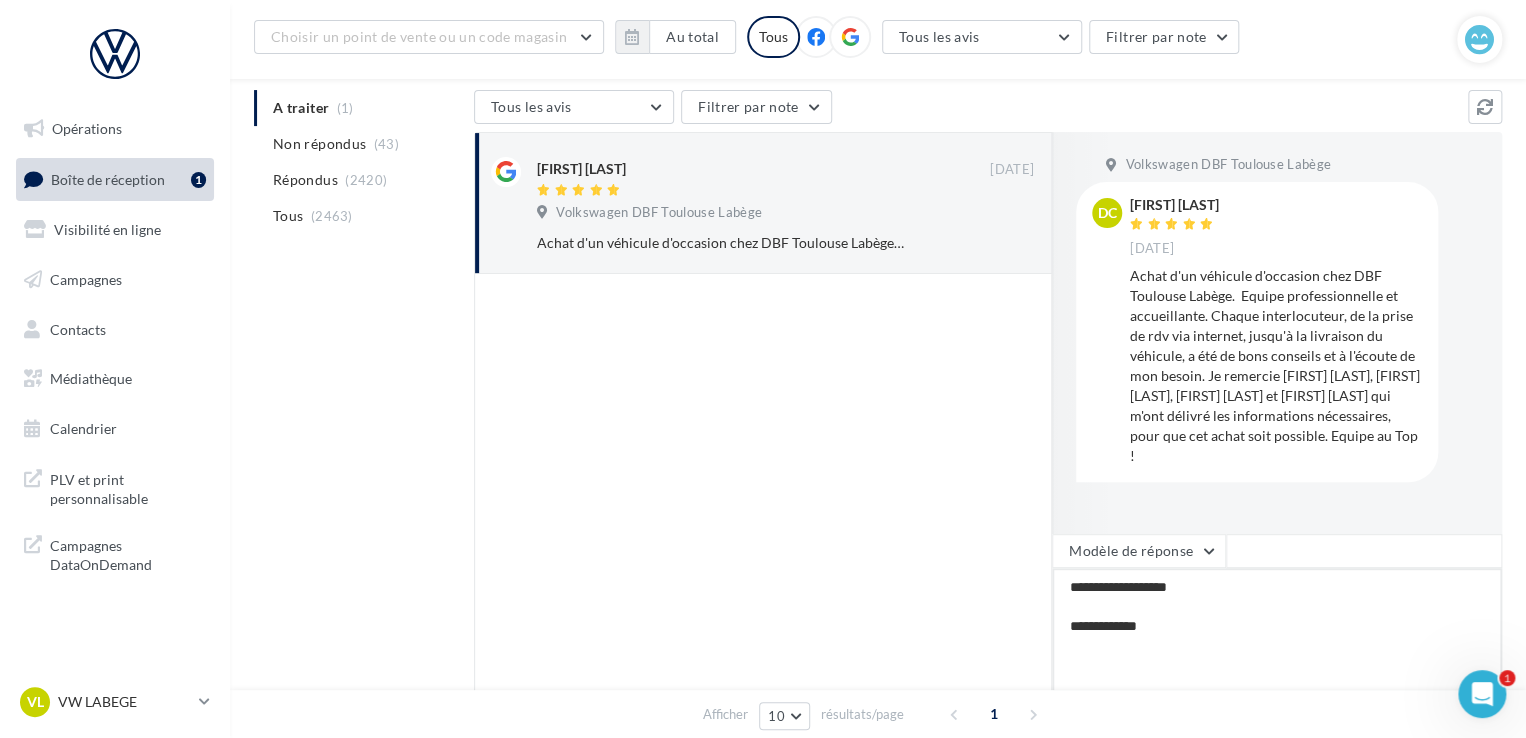 type on "**********" 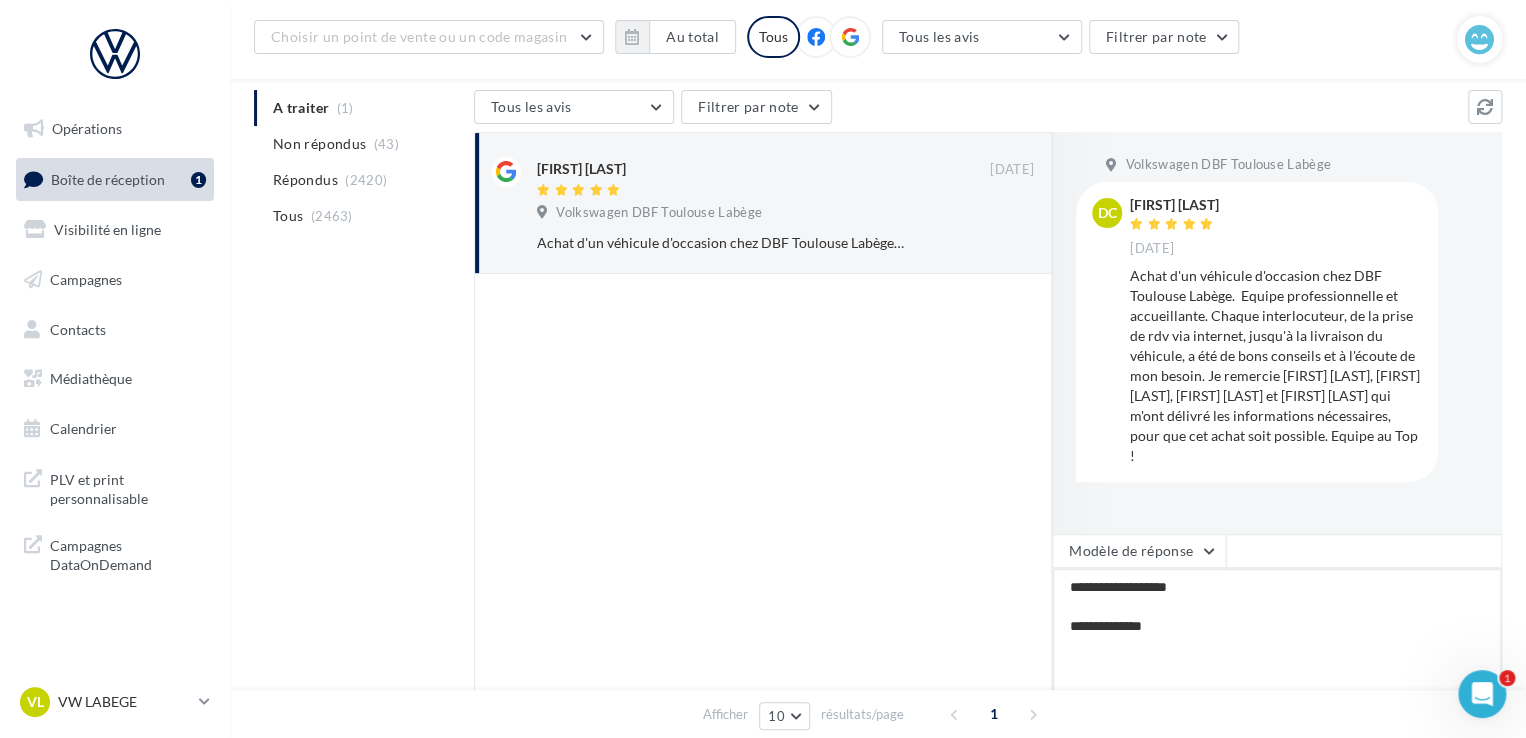 type on "**********" 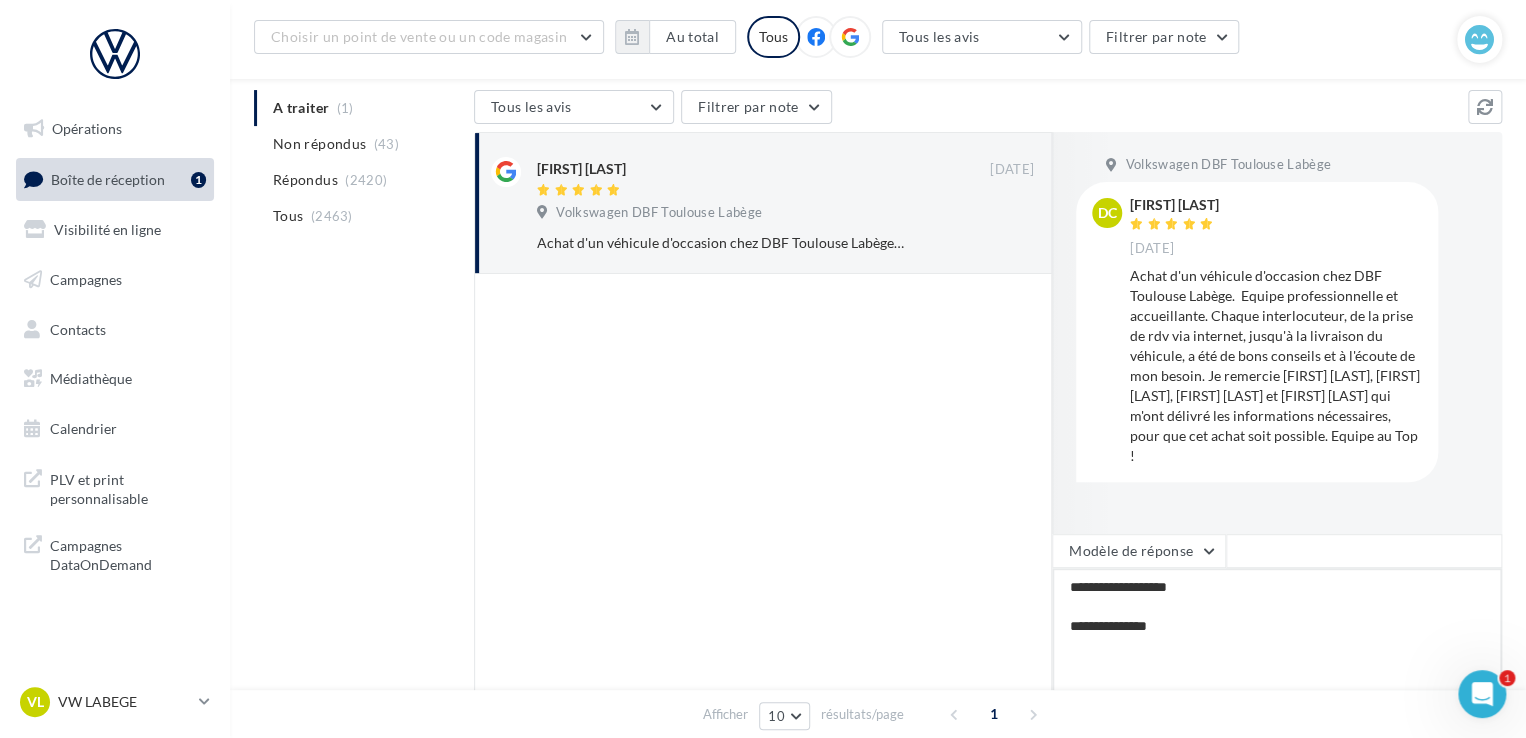type on "**********" 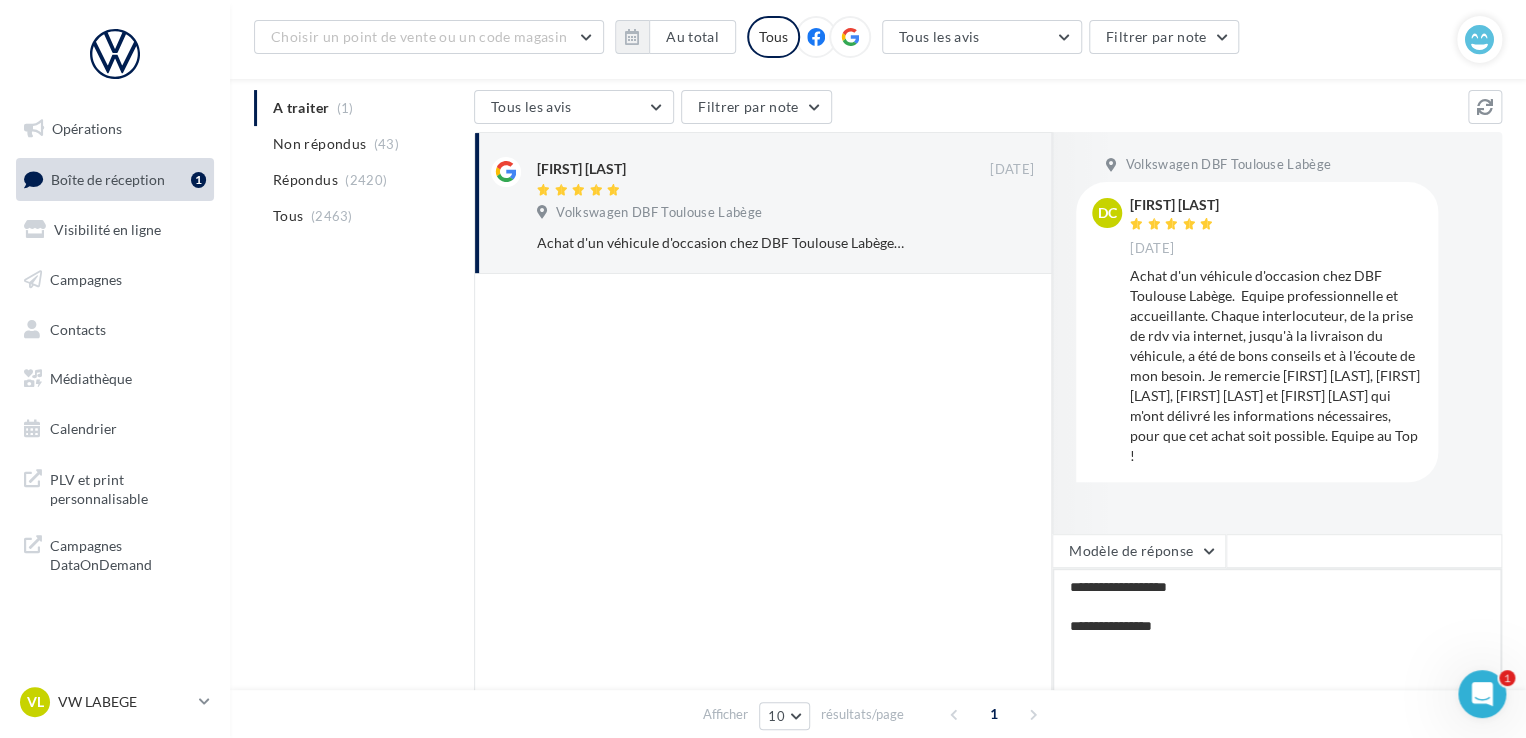 type on "**********" 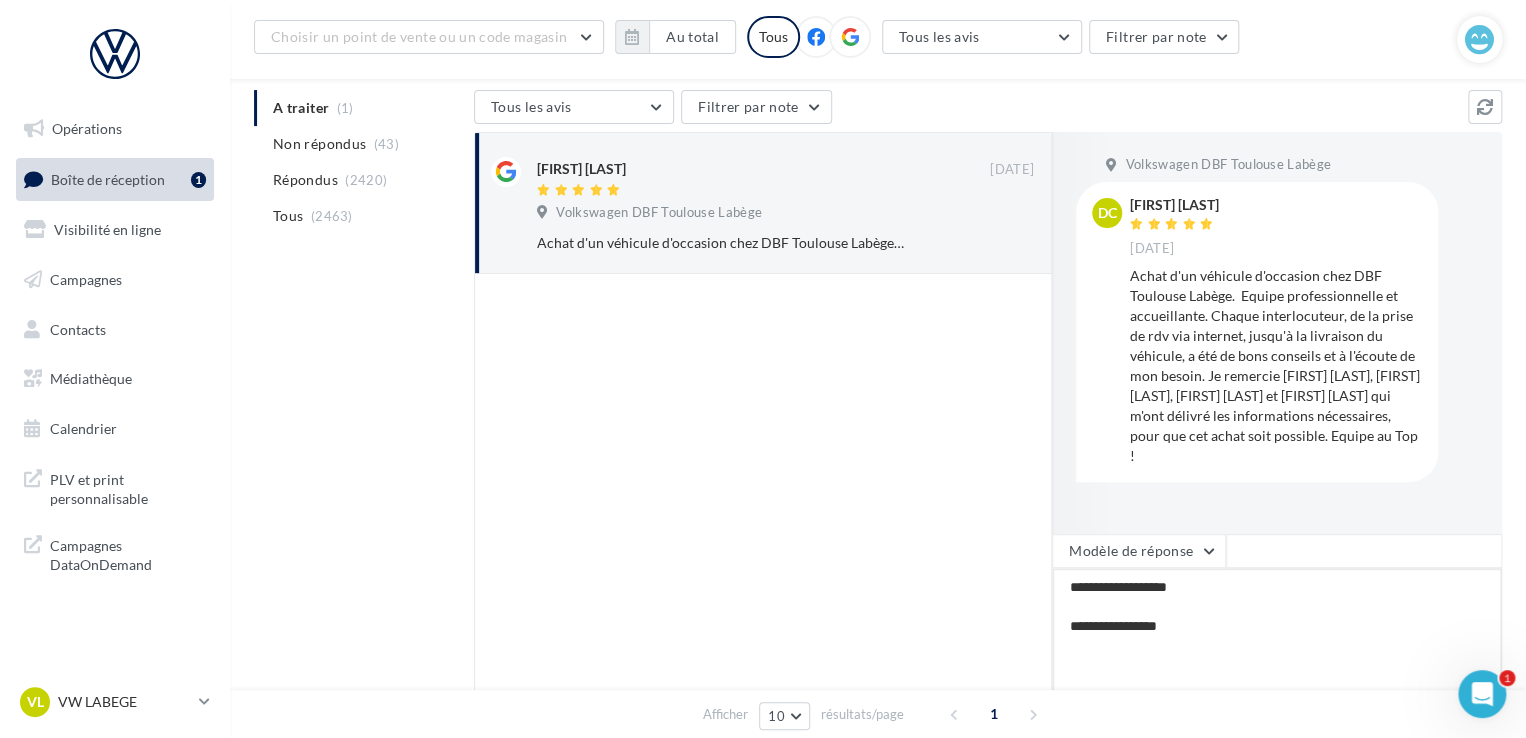 type on "**********" 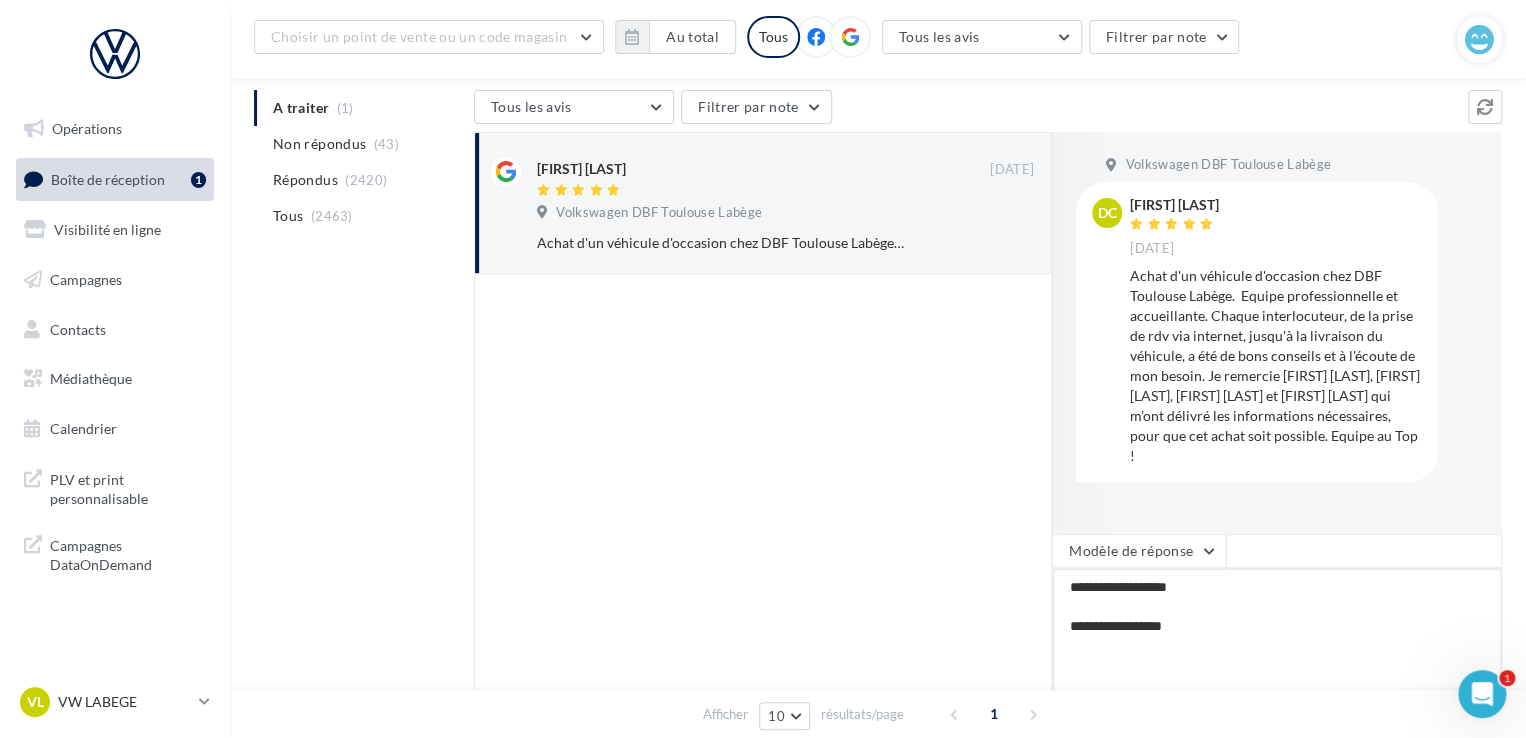 type on "**********" 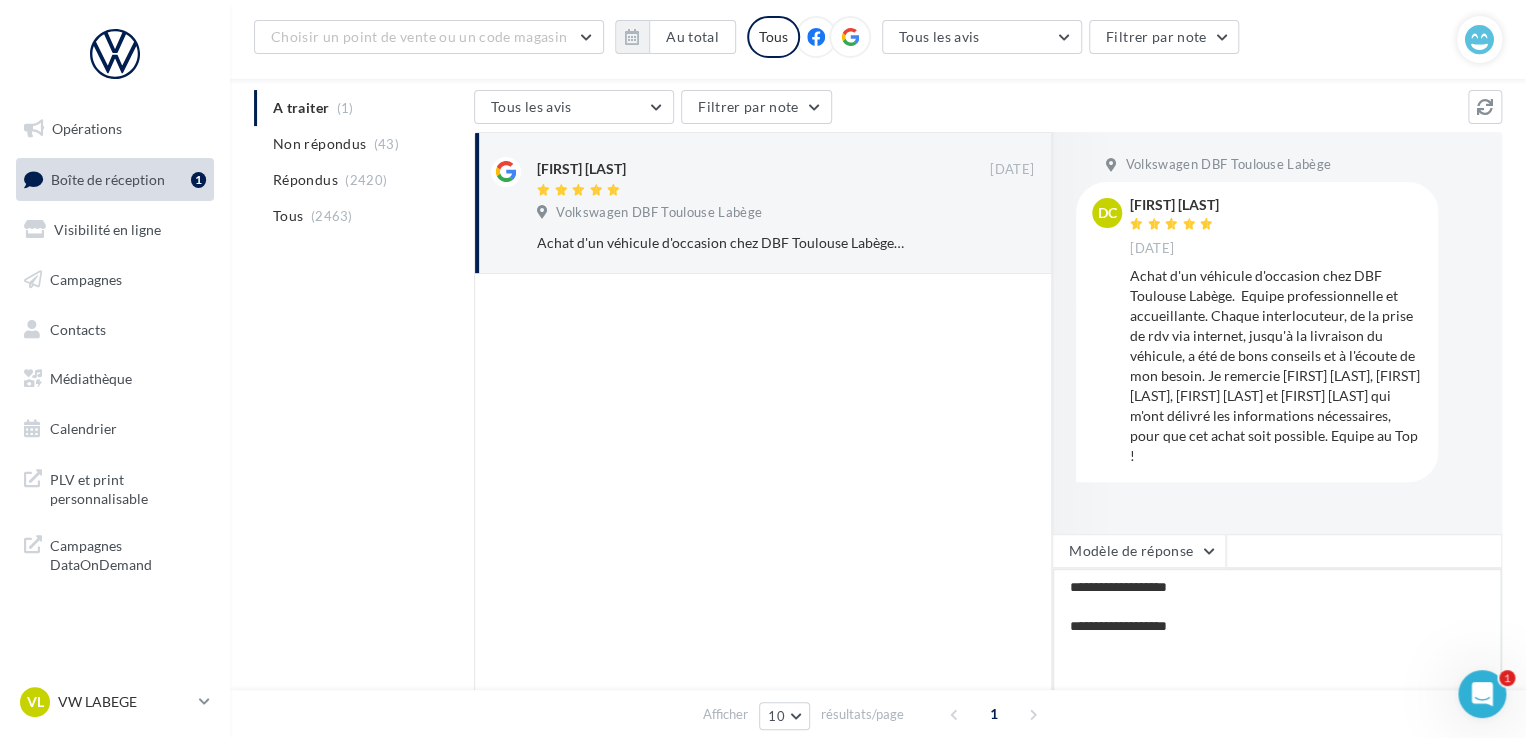 type on "**********" 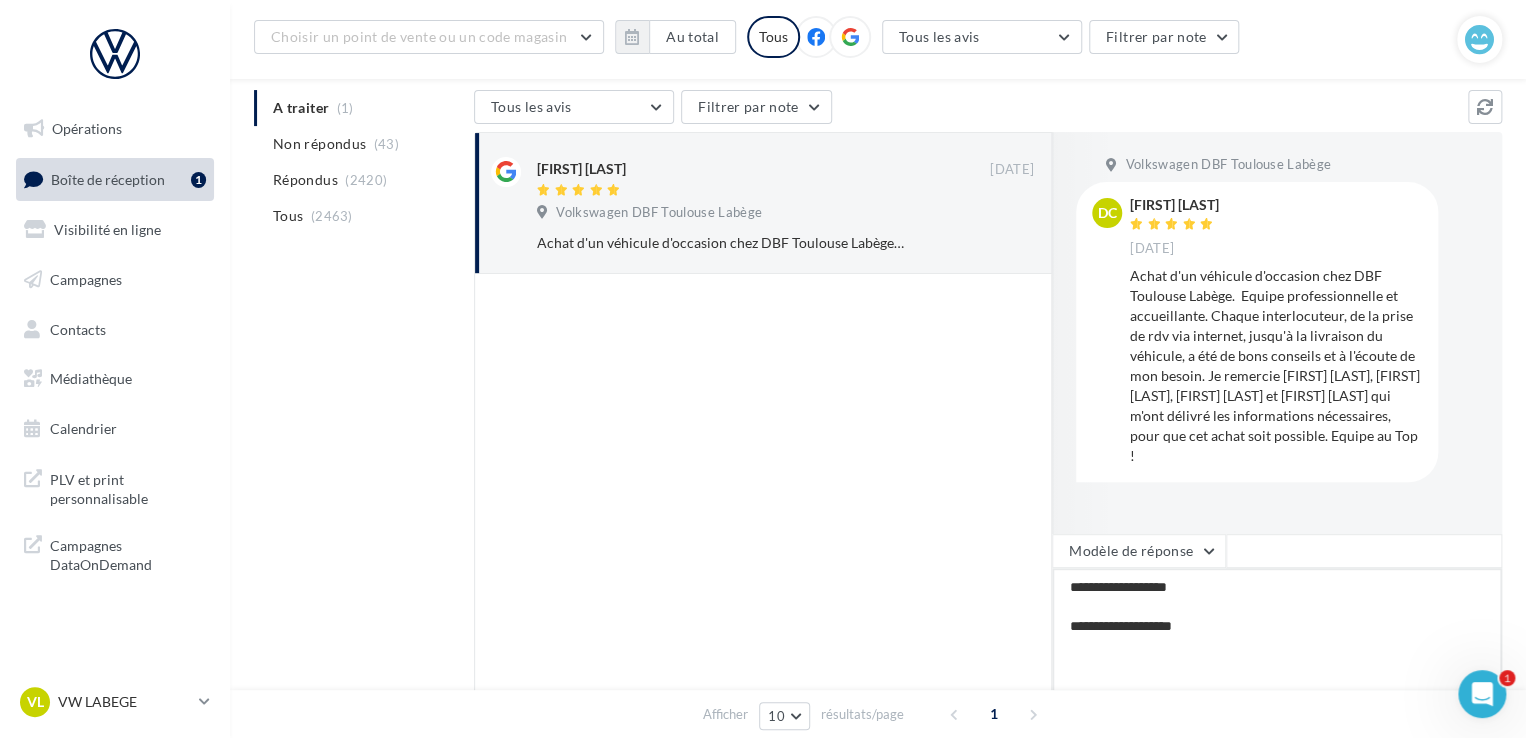 type on "**********" 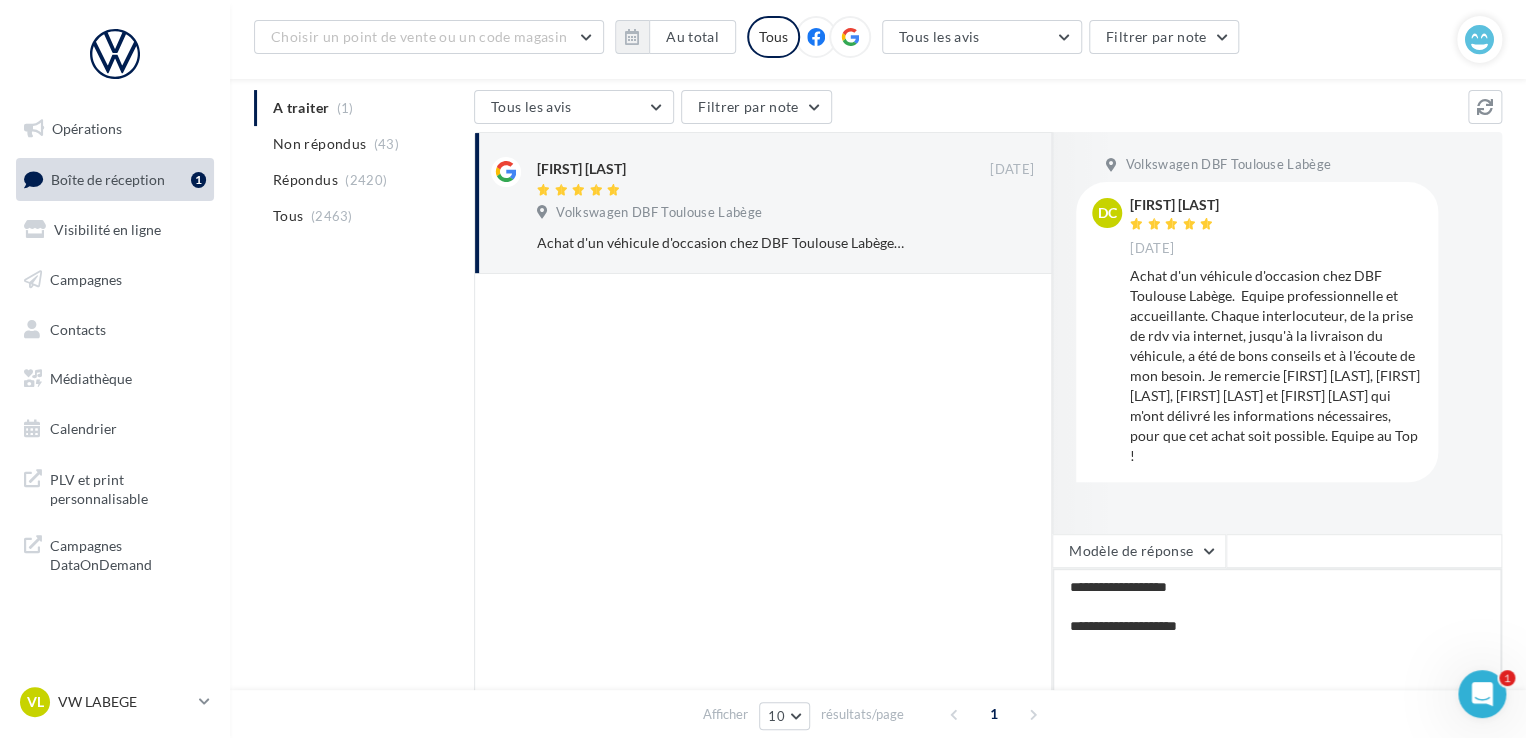 type on "**********" 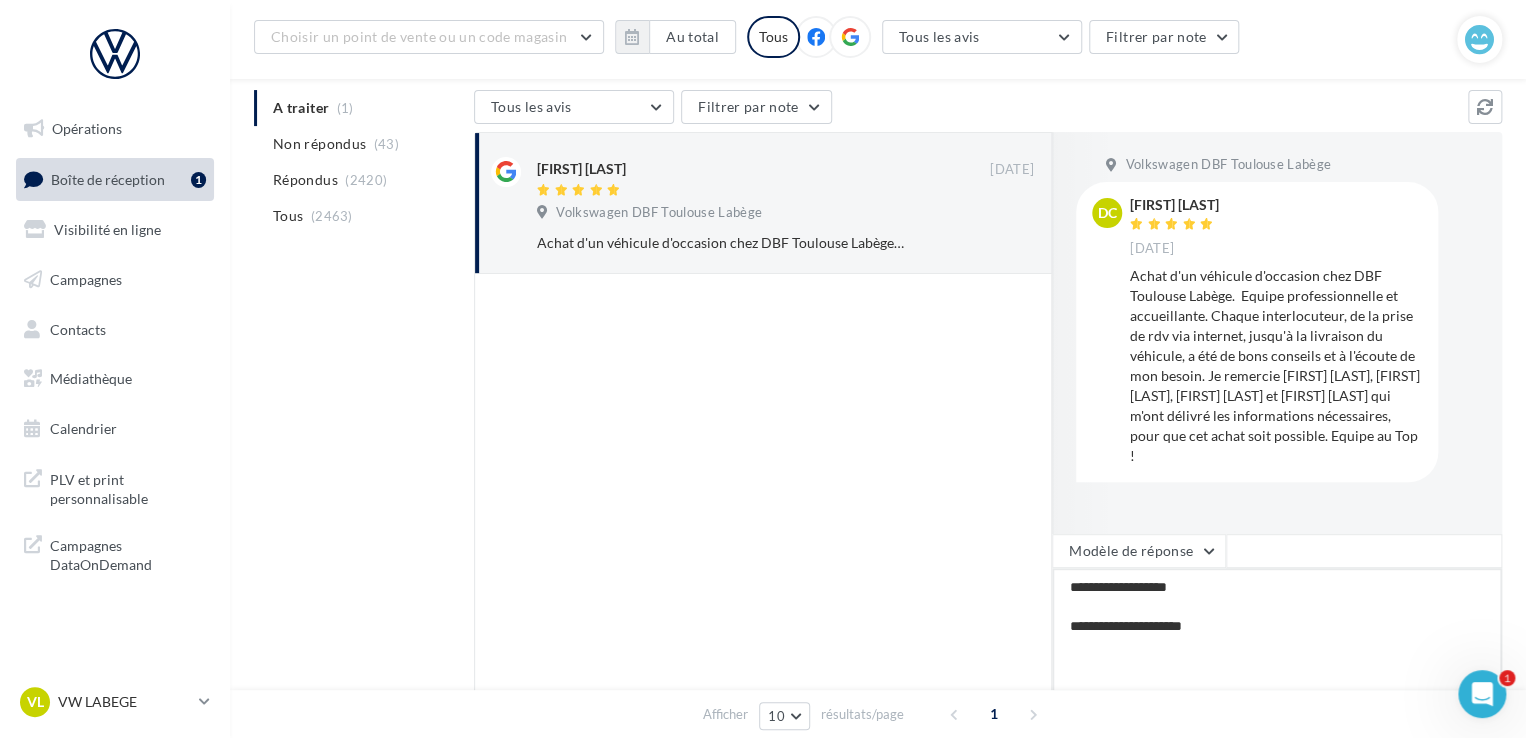 type on "**********" 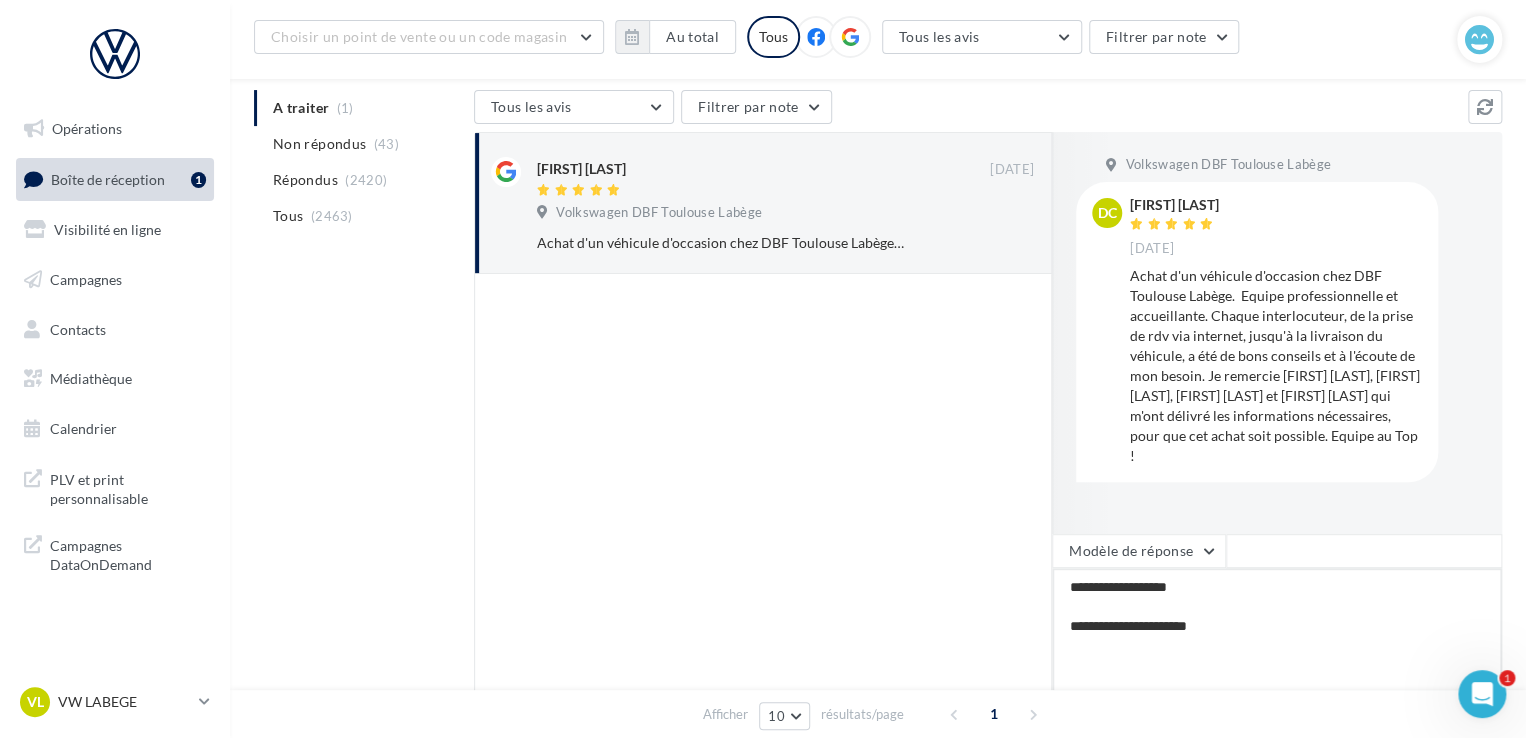 type on "**********" 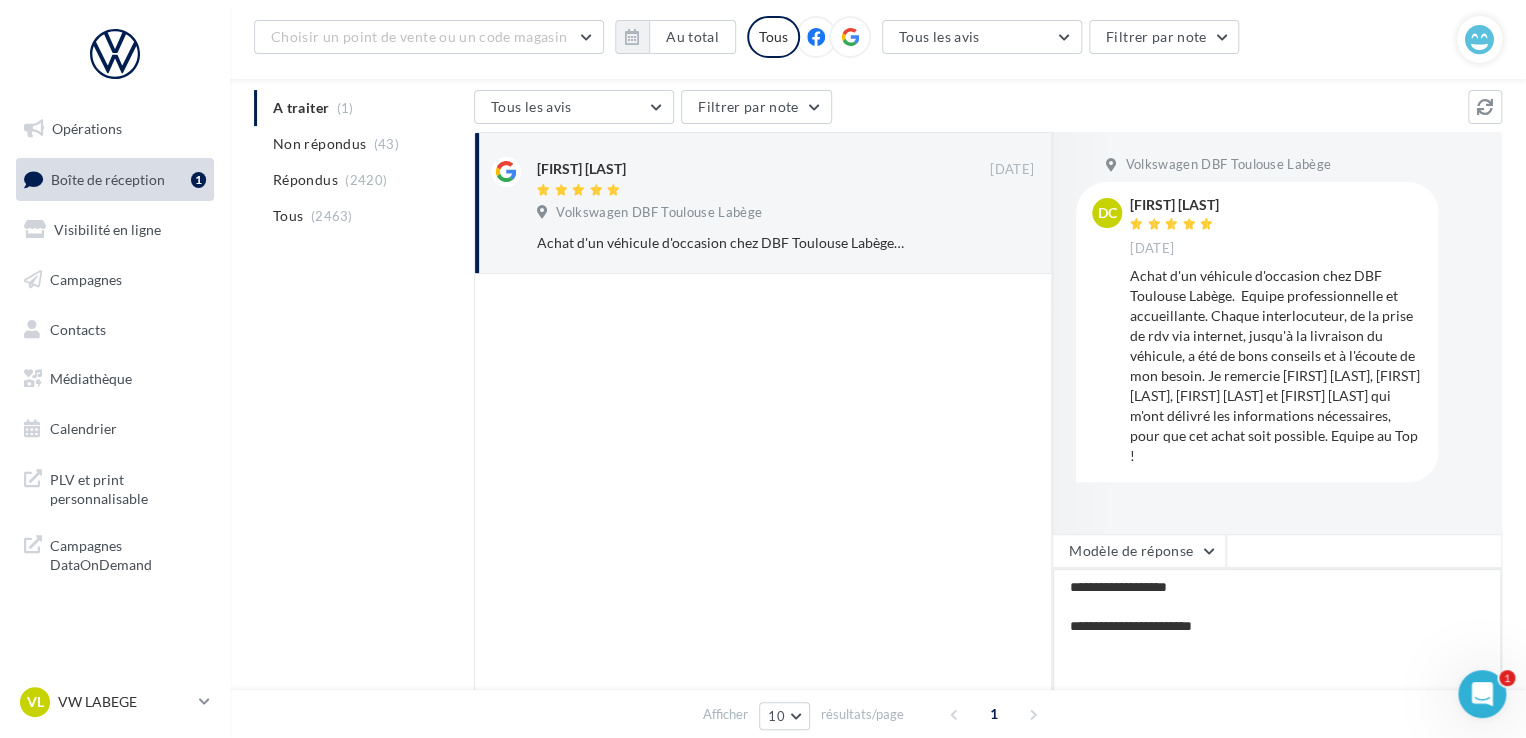 type on "**********" 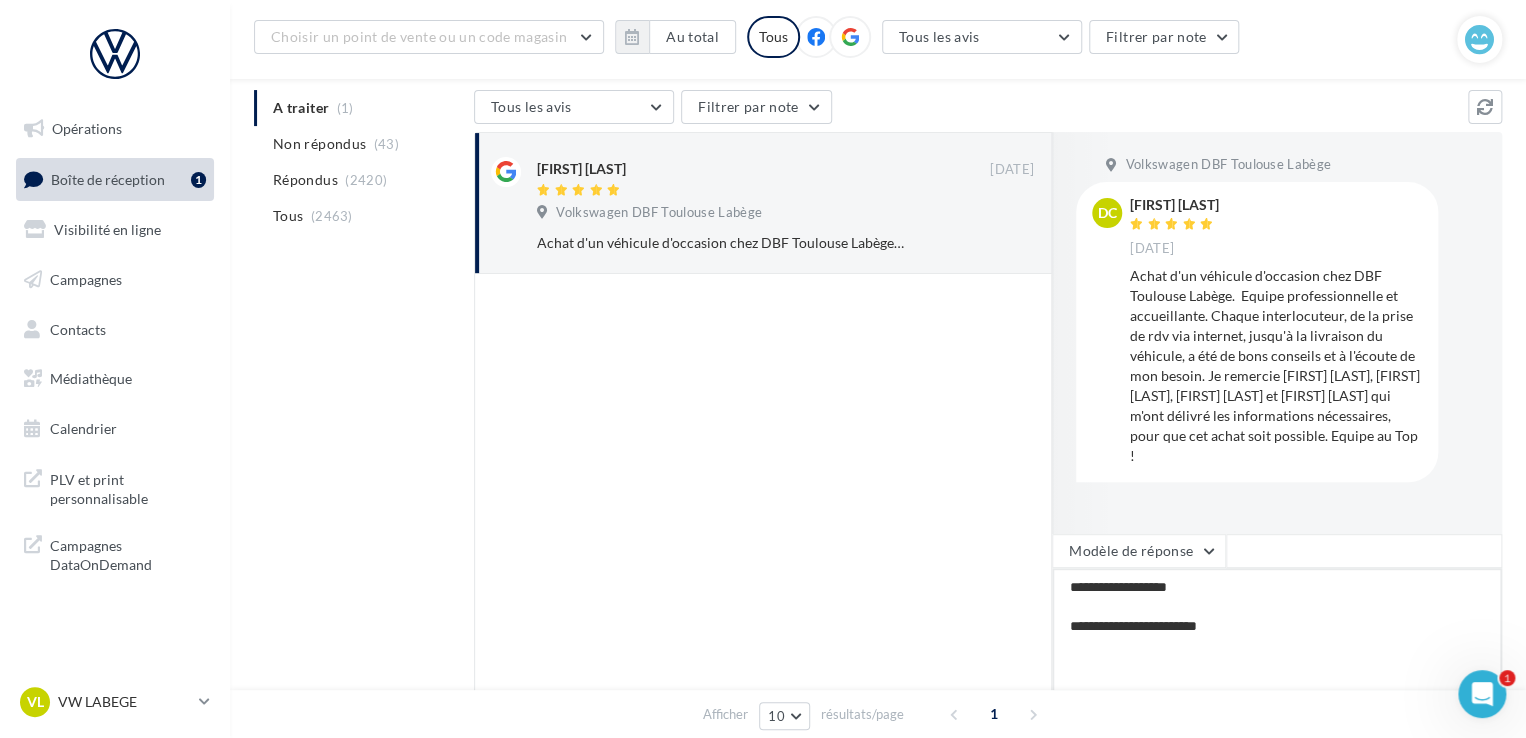 type on "**********" 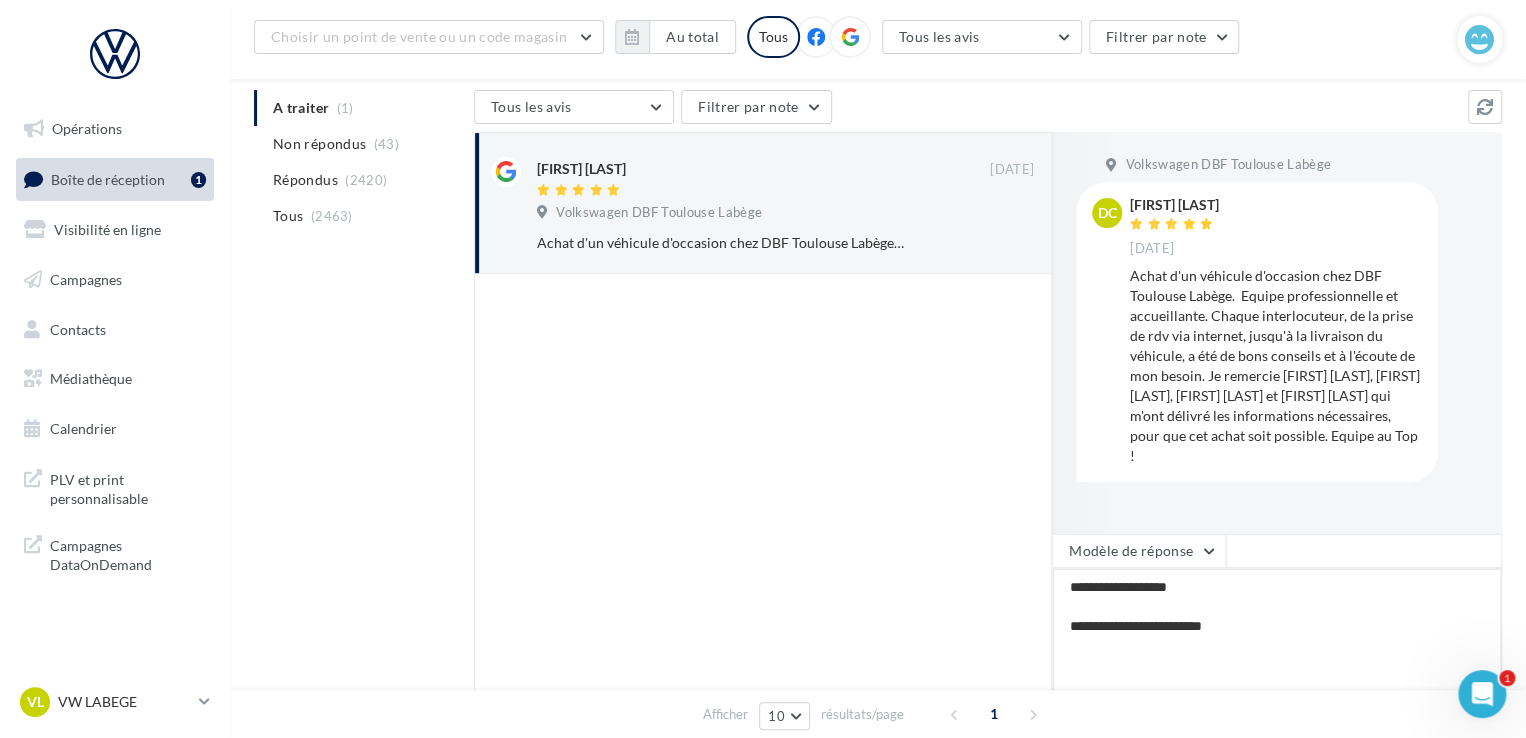 type on "**********" 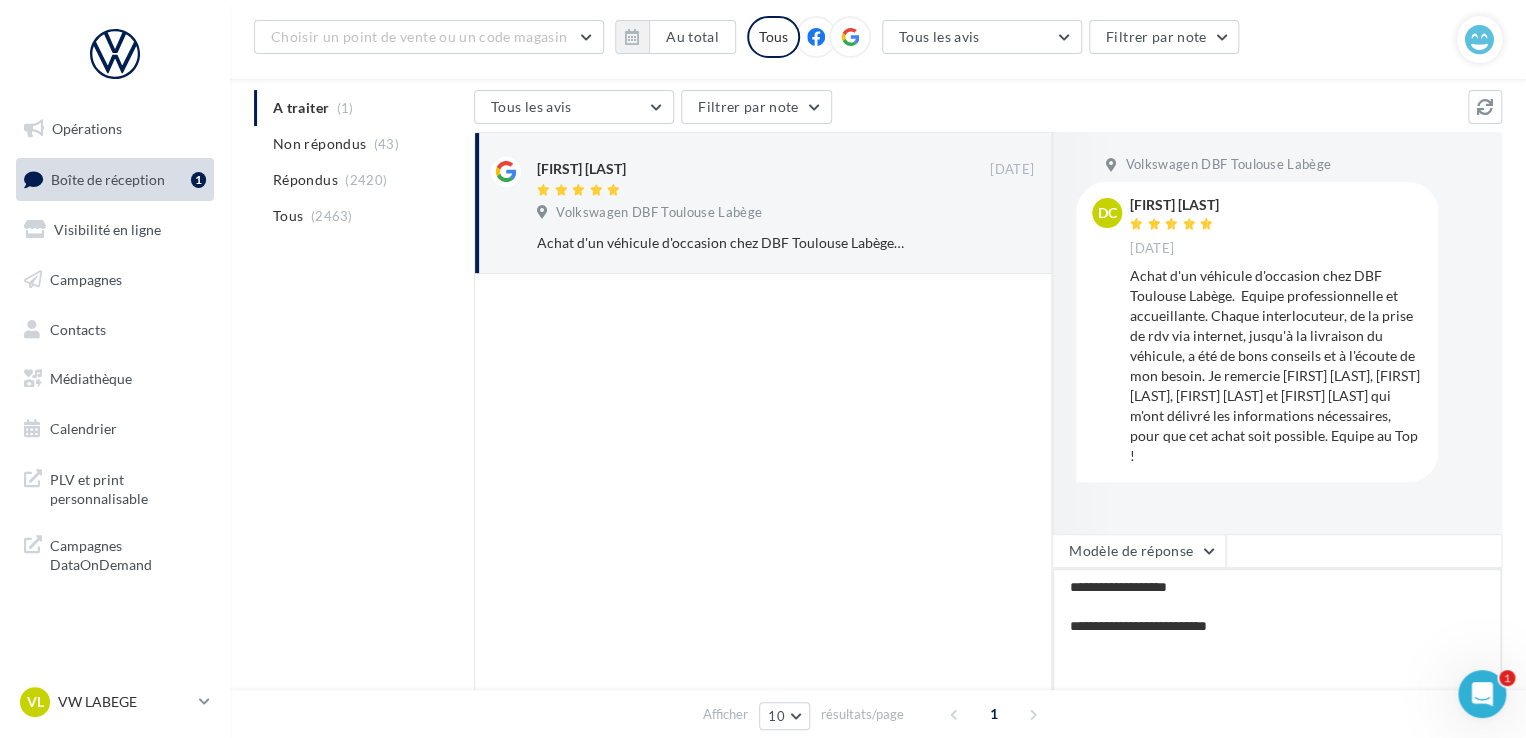 type on "**********" 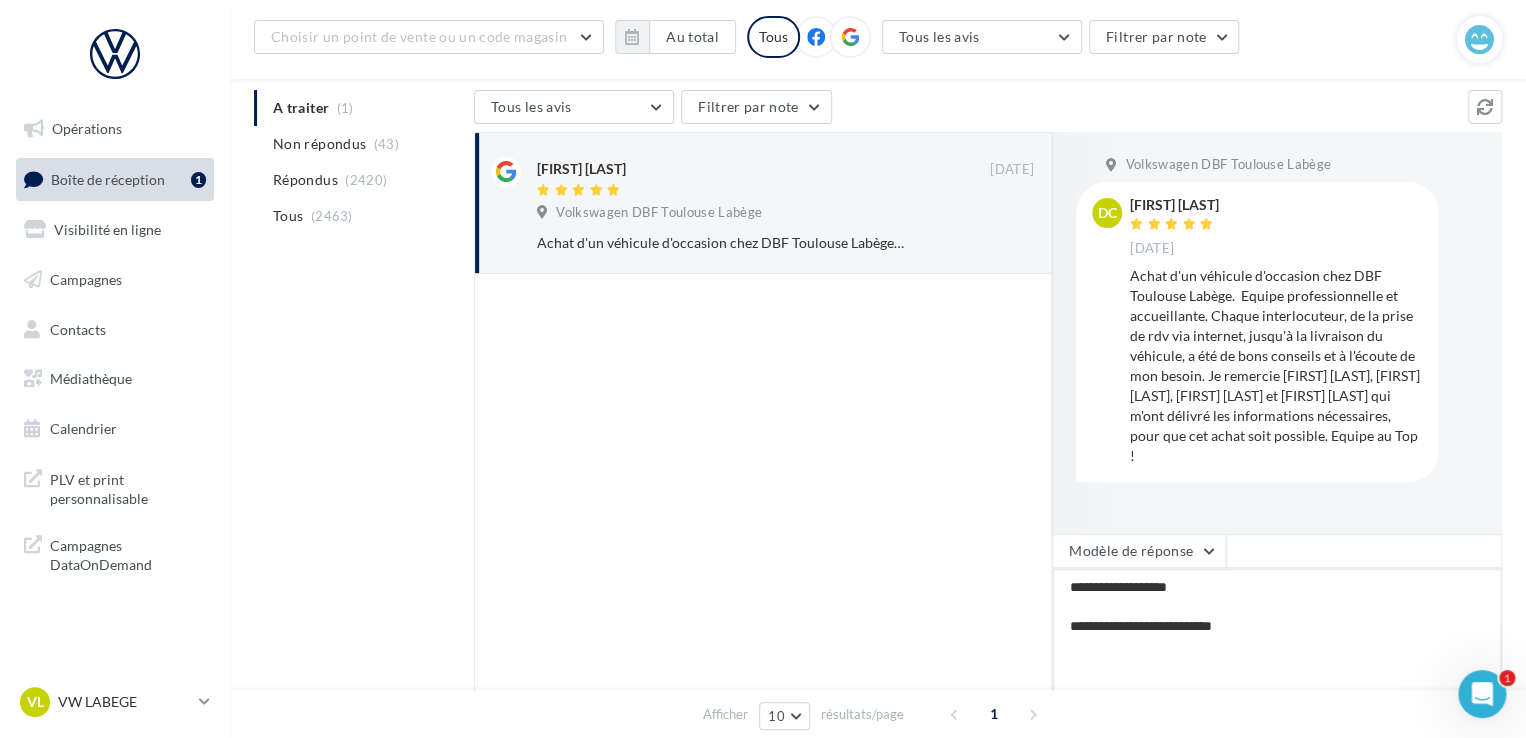 type on "**********" 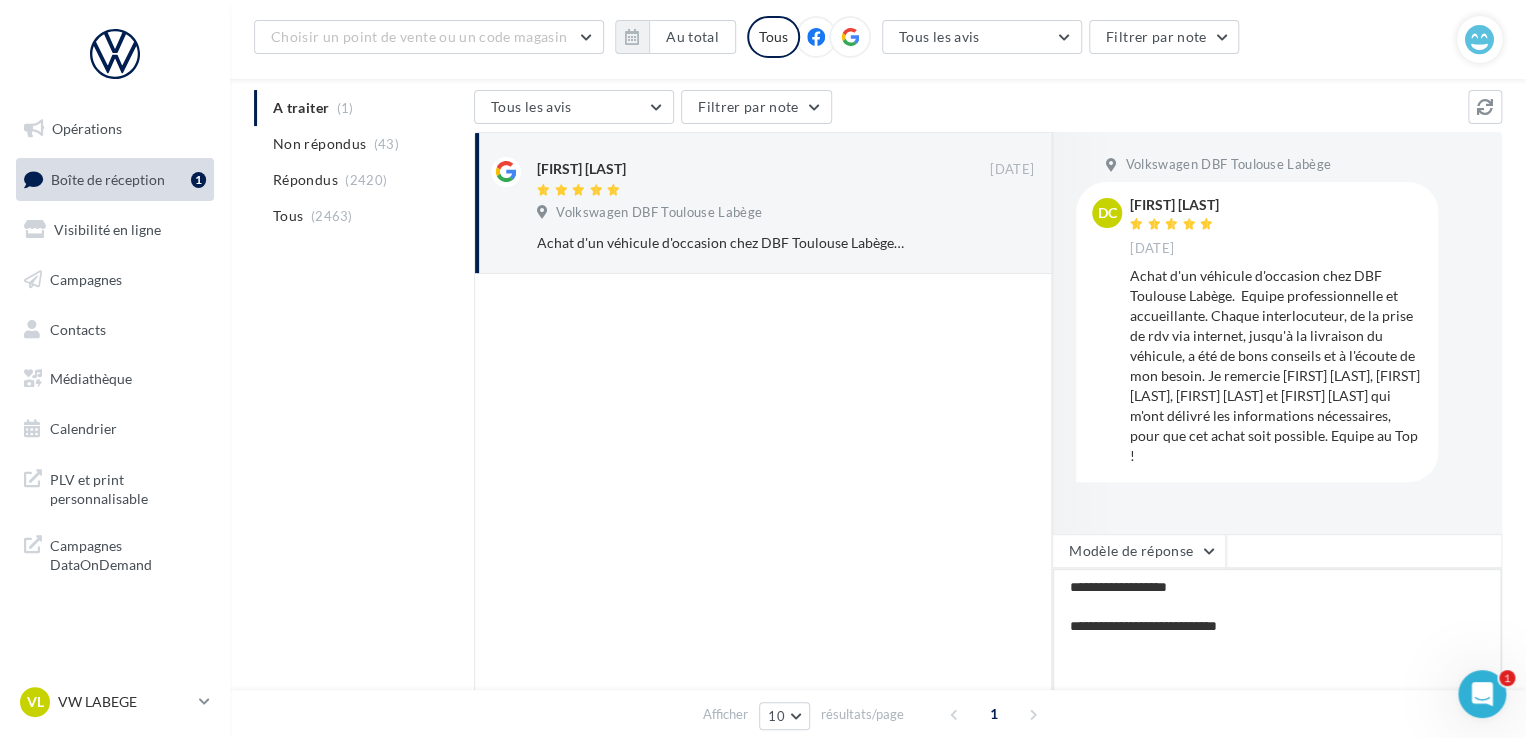 type on "**********" 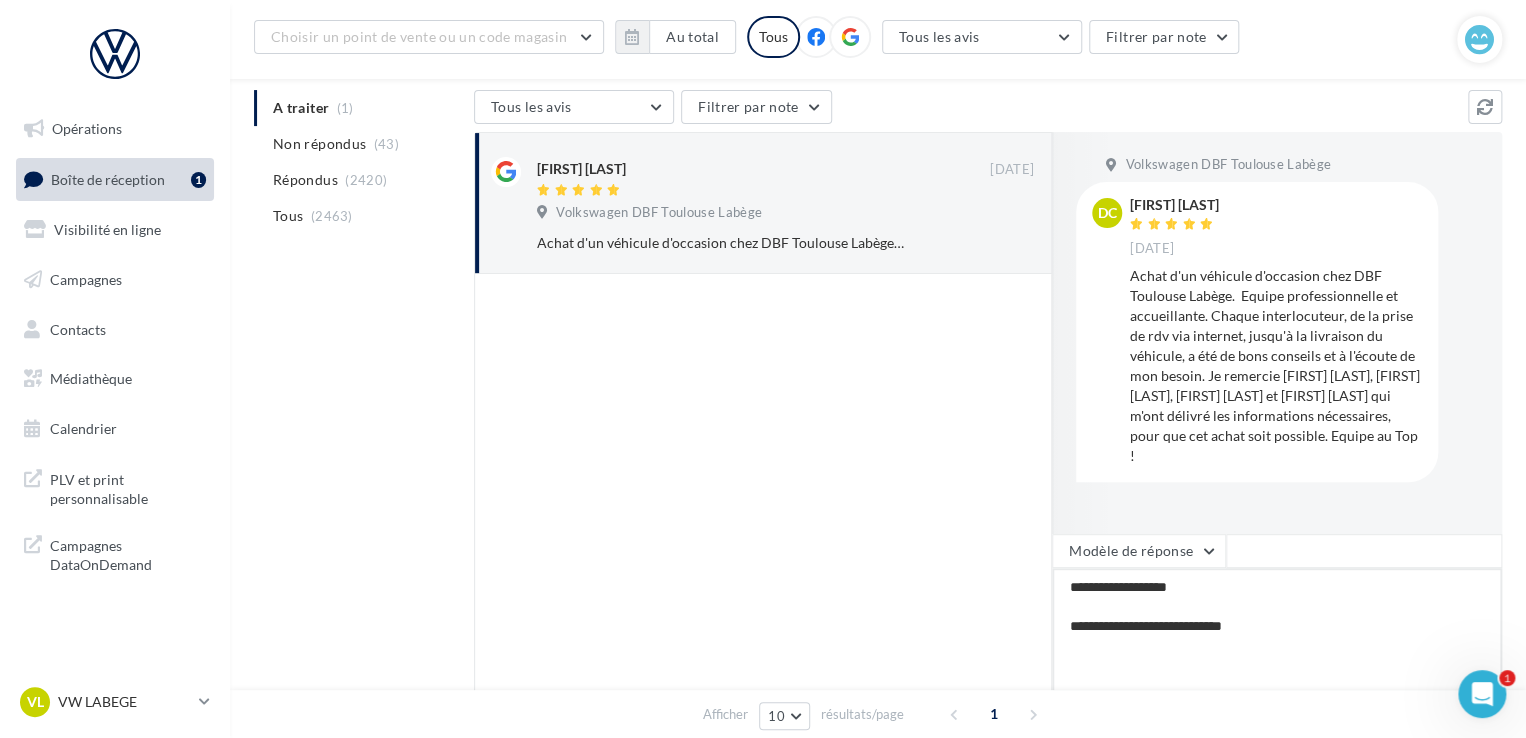 type on "**********" 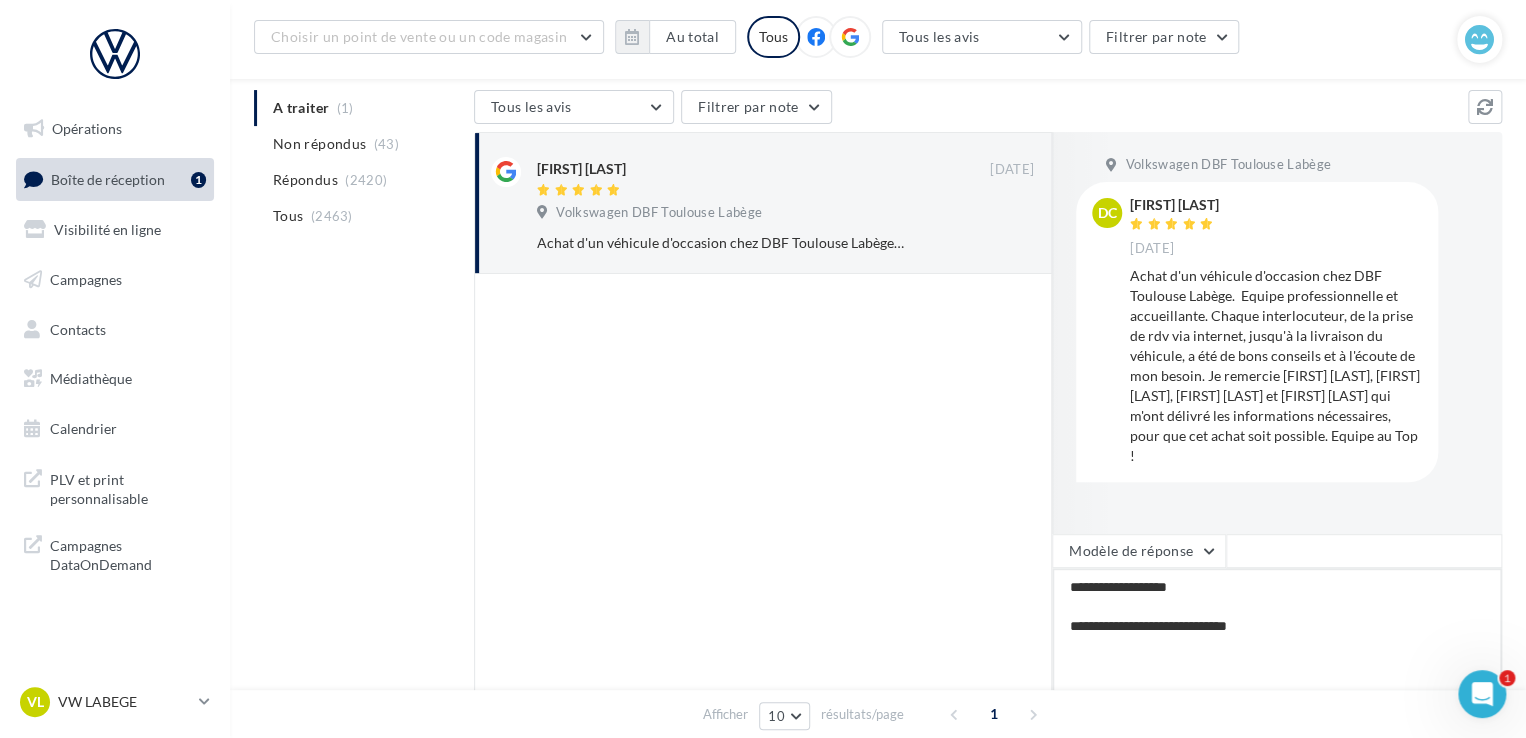 type on "**********" 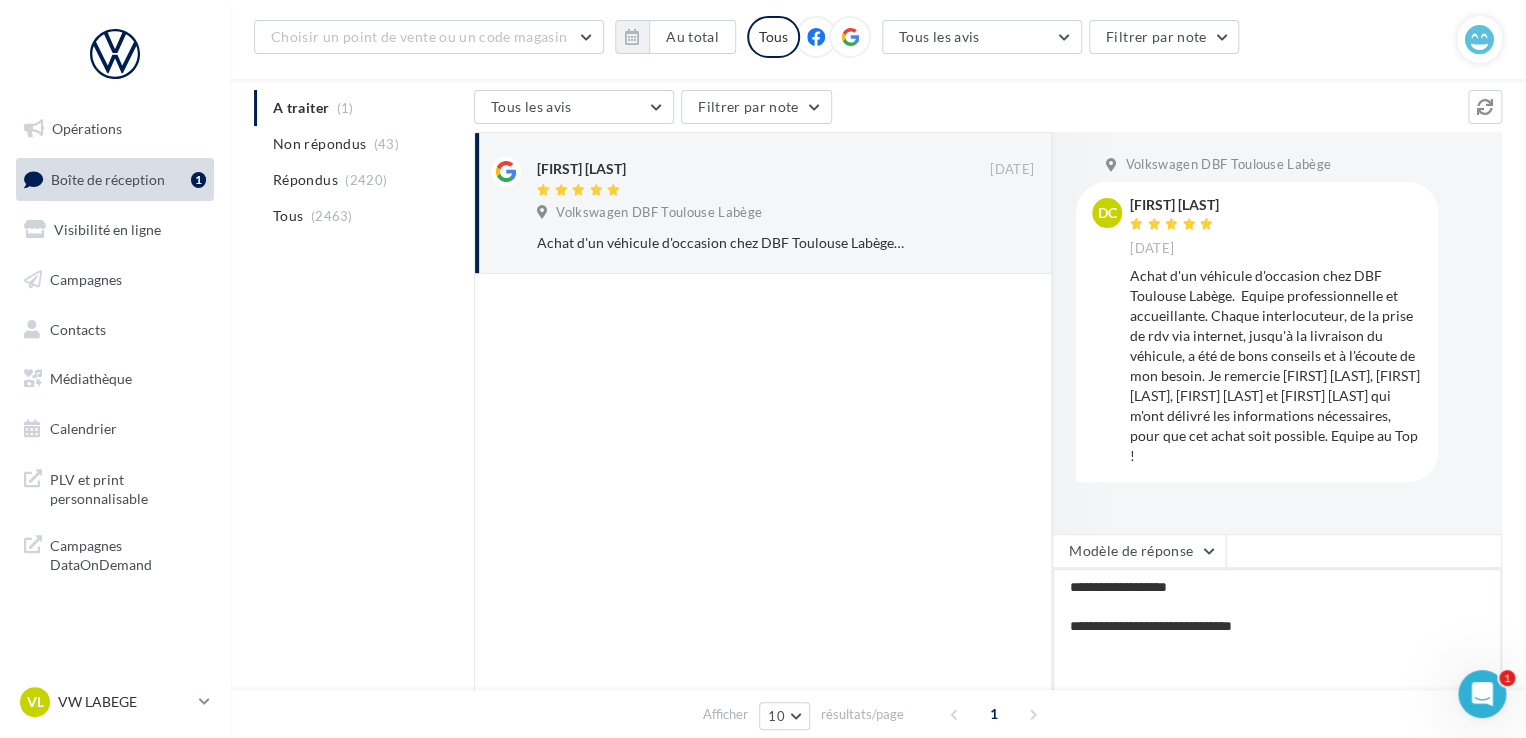 type on "**********" 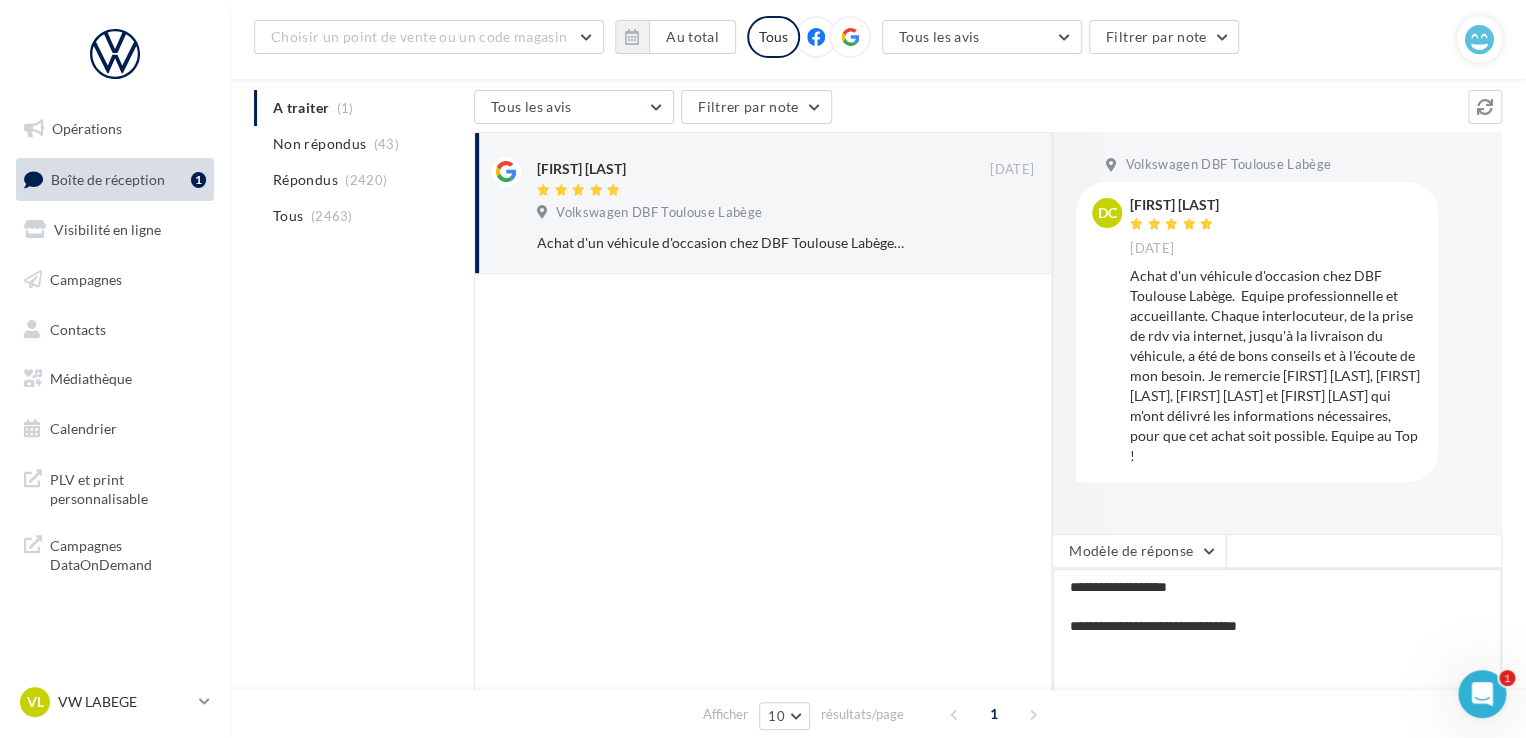 type on "**********" 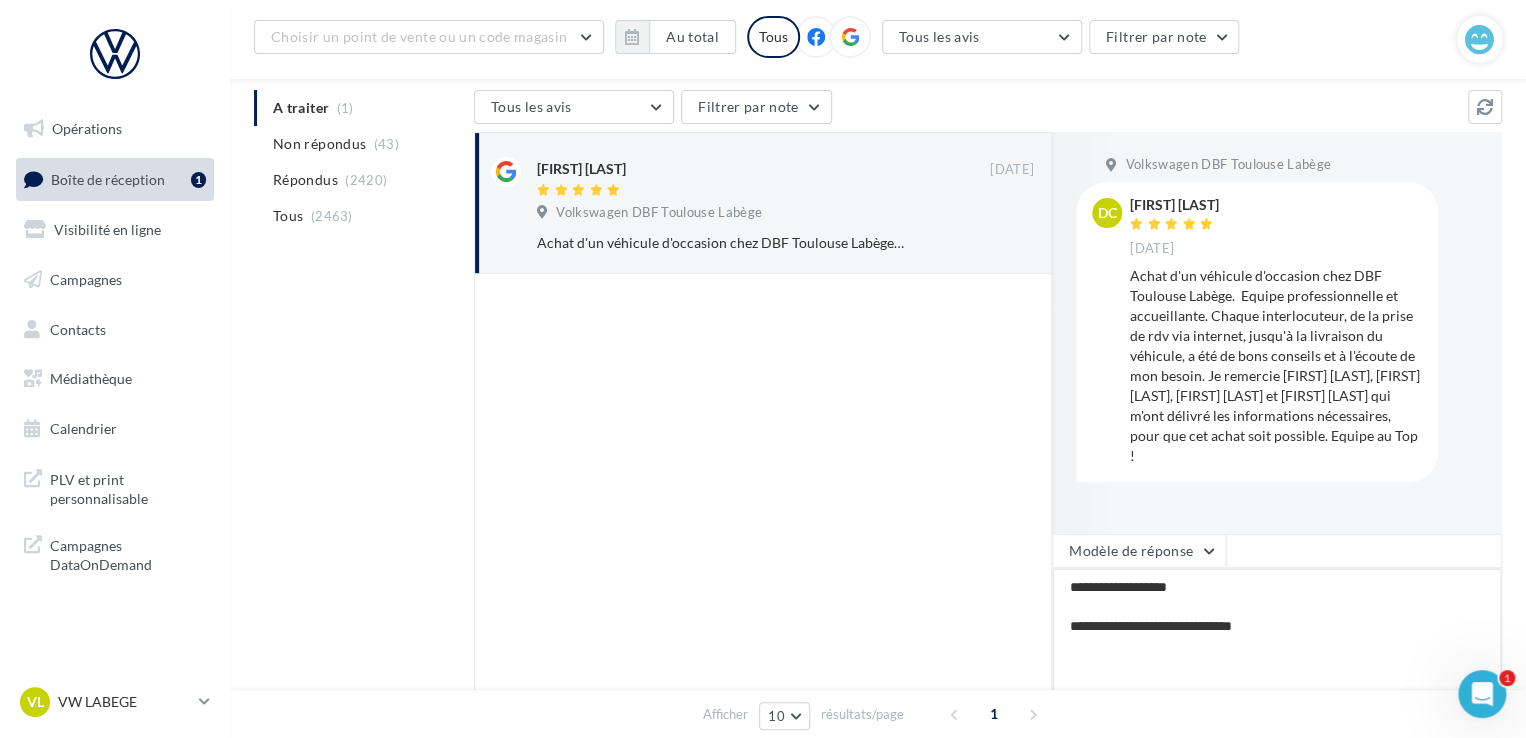 type on "**********" 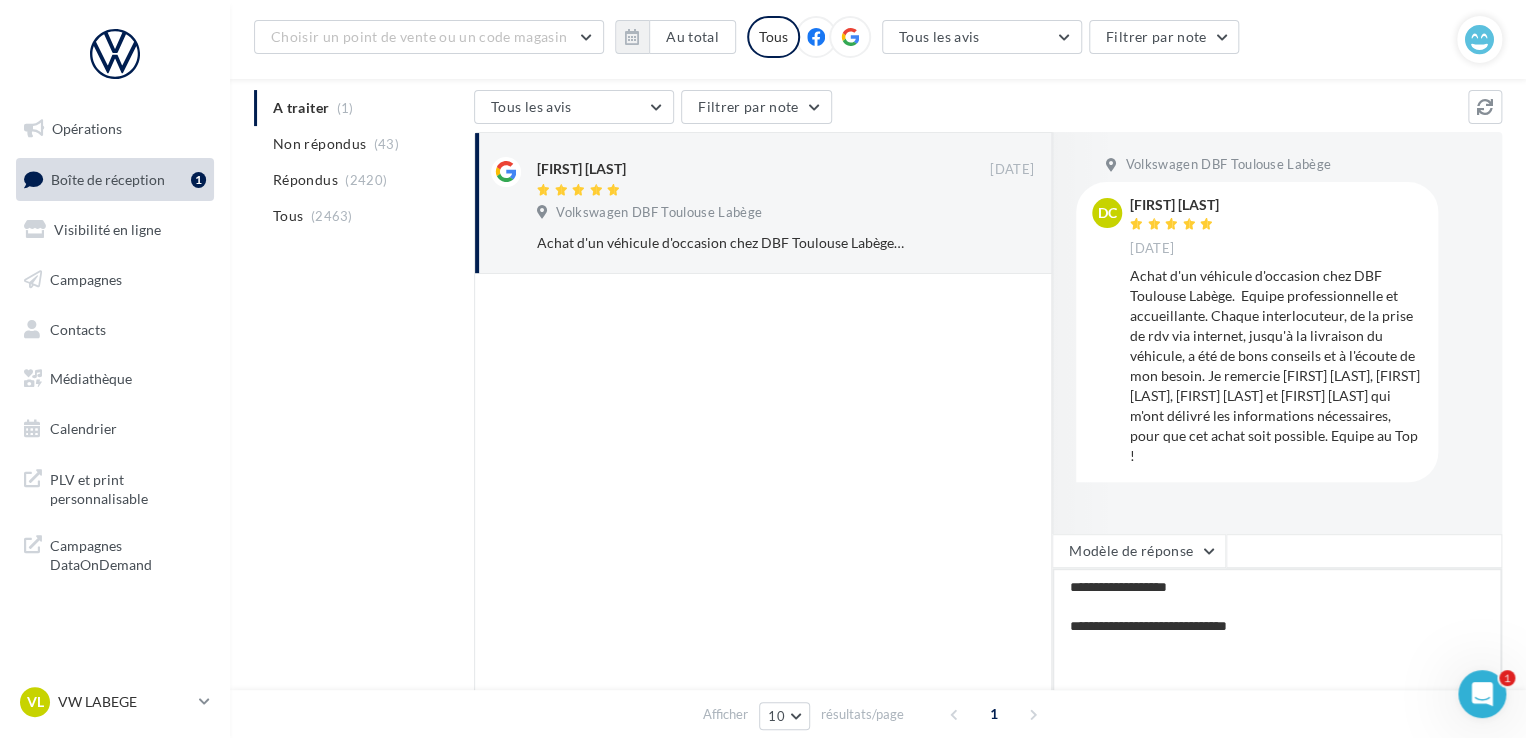 type on "**********" 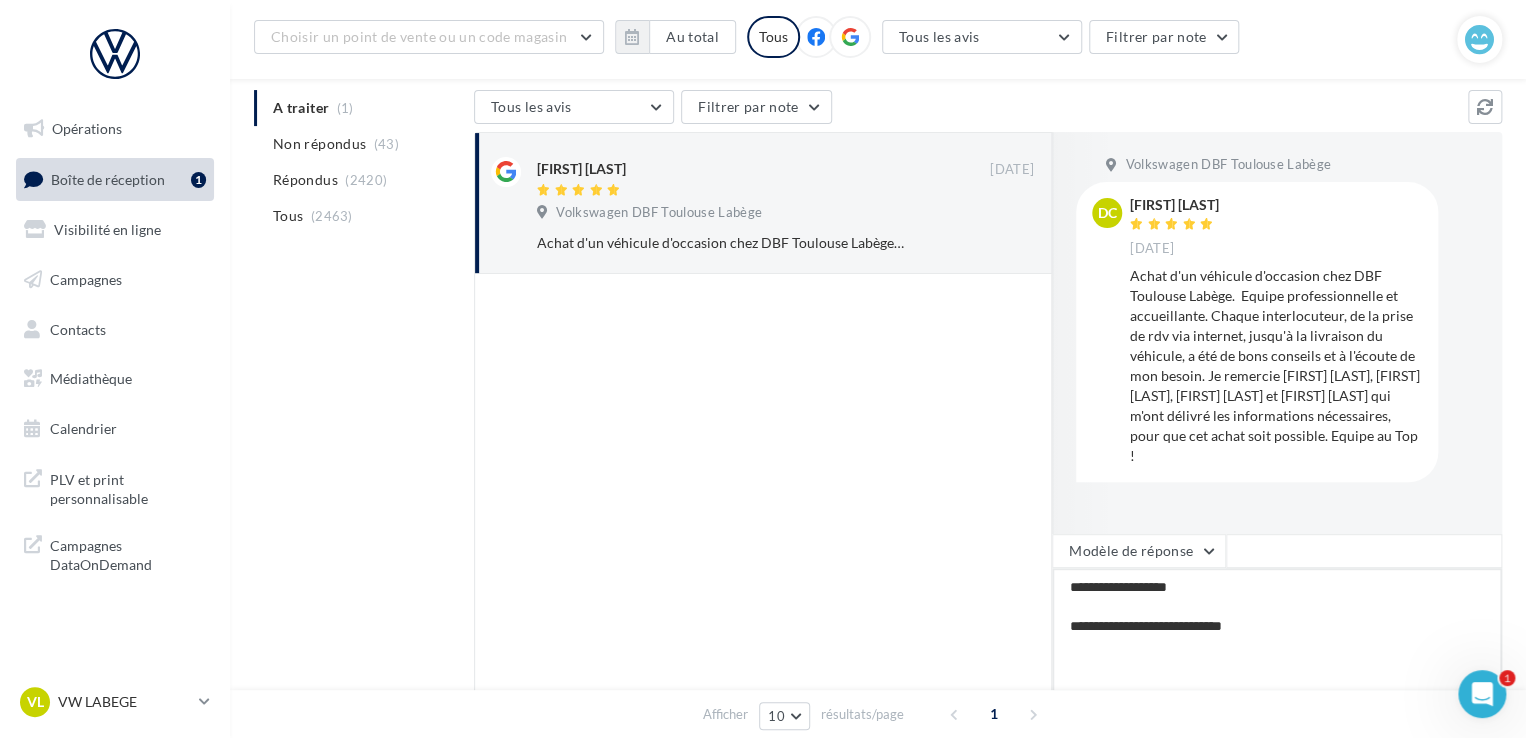 type on "**********" 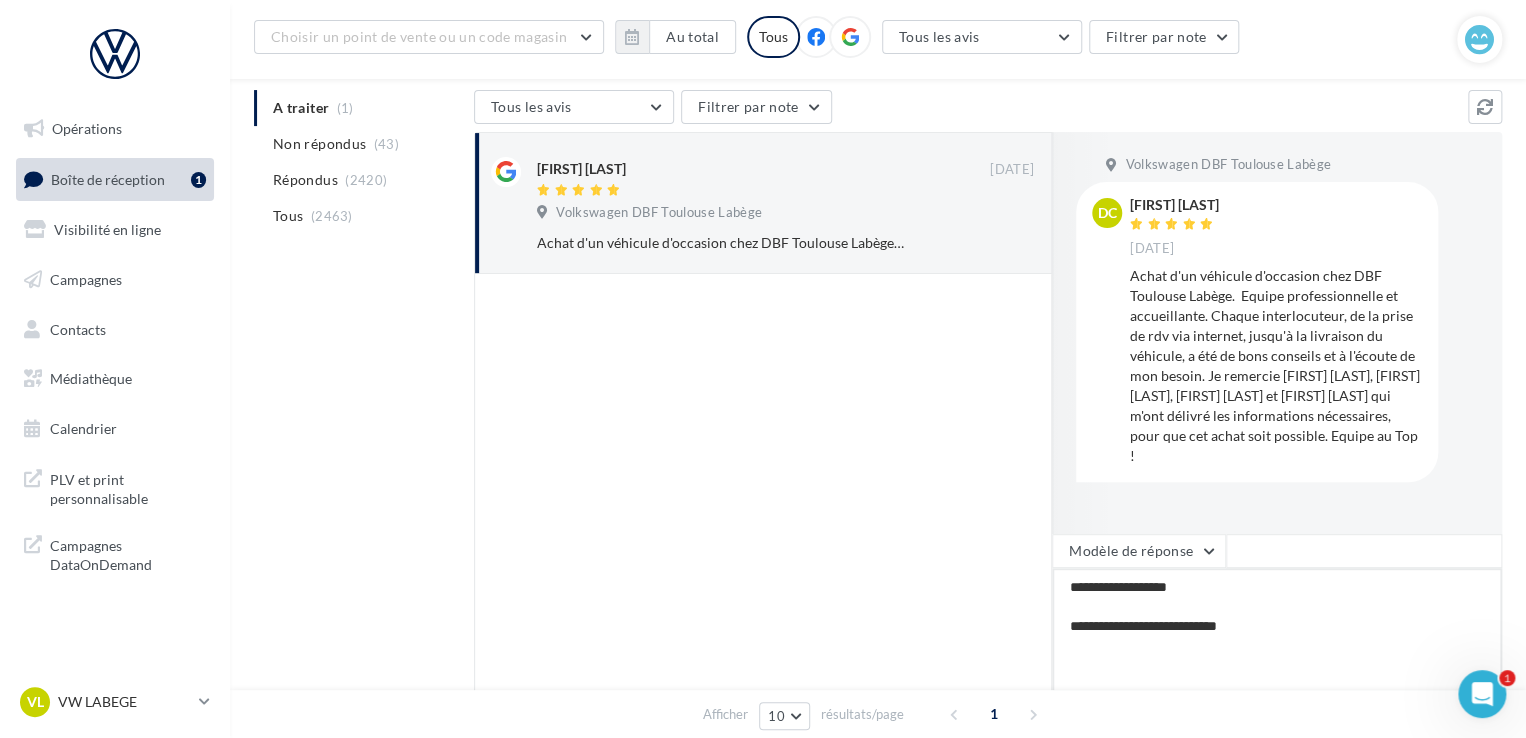 type on "**********" 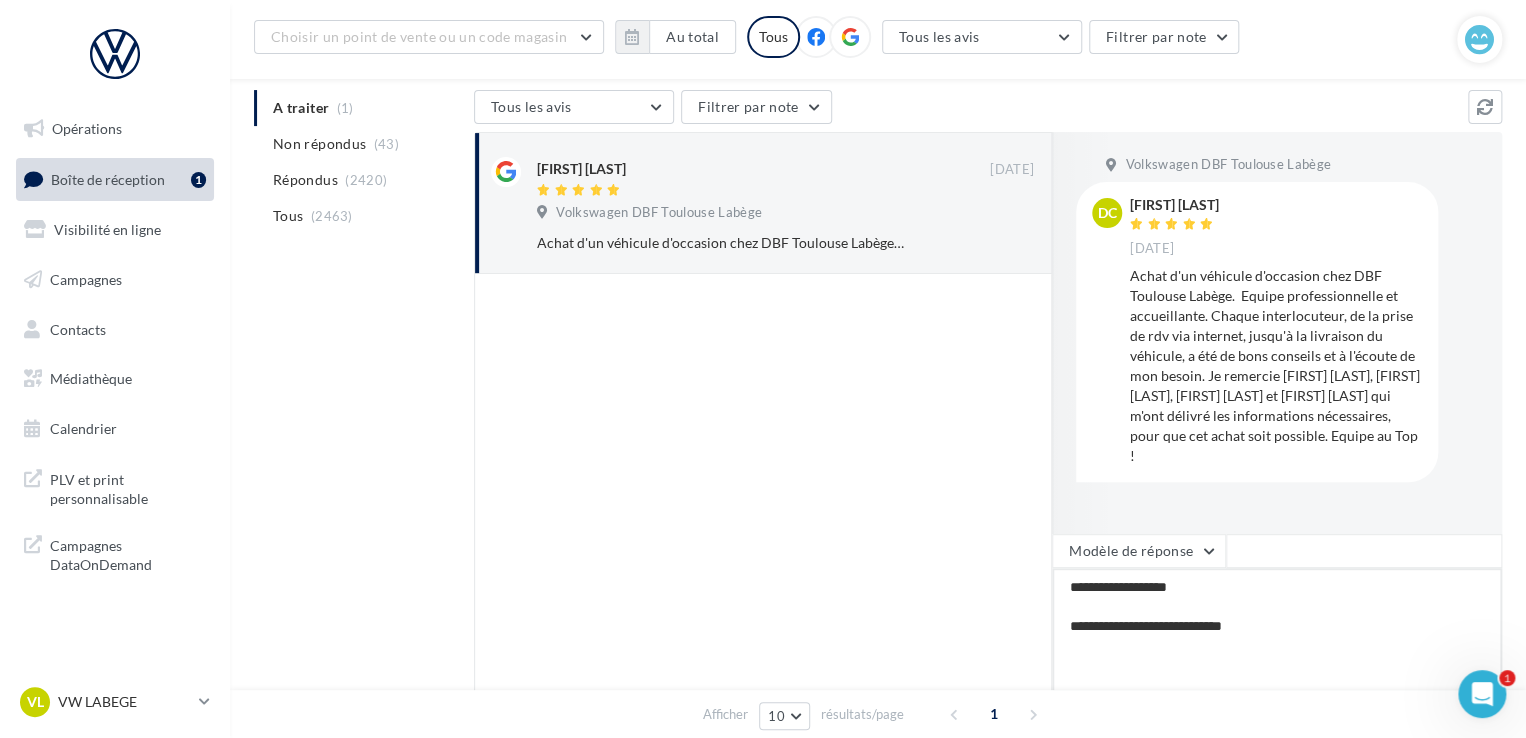 type on "**********" 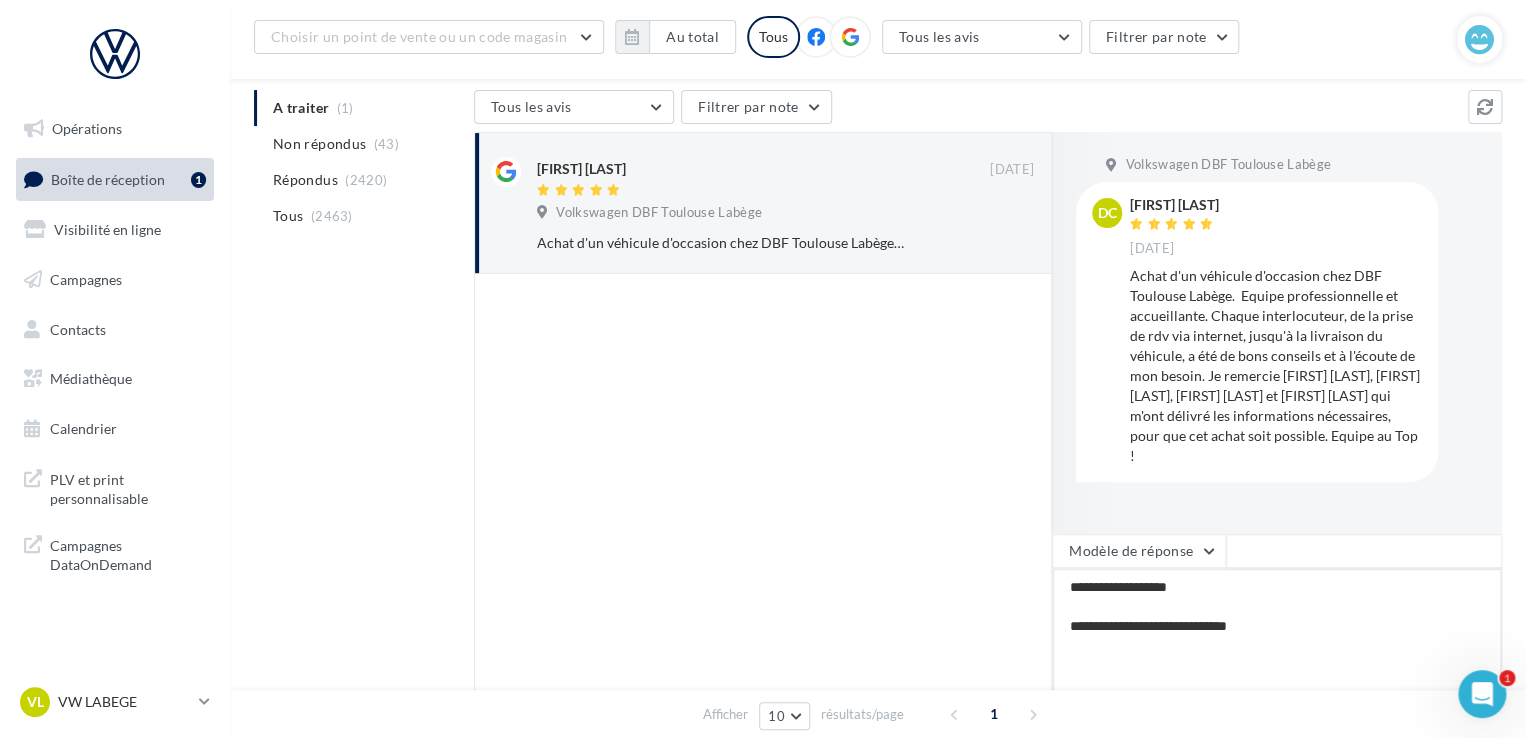type on "**********" 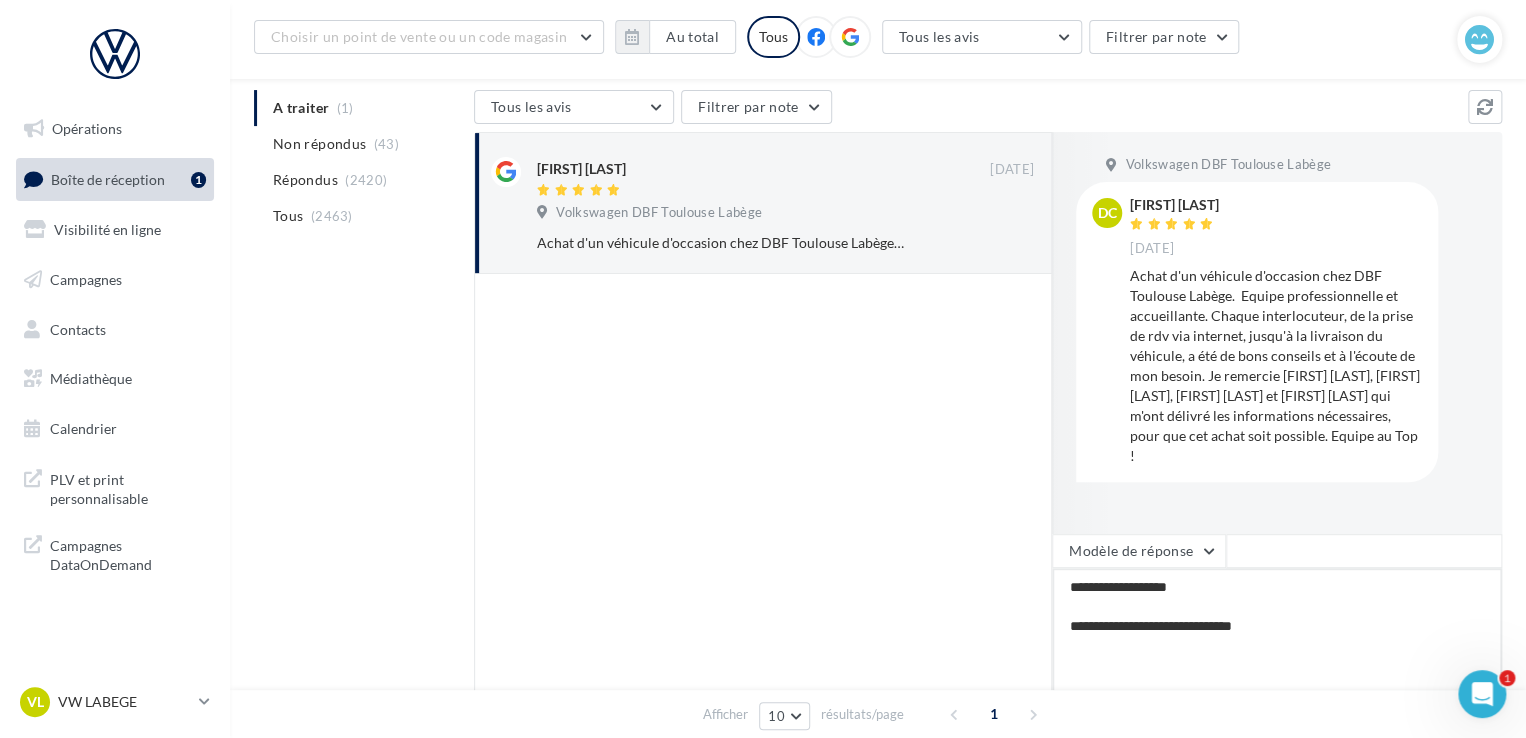 type on "**********" 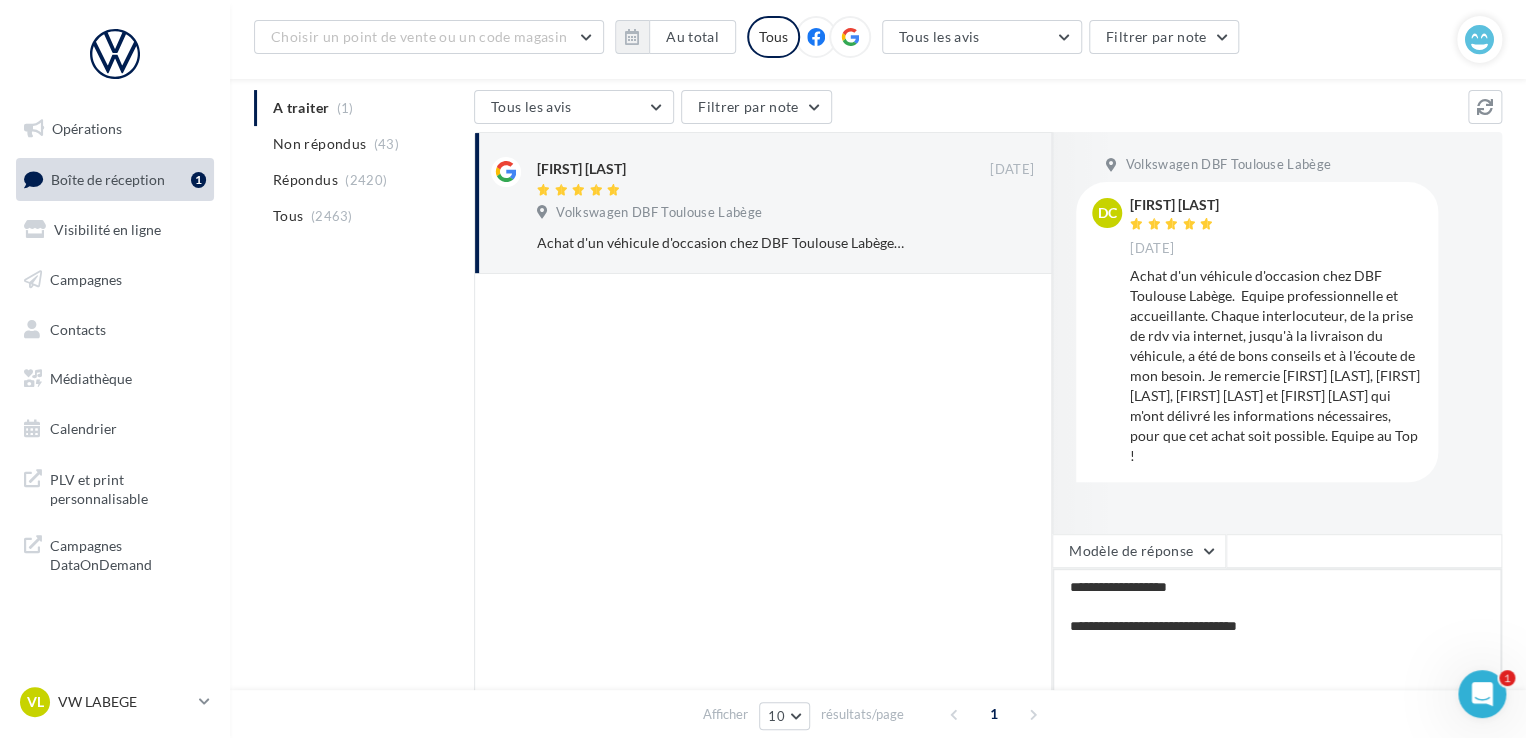 type on "**********" 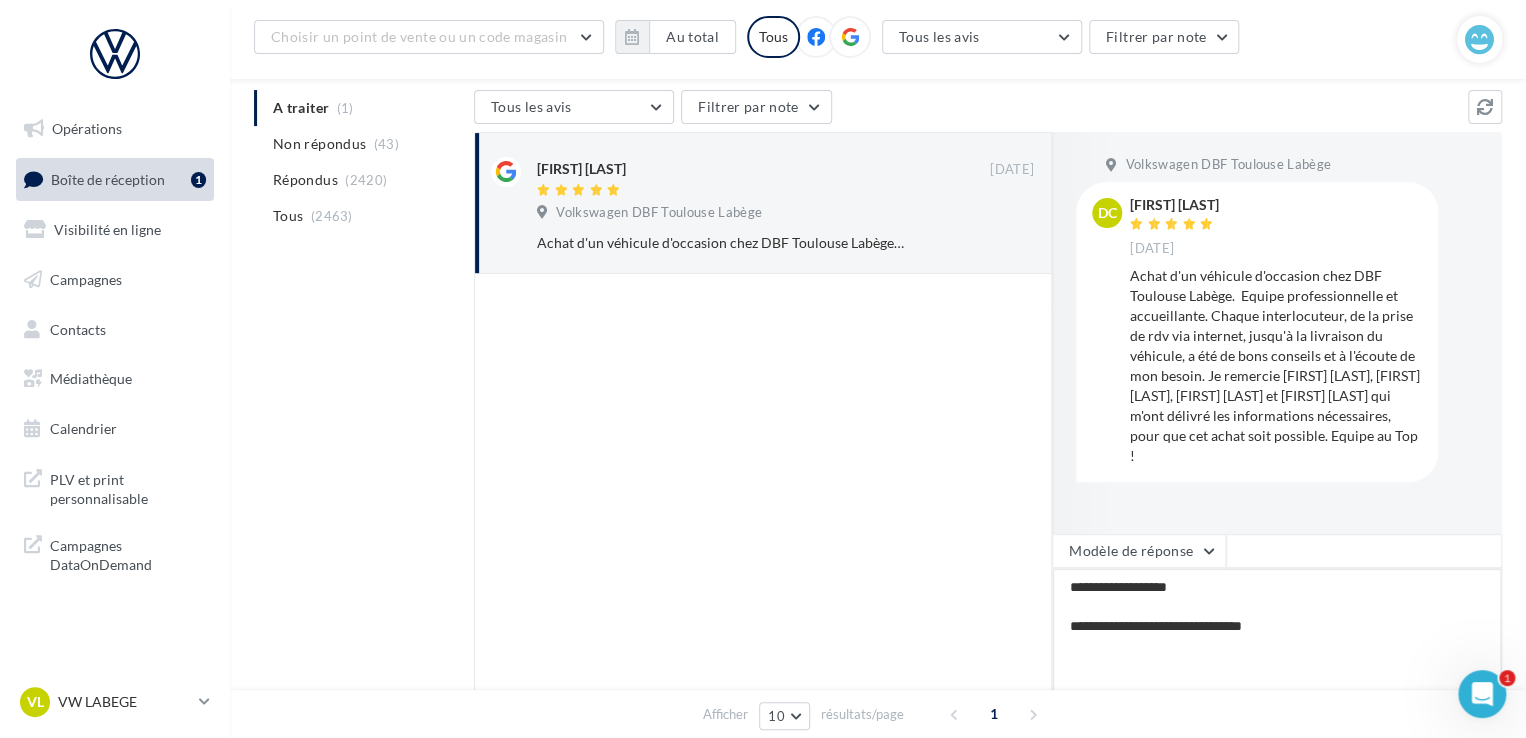 type on "**********" 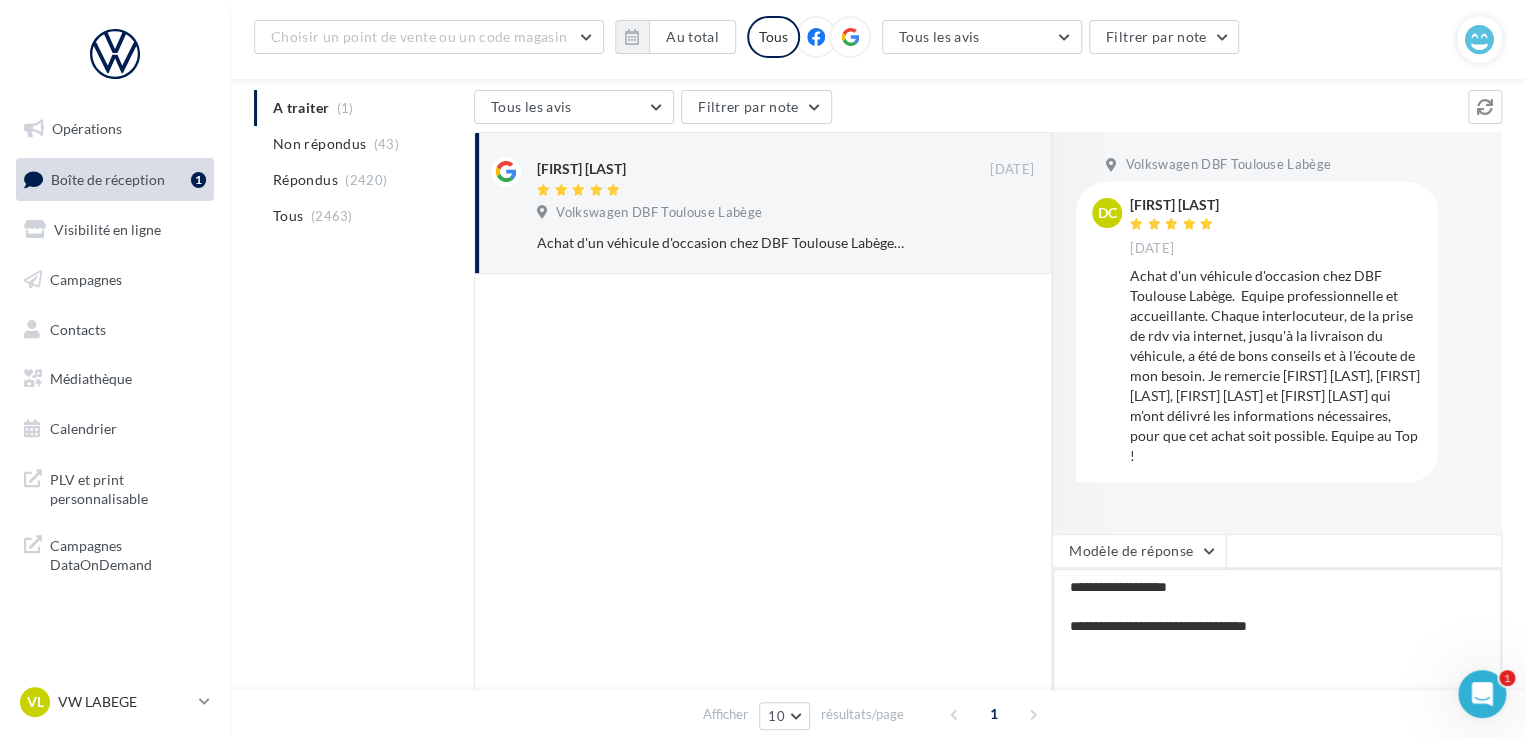 type on "**********" 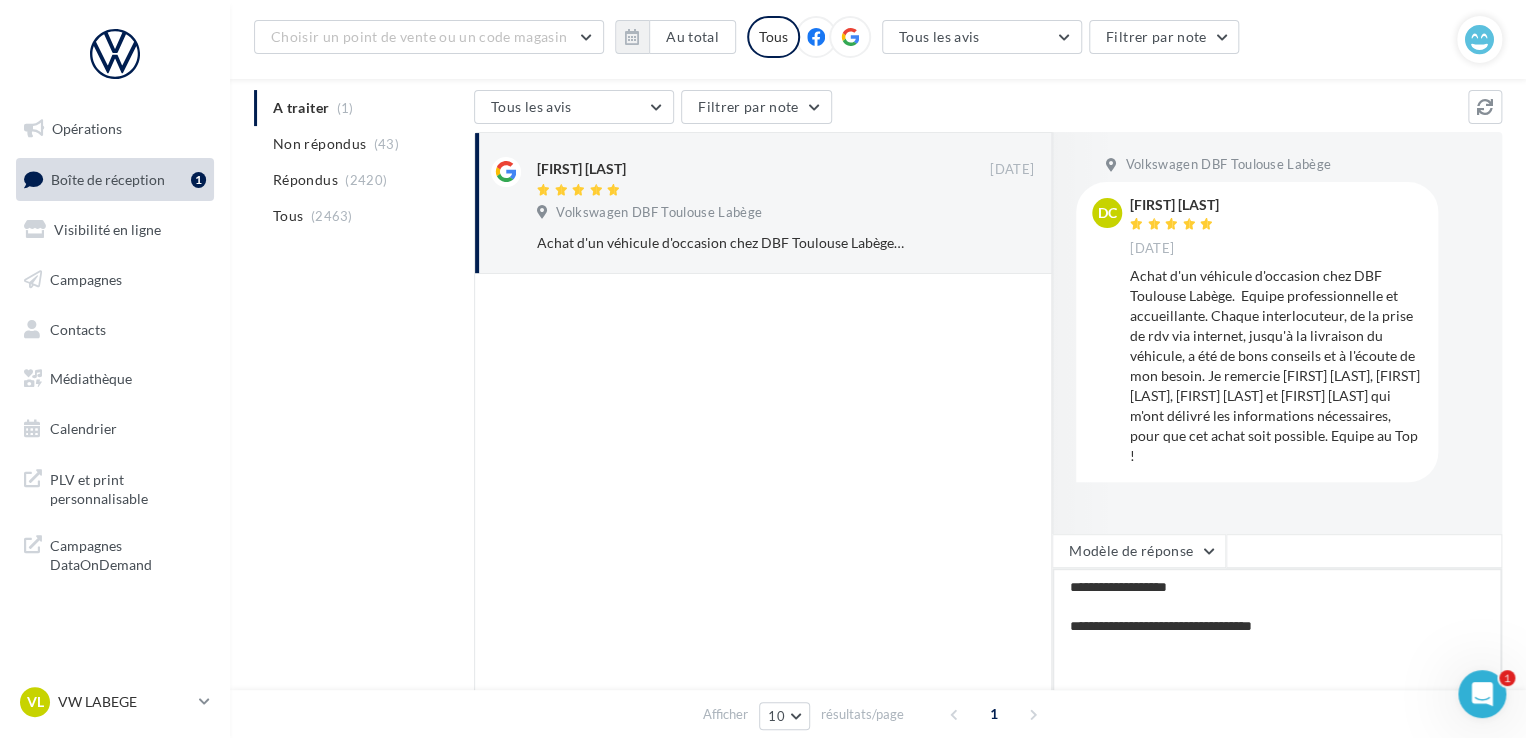 type on "**********" 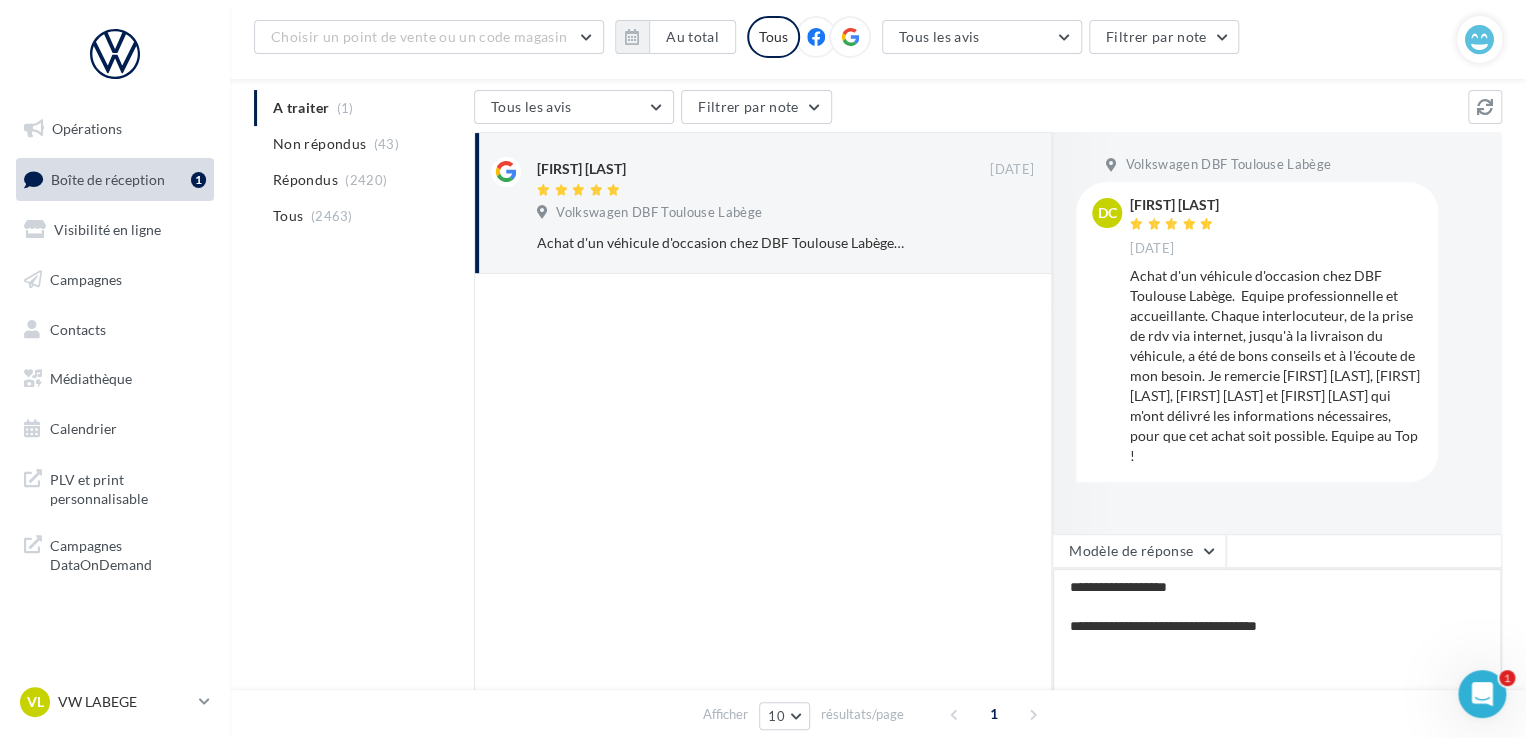 type on "**********" 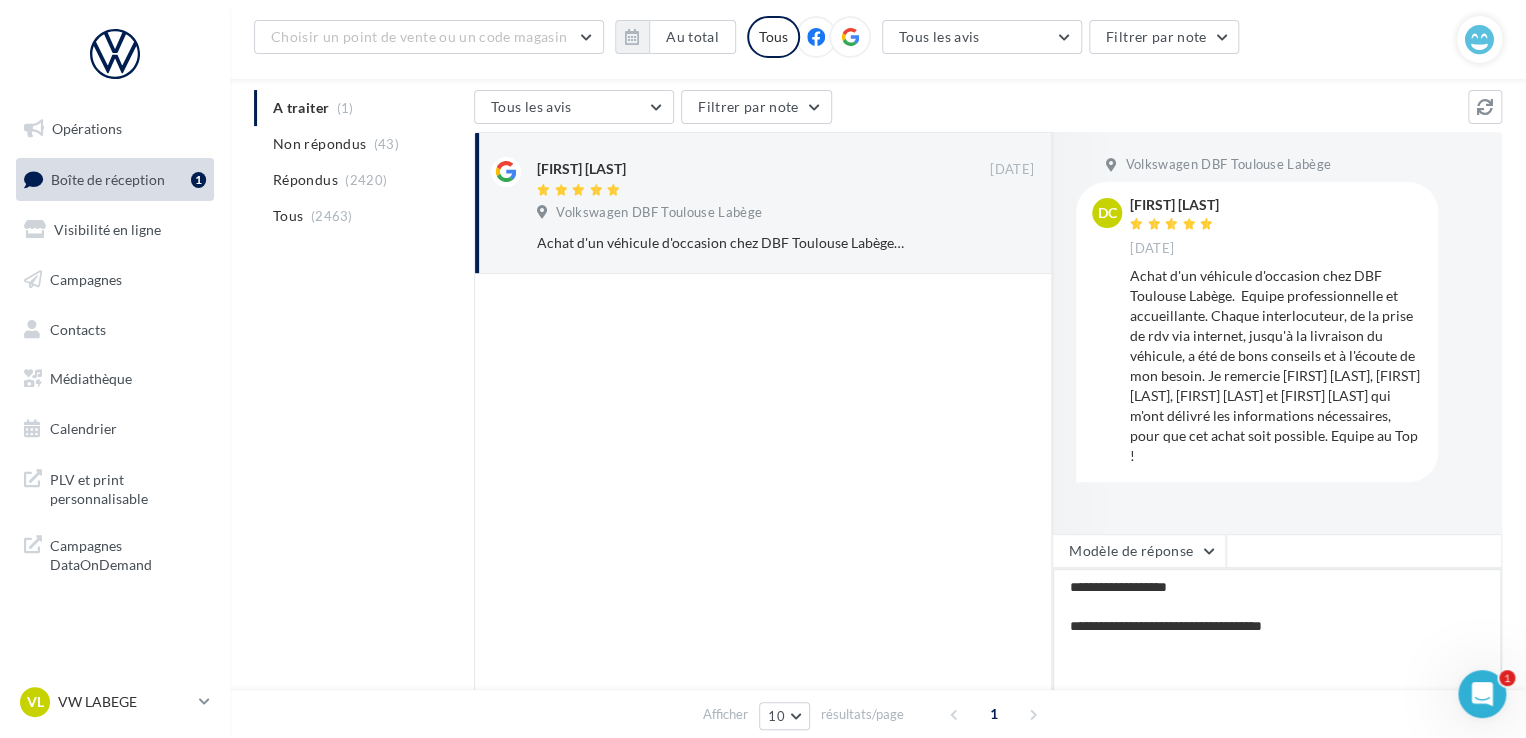 type on "**********" 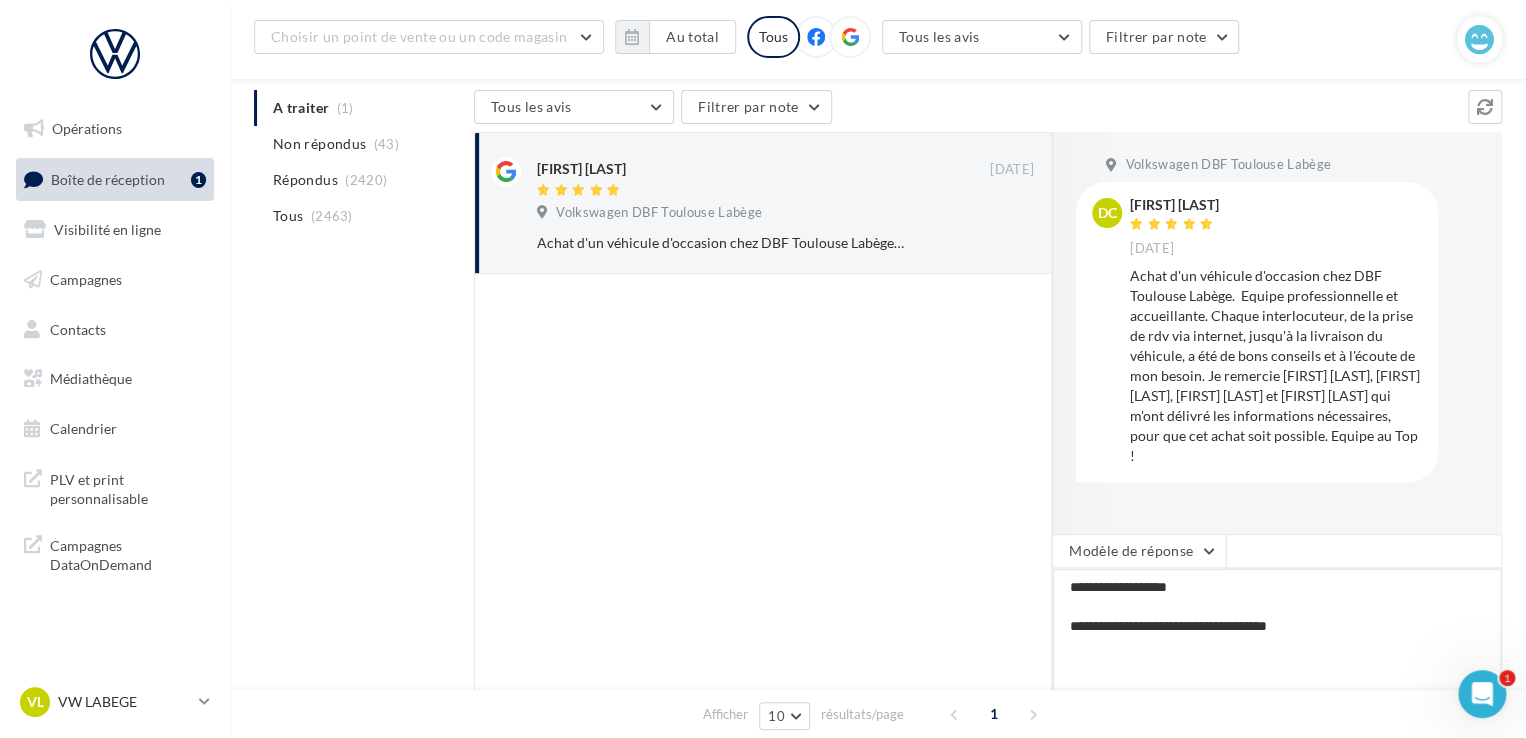 type on "**********" 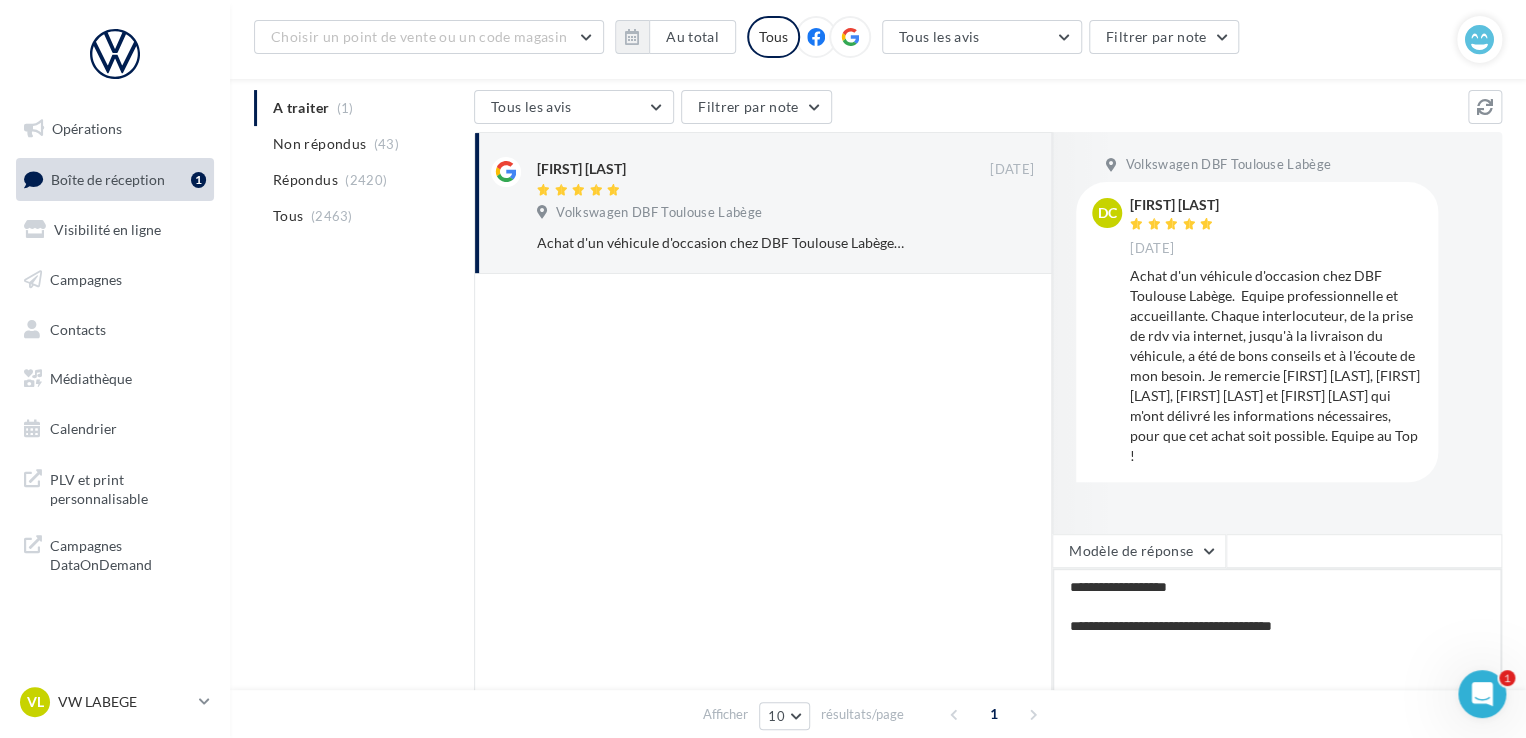 type on "**********" 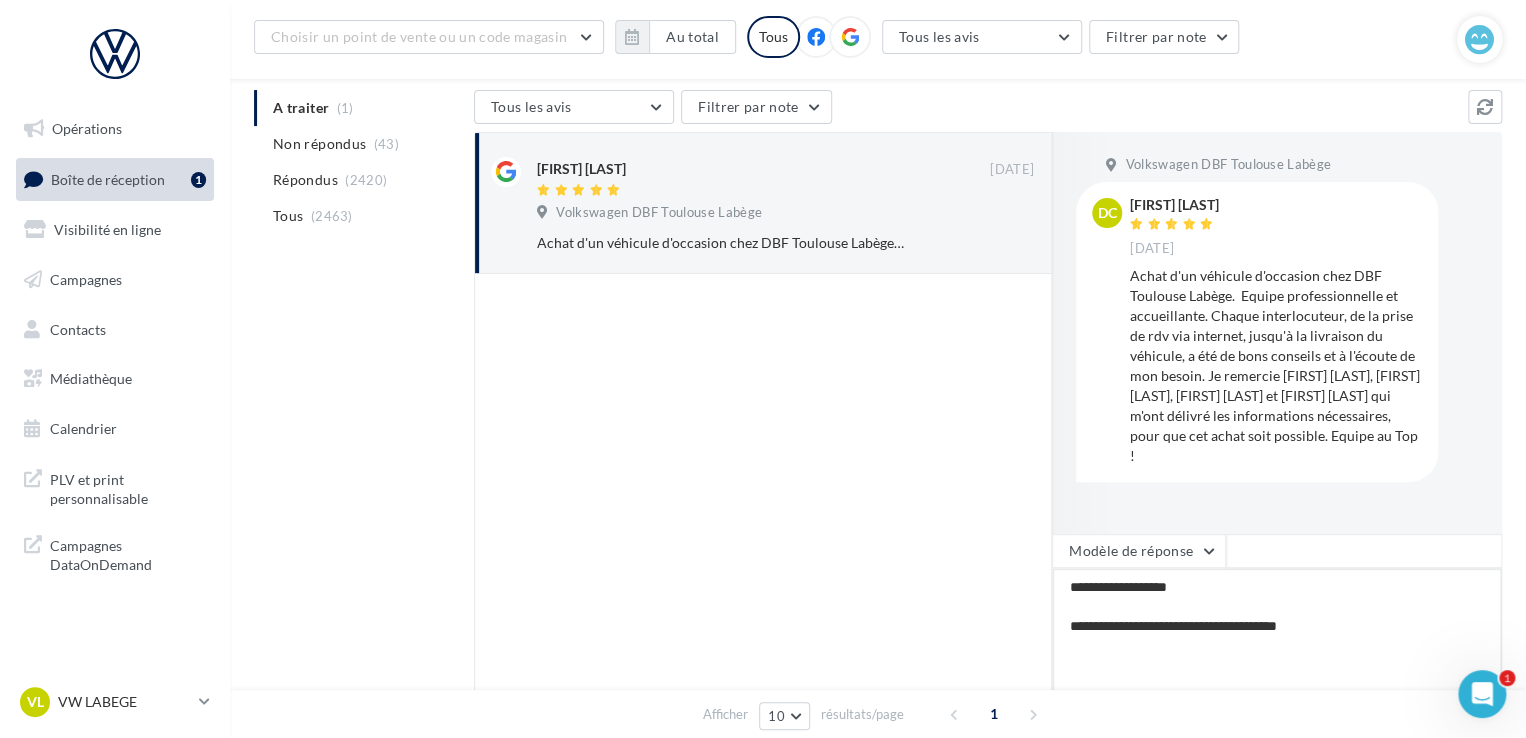 type on "**********" 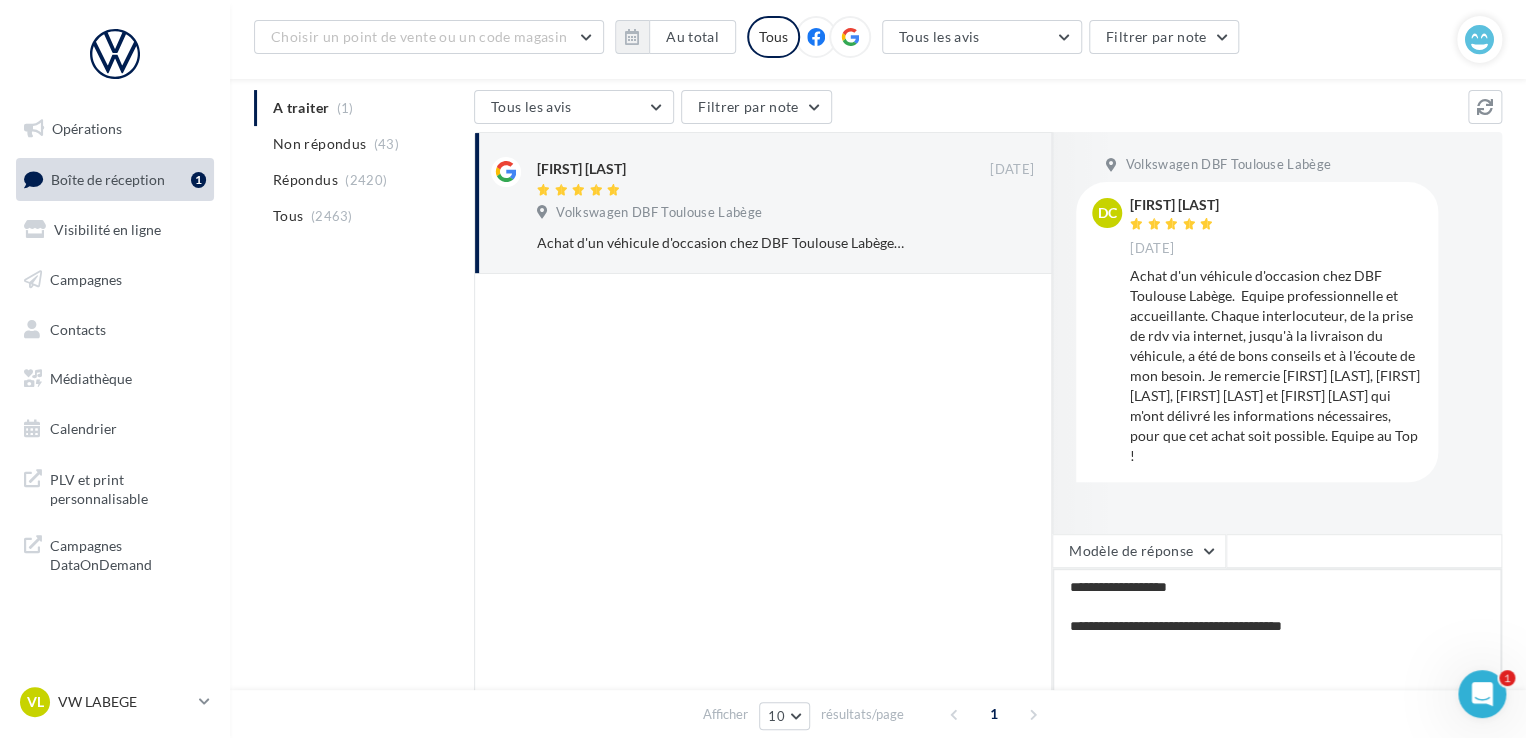 type on "**********" 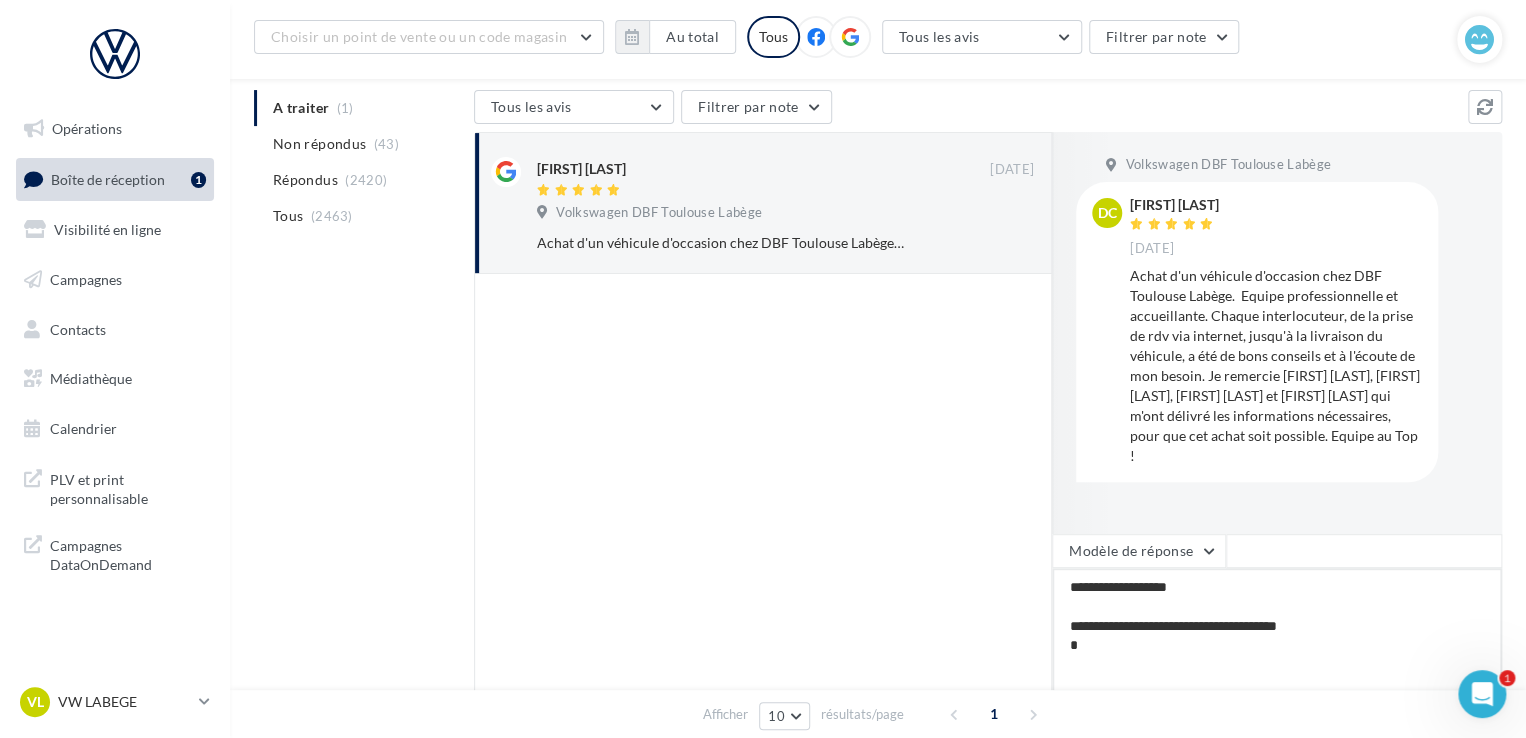 type on "**********" 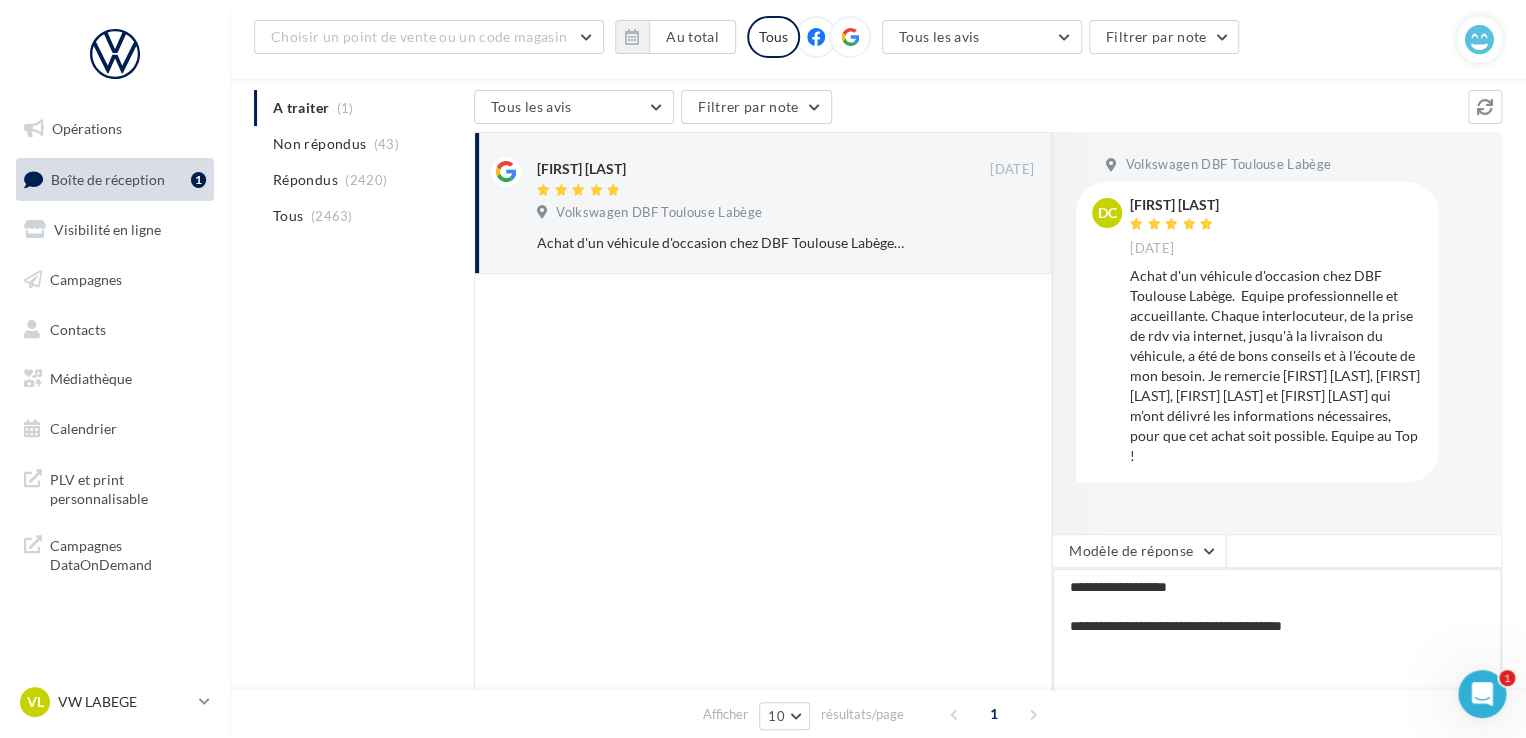 type on "**********" 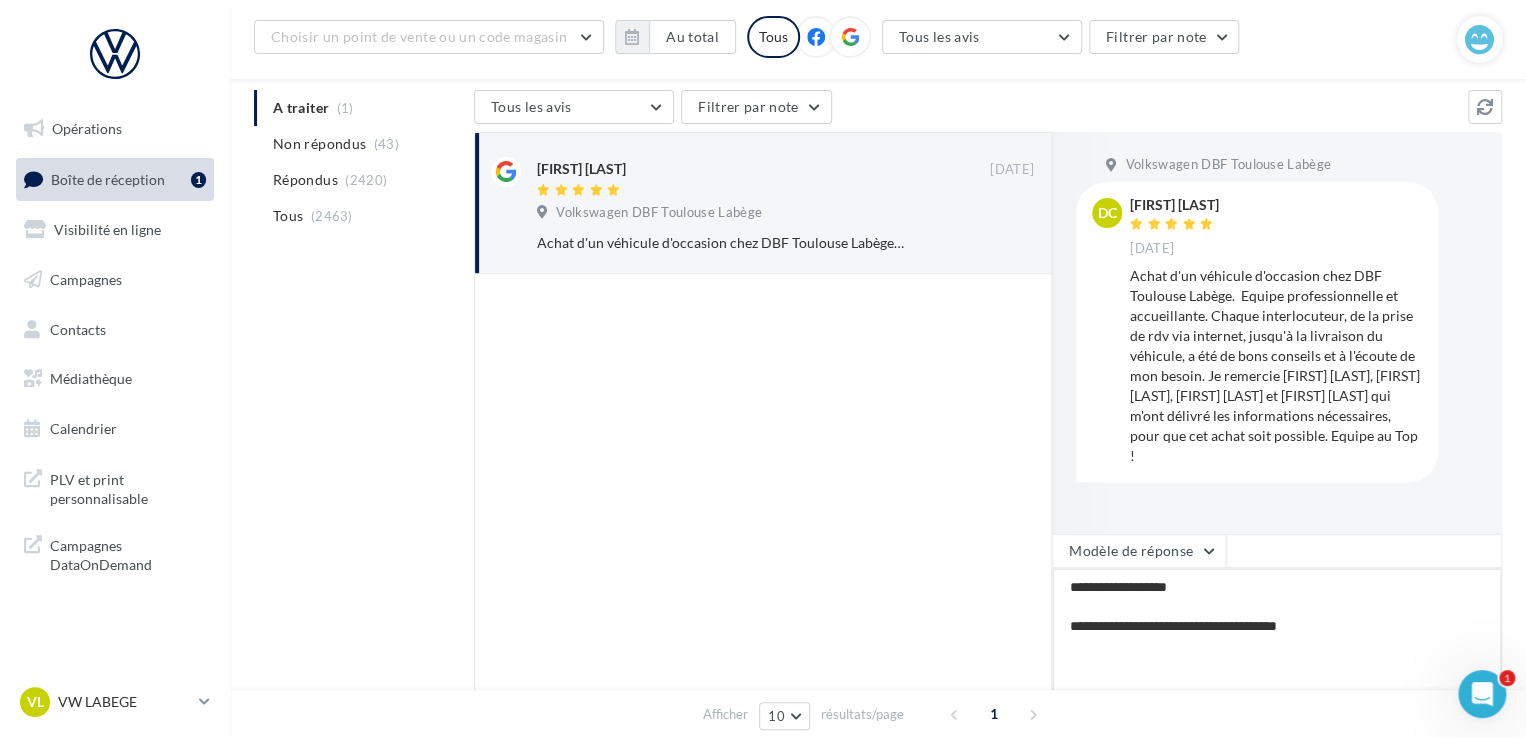 type on "**********" 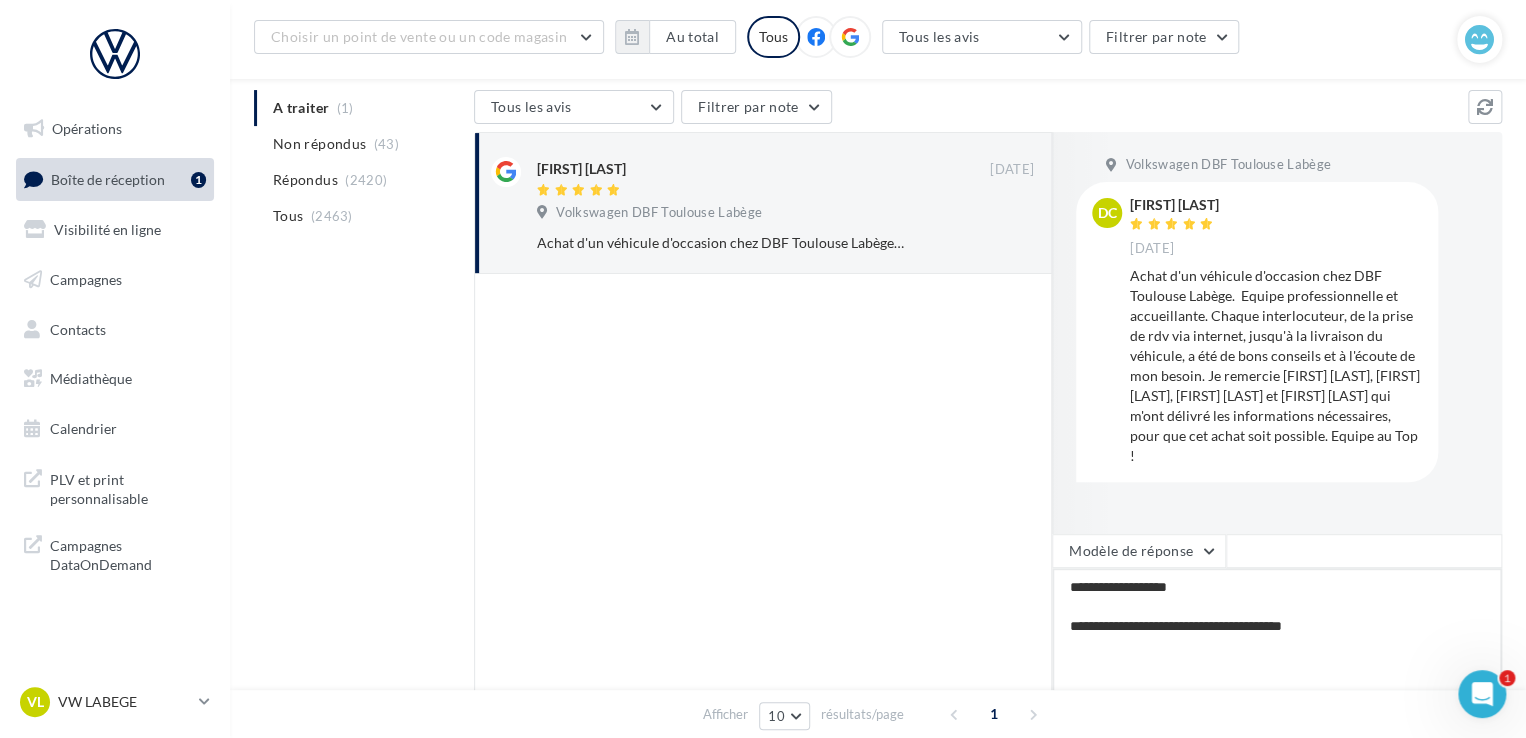 type on "**********" 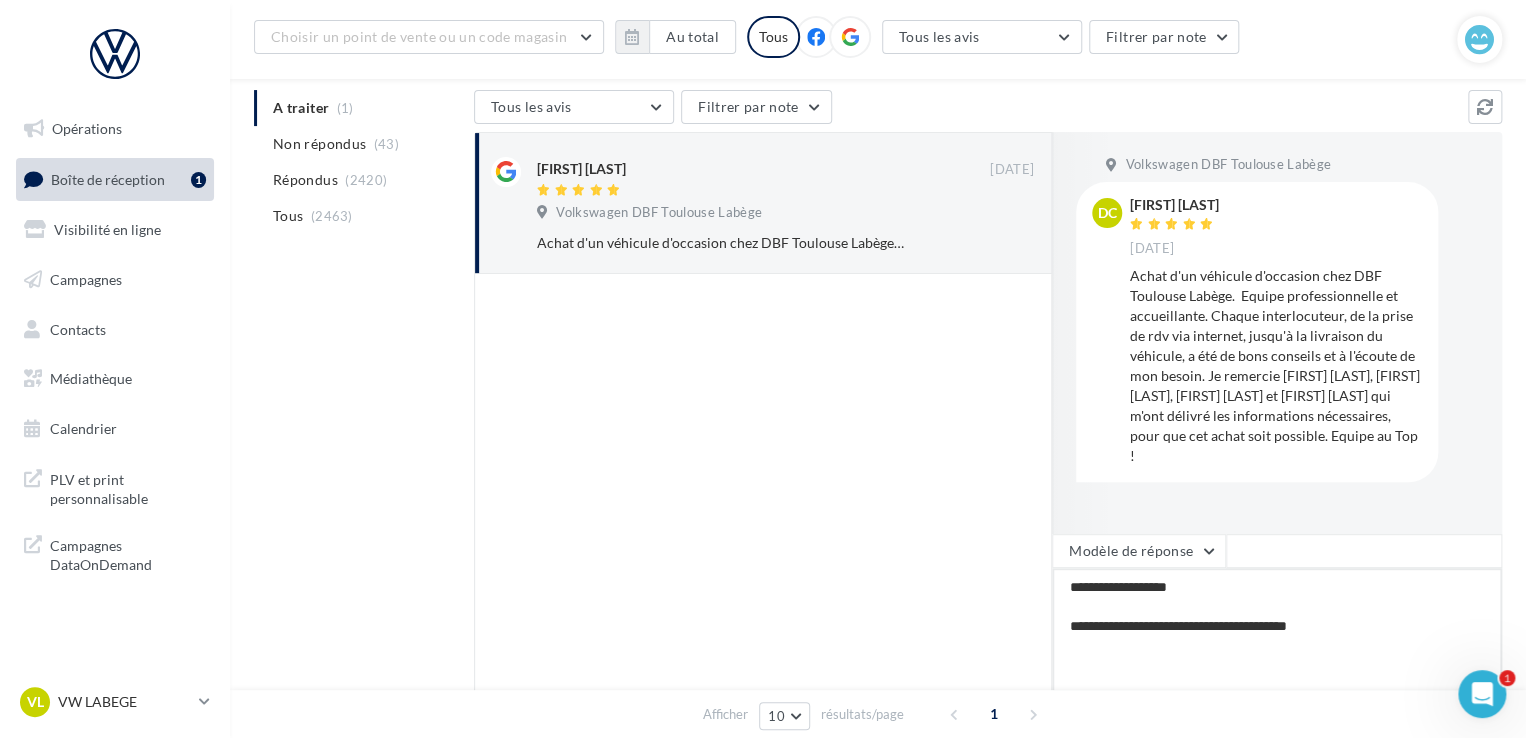 type on "**********" 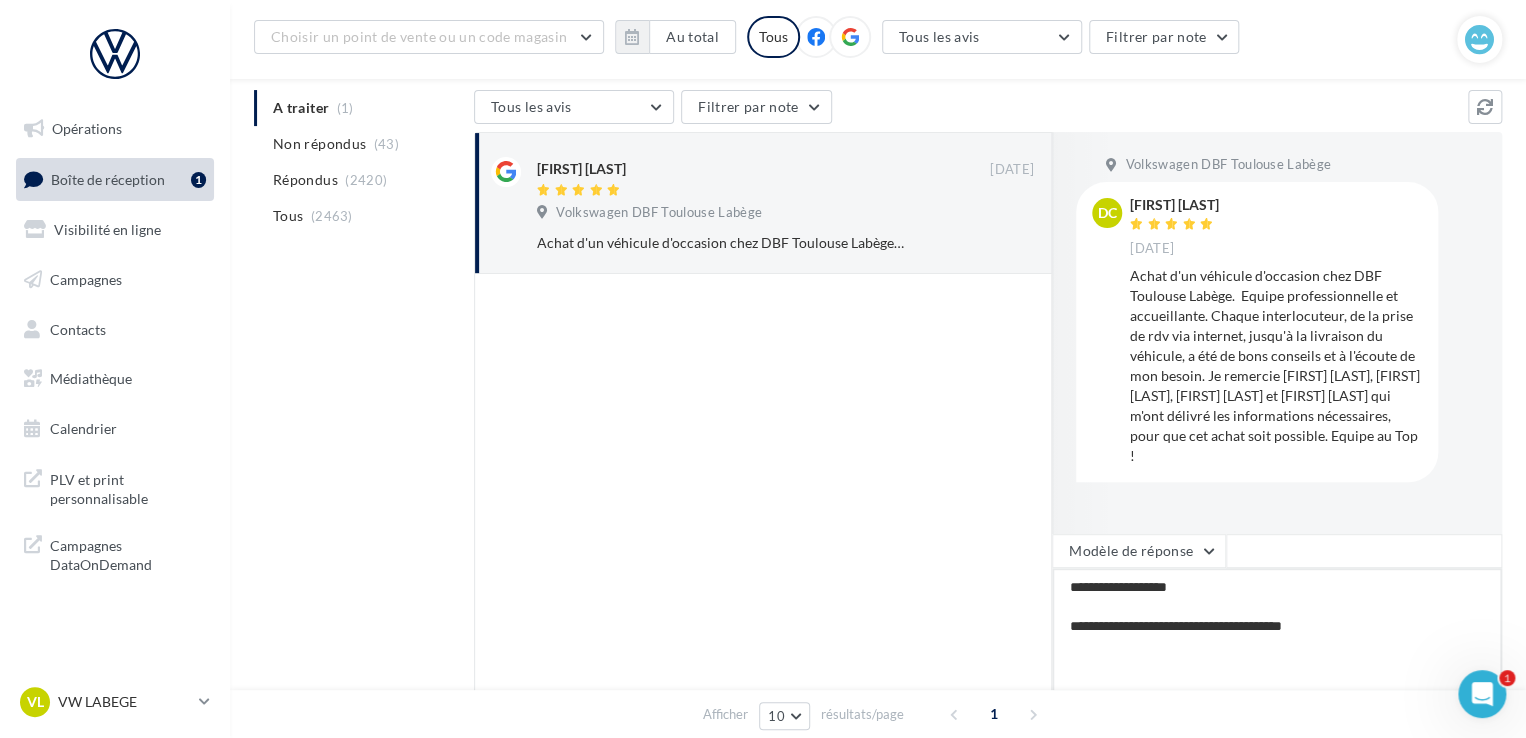 type on "**********" 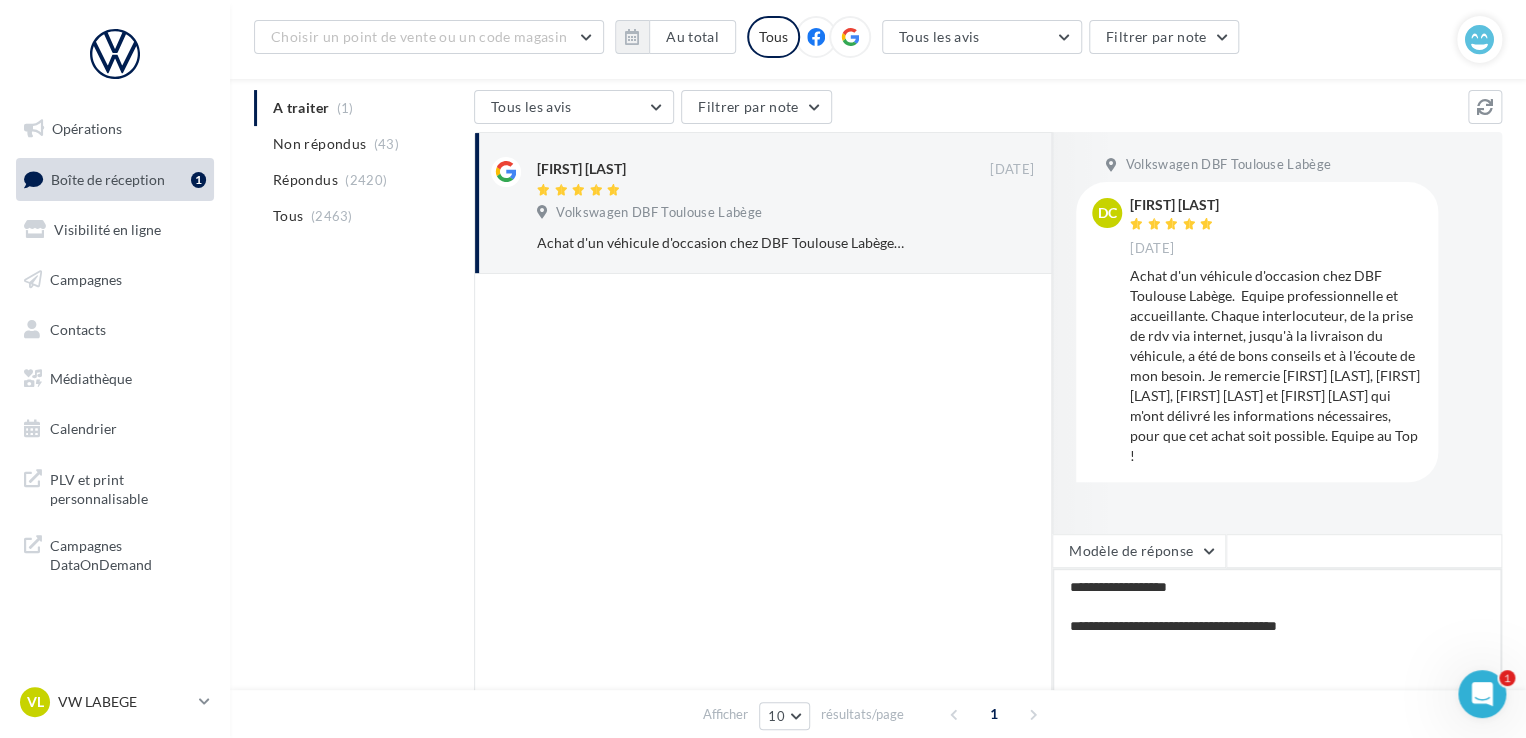 type on "**********" 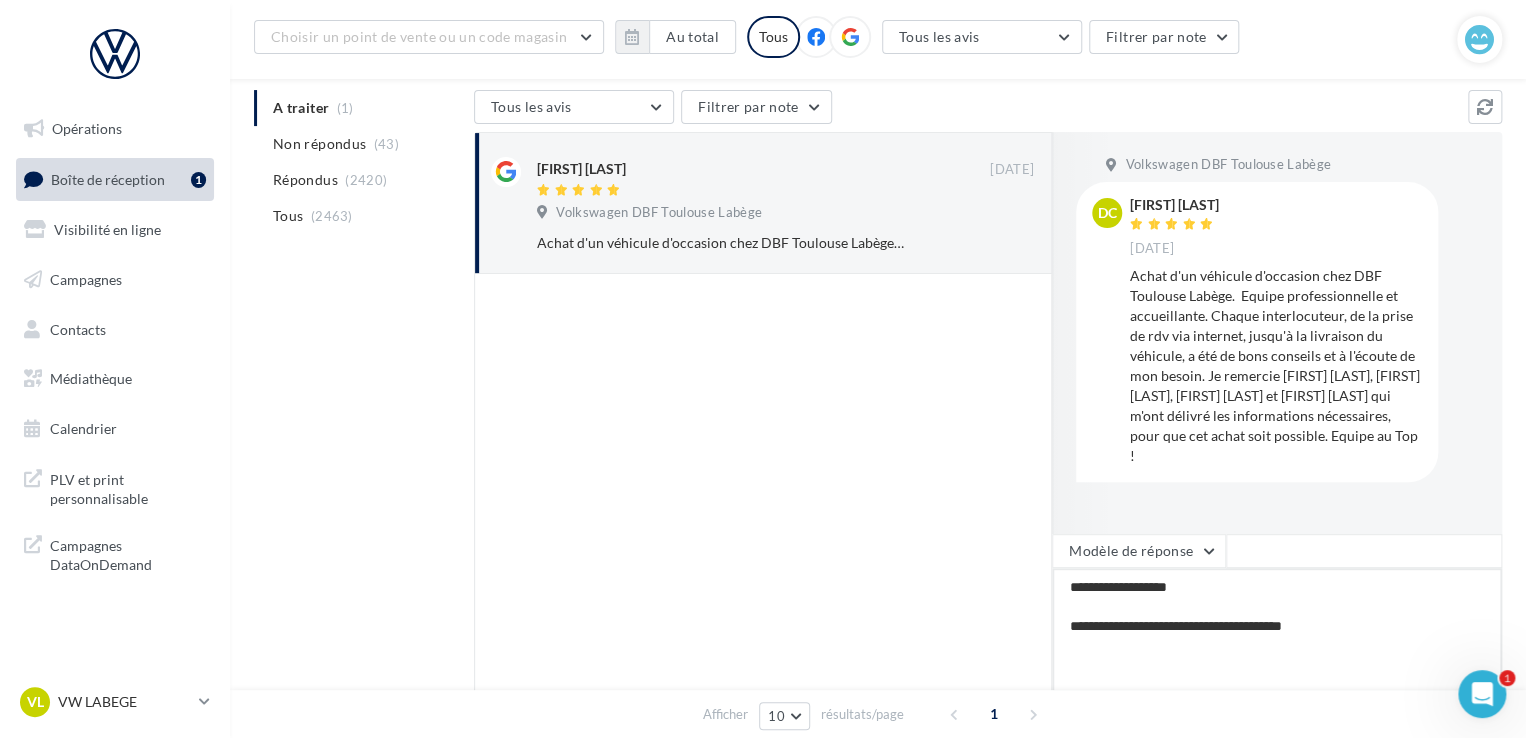 type on "**********" 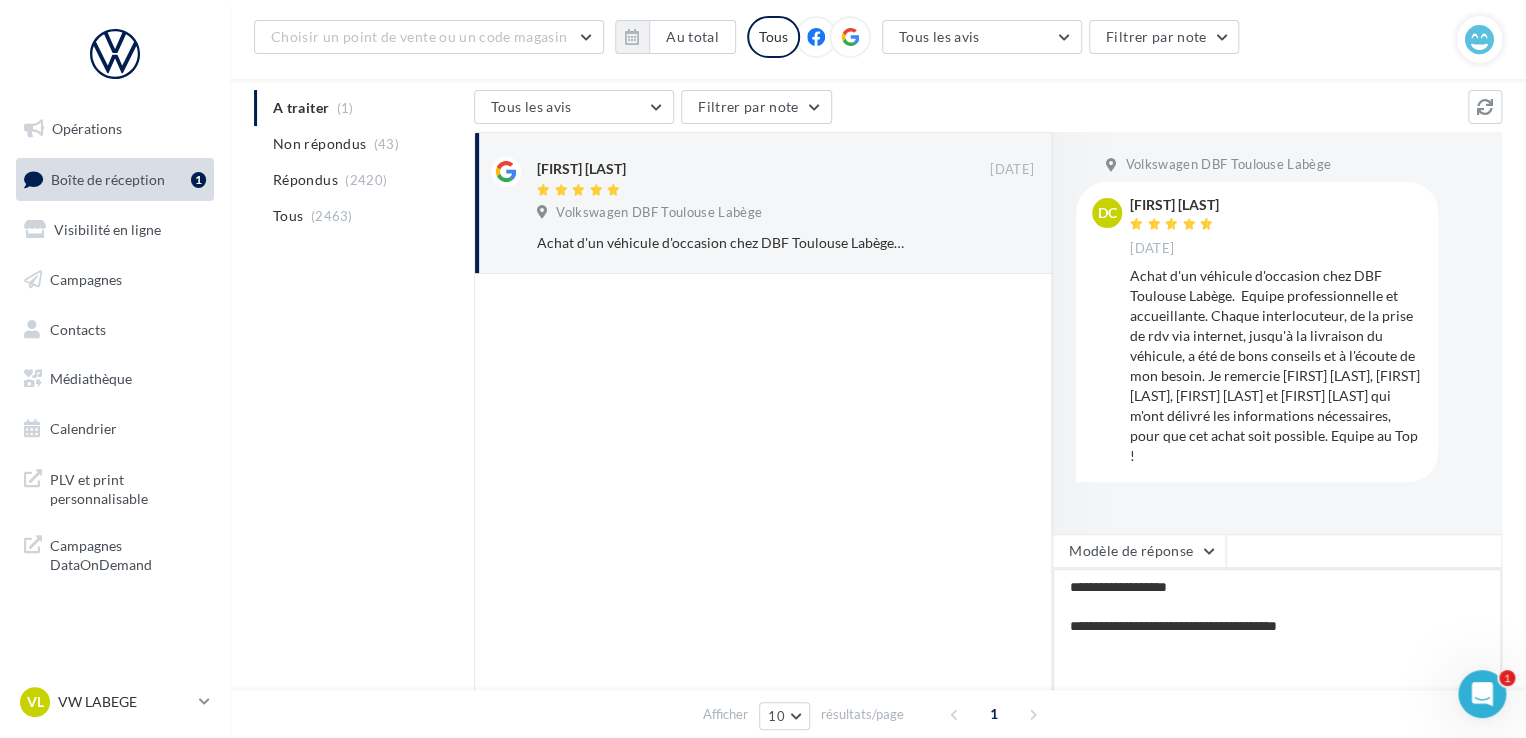 type on "**********" 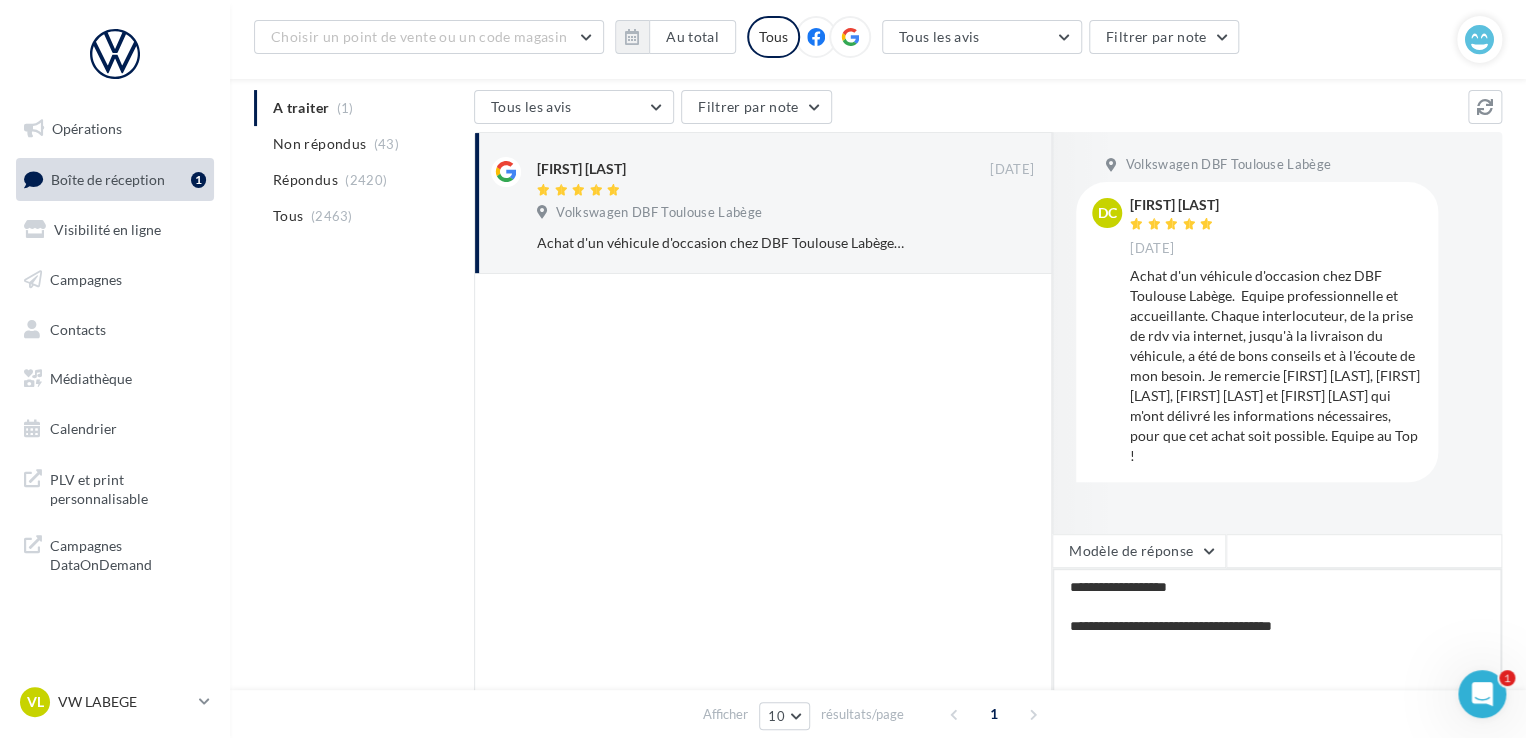 type on "**********" 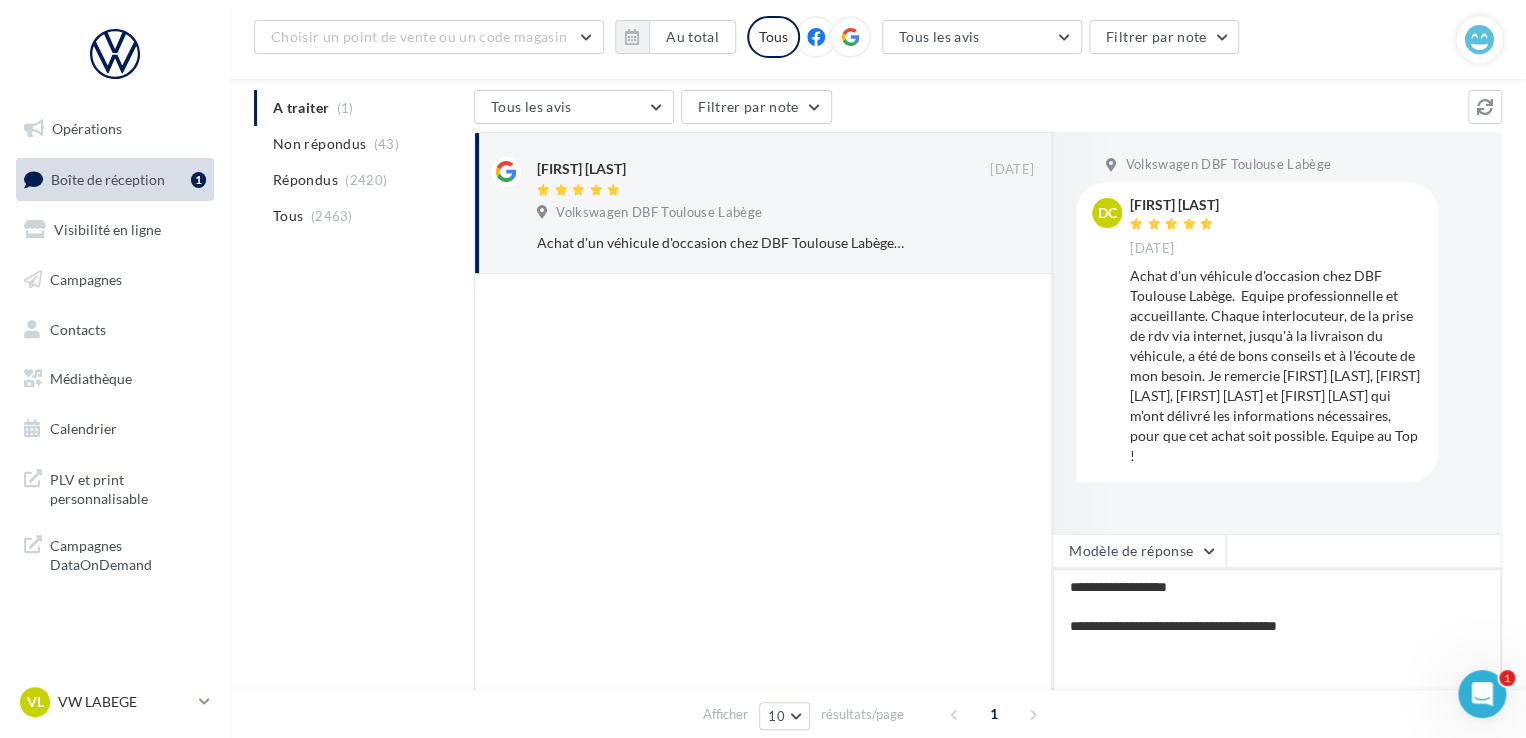 type on "**********" 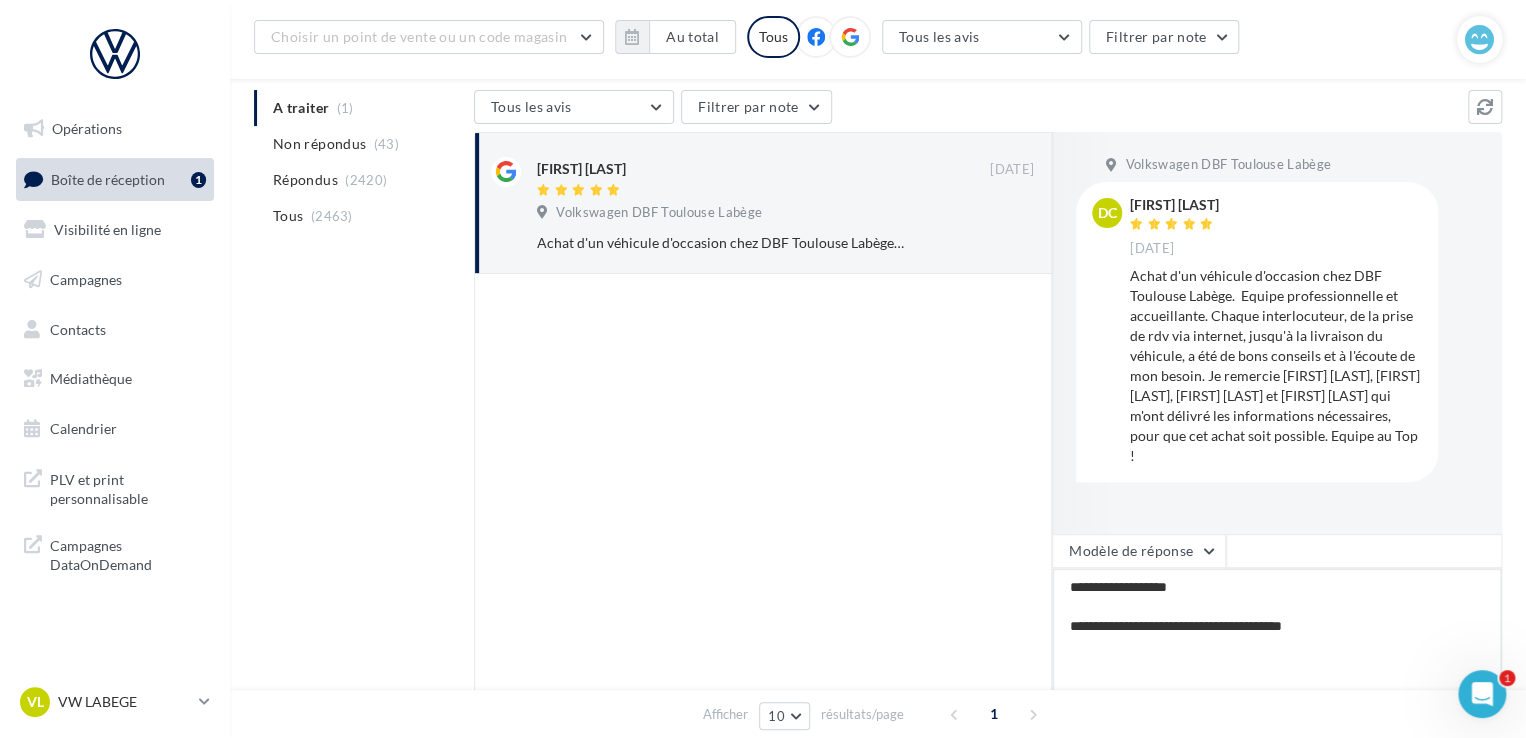 type on "**********" 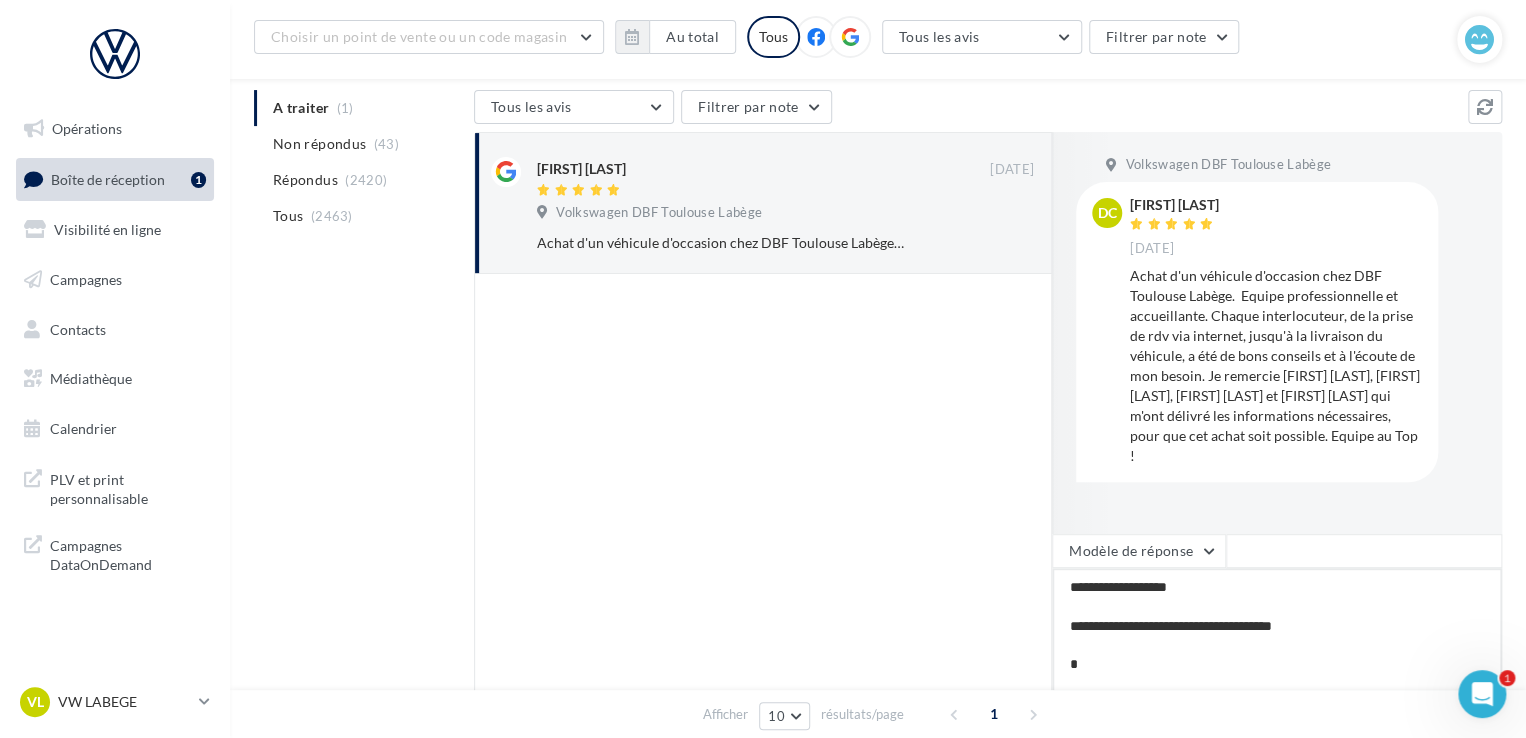 type on "**********" 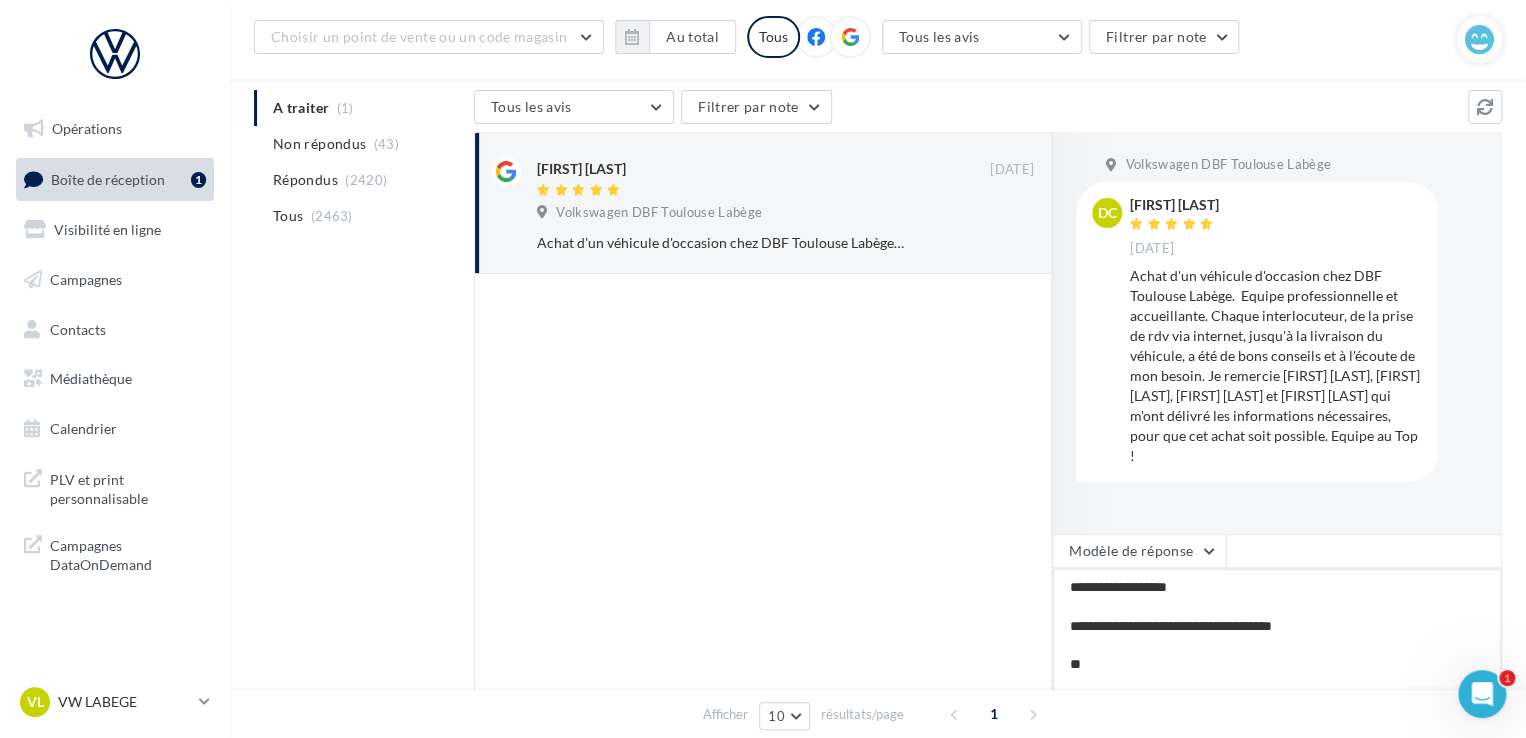 type on "**********" 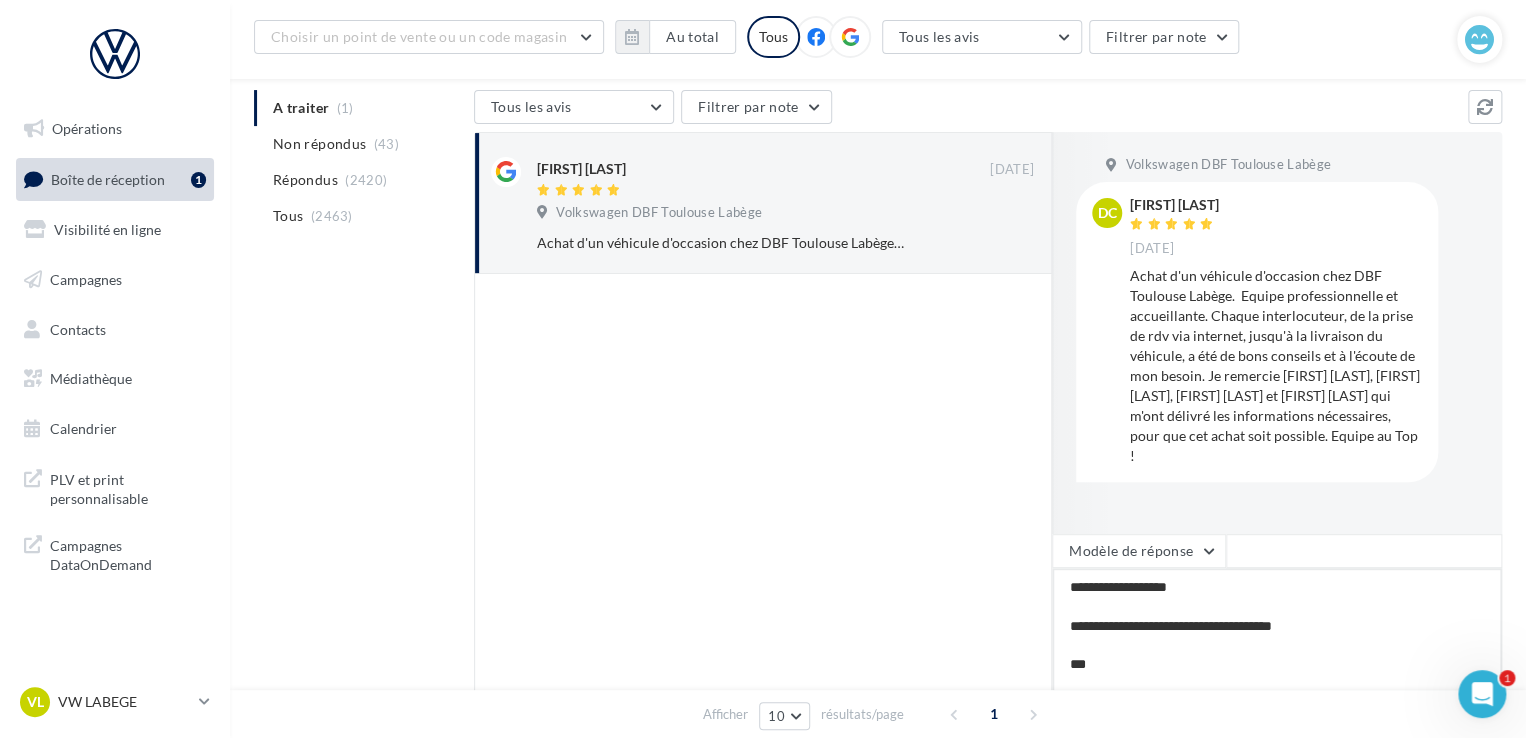 type on "**********" 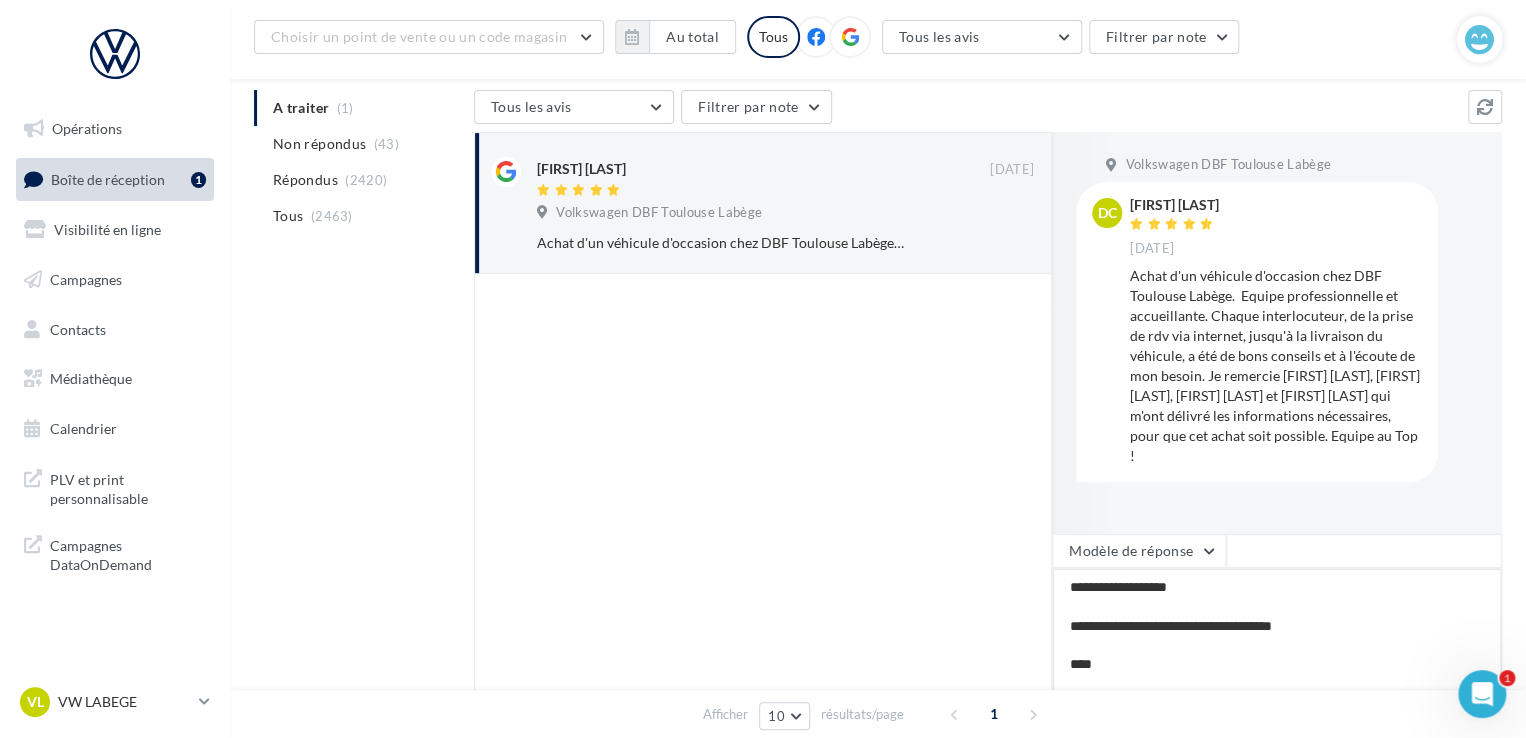 type on "**********" 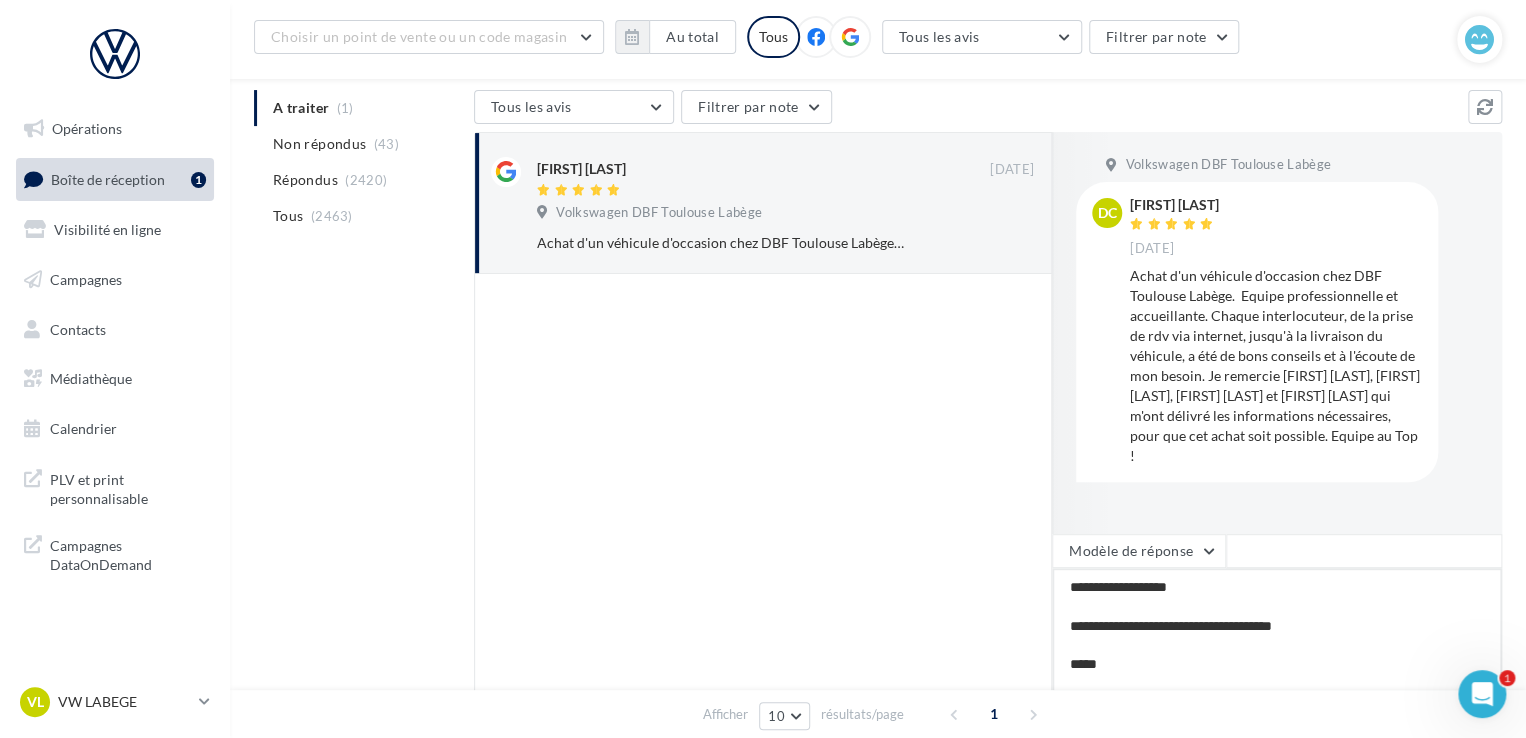 type on "**********" 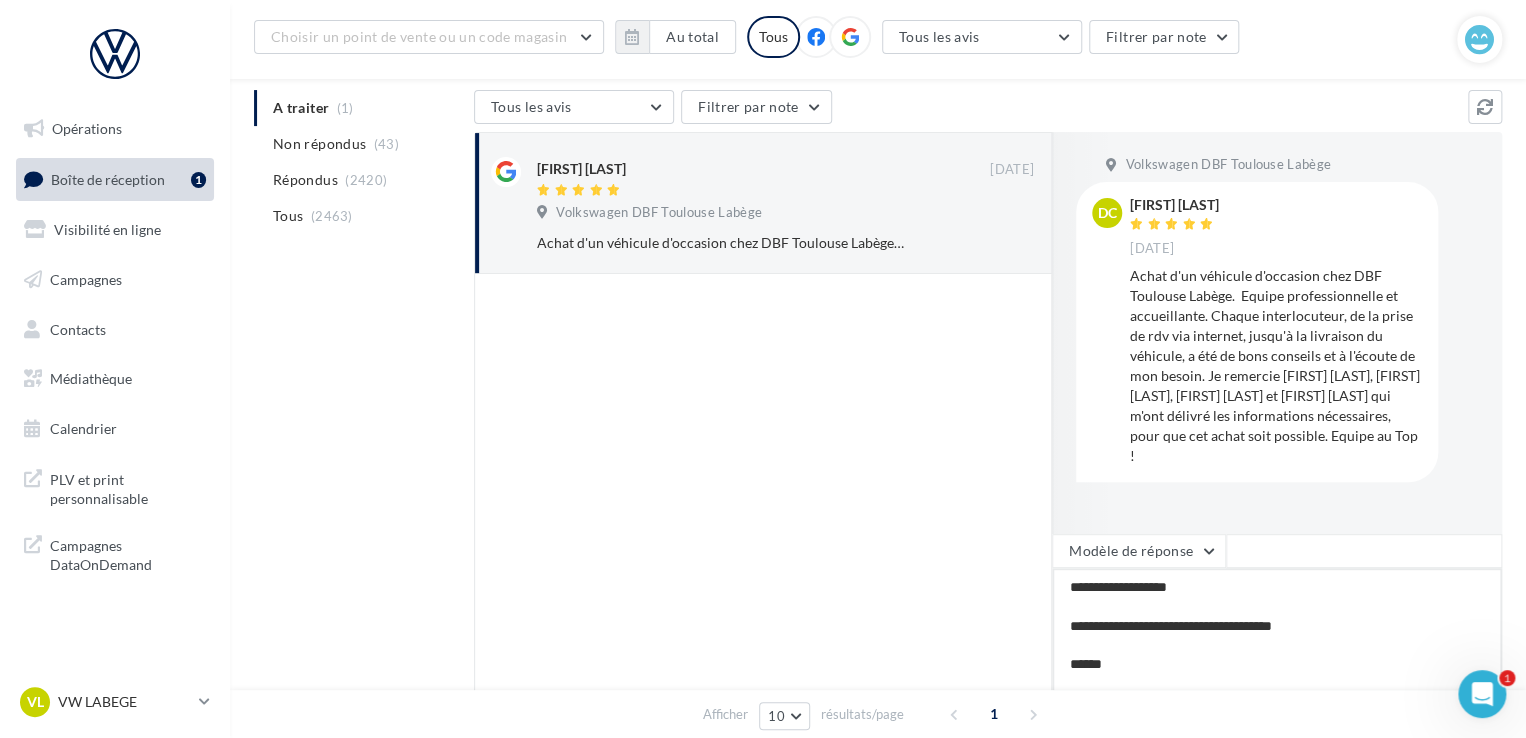 type on "**********" 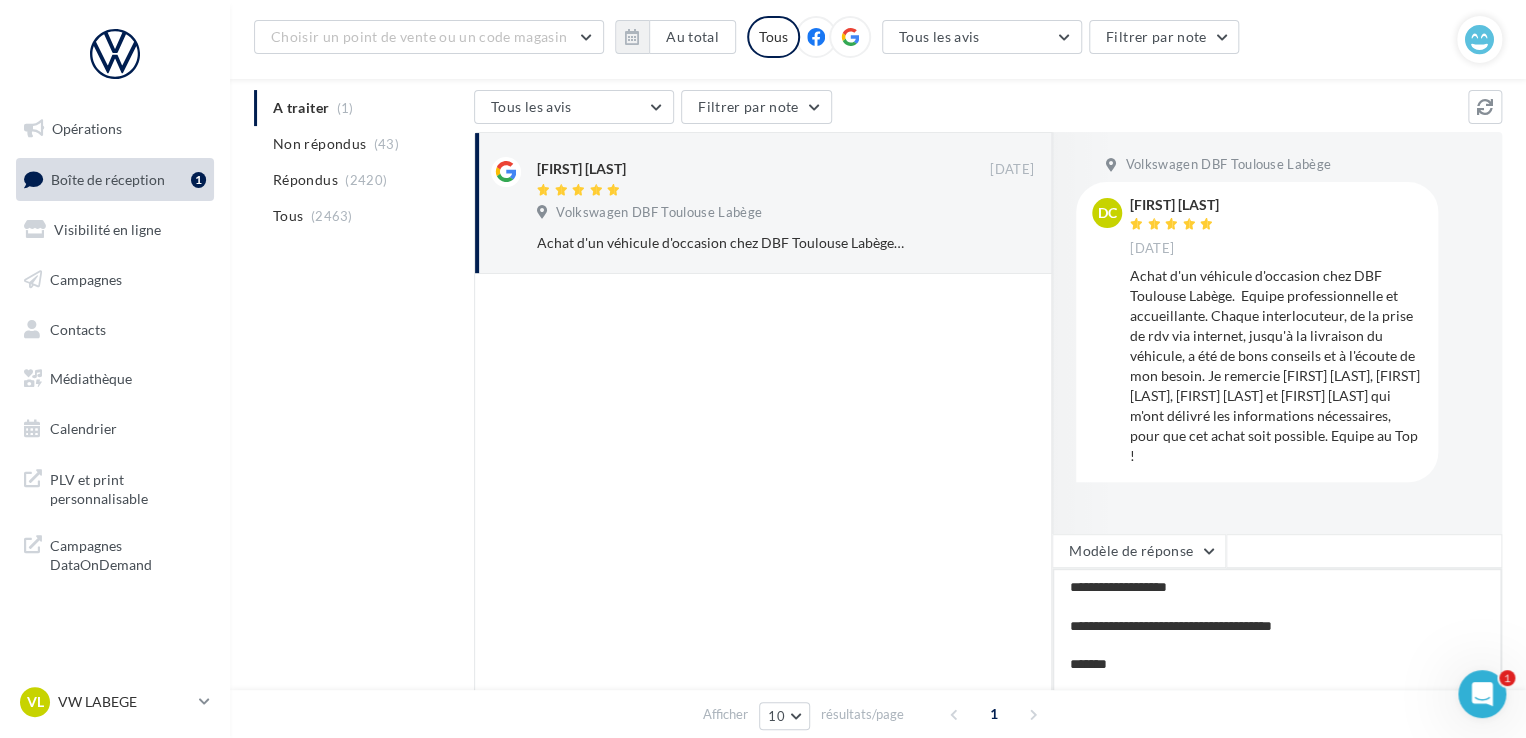 type on "**********" 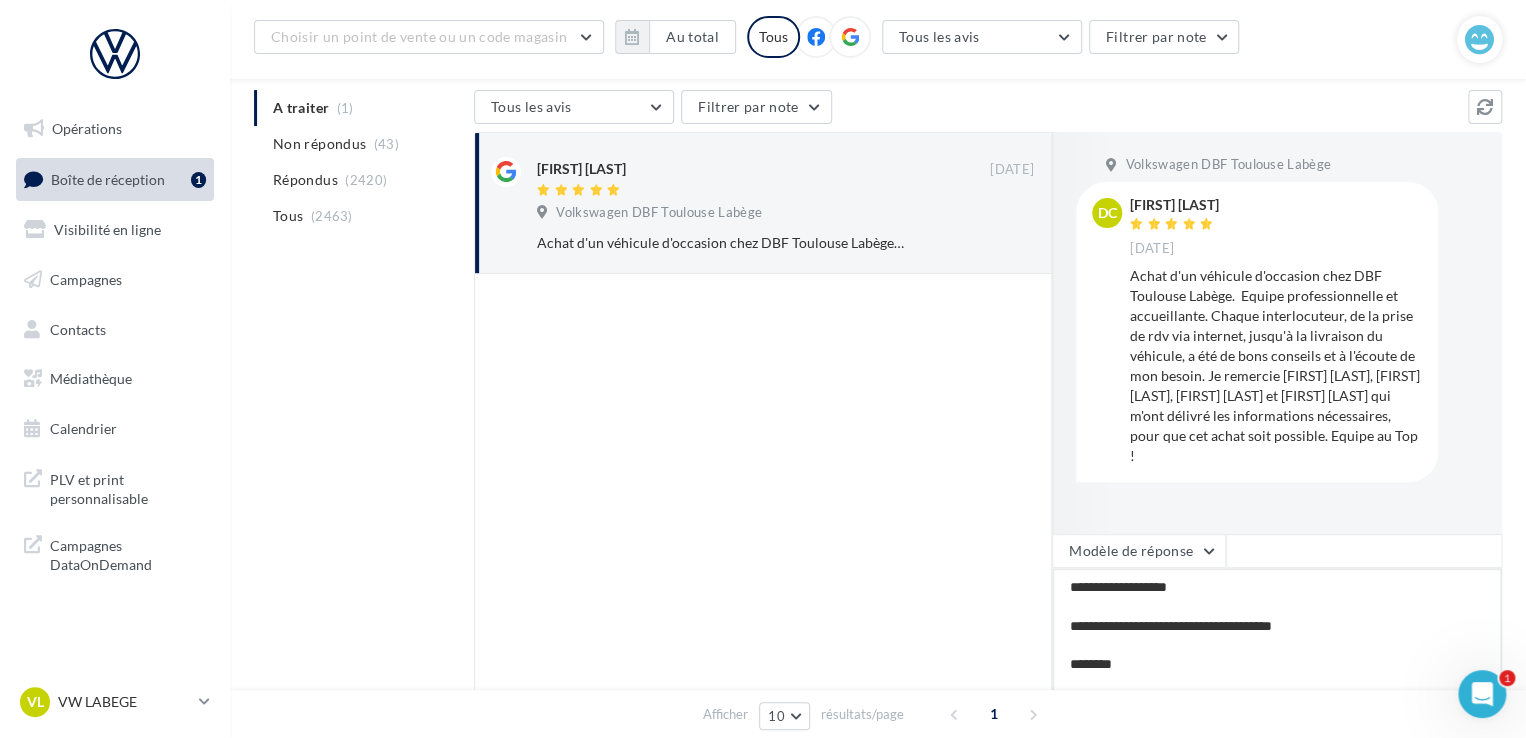 type on "**********" 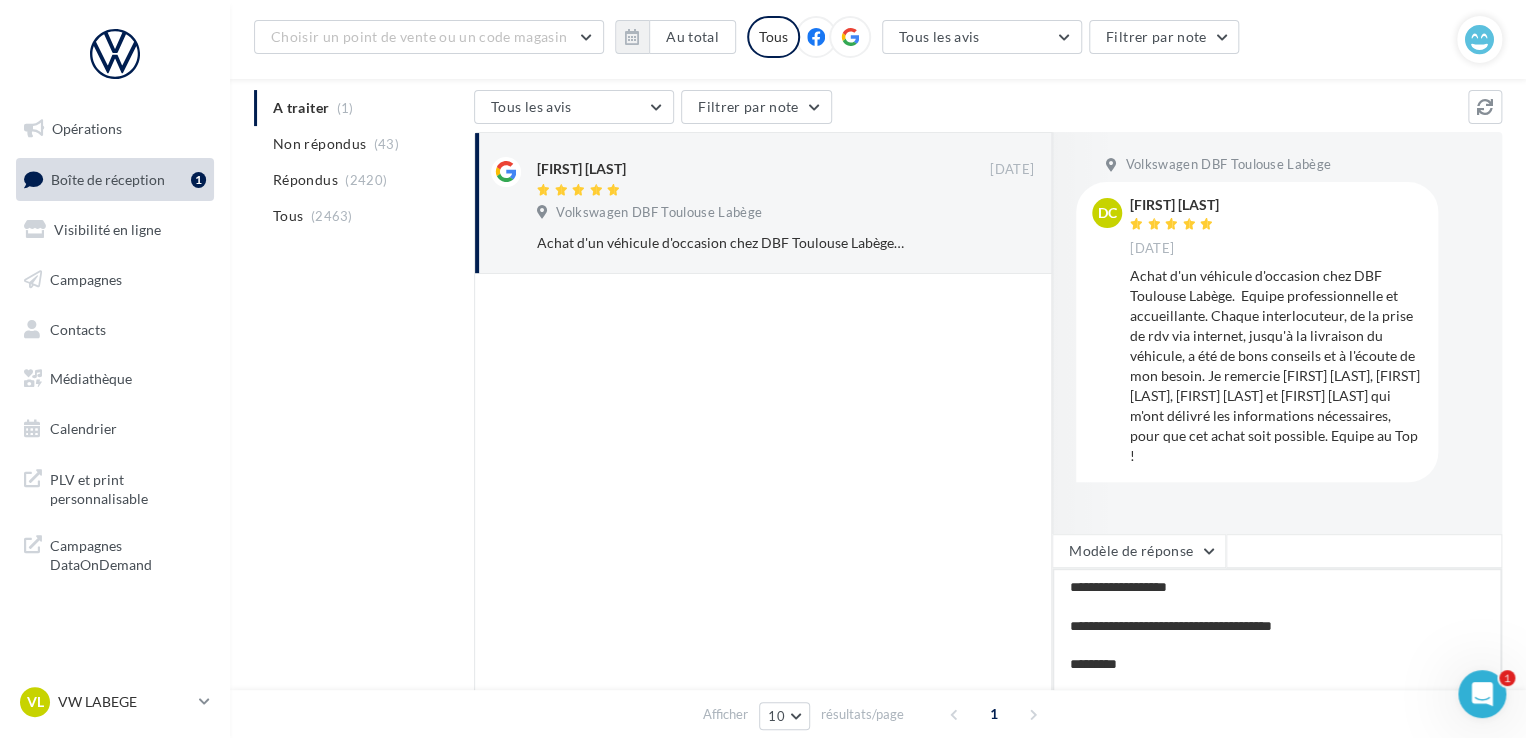 type on "**********" 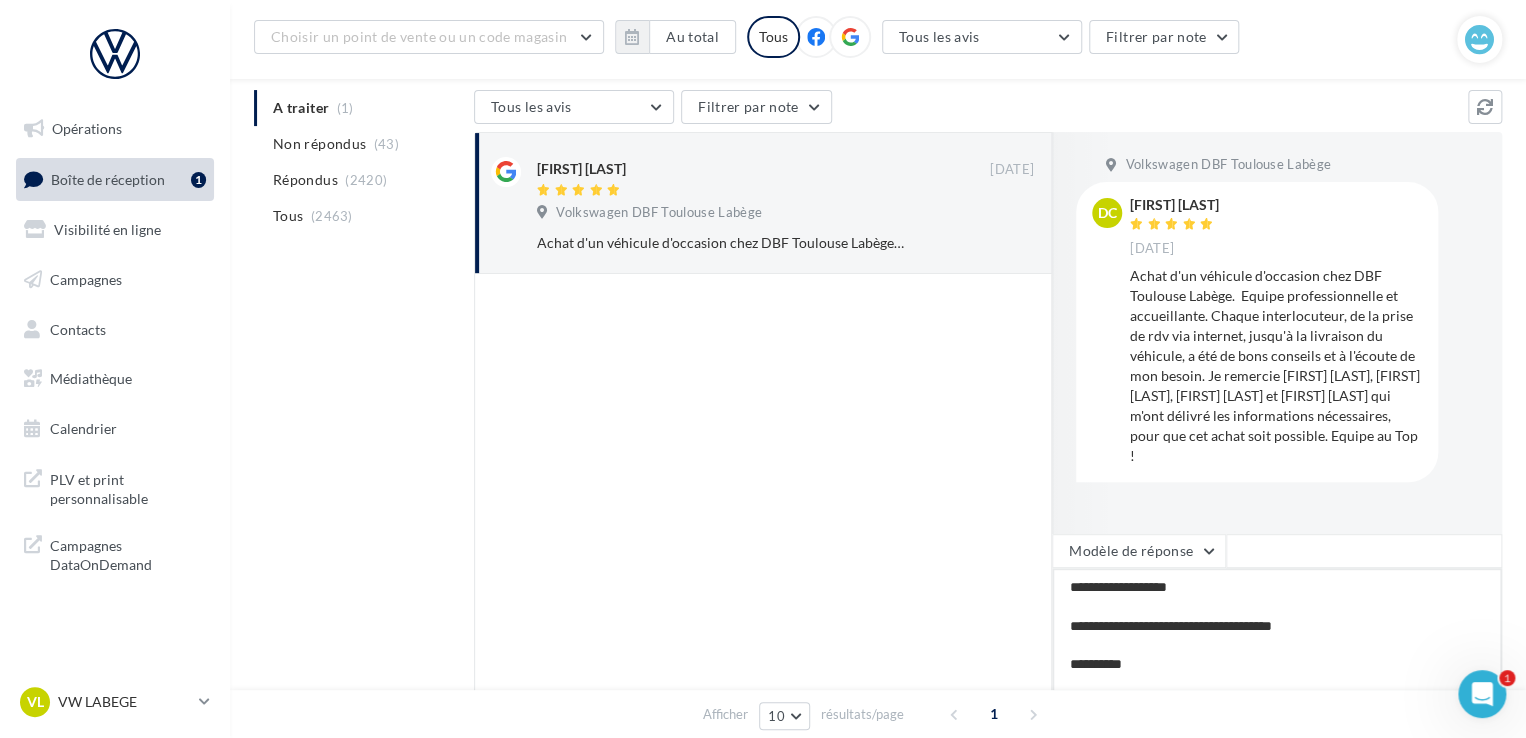 type on "**********" 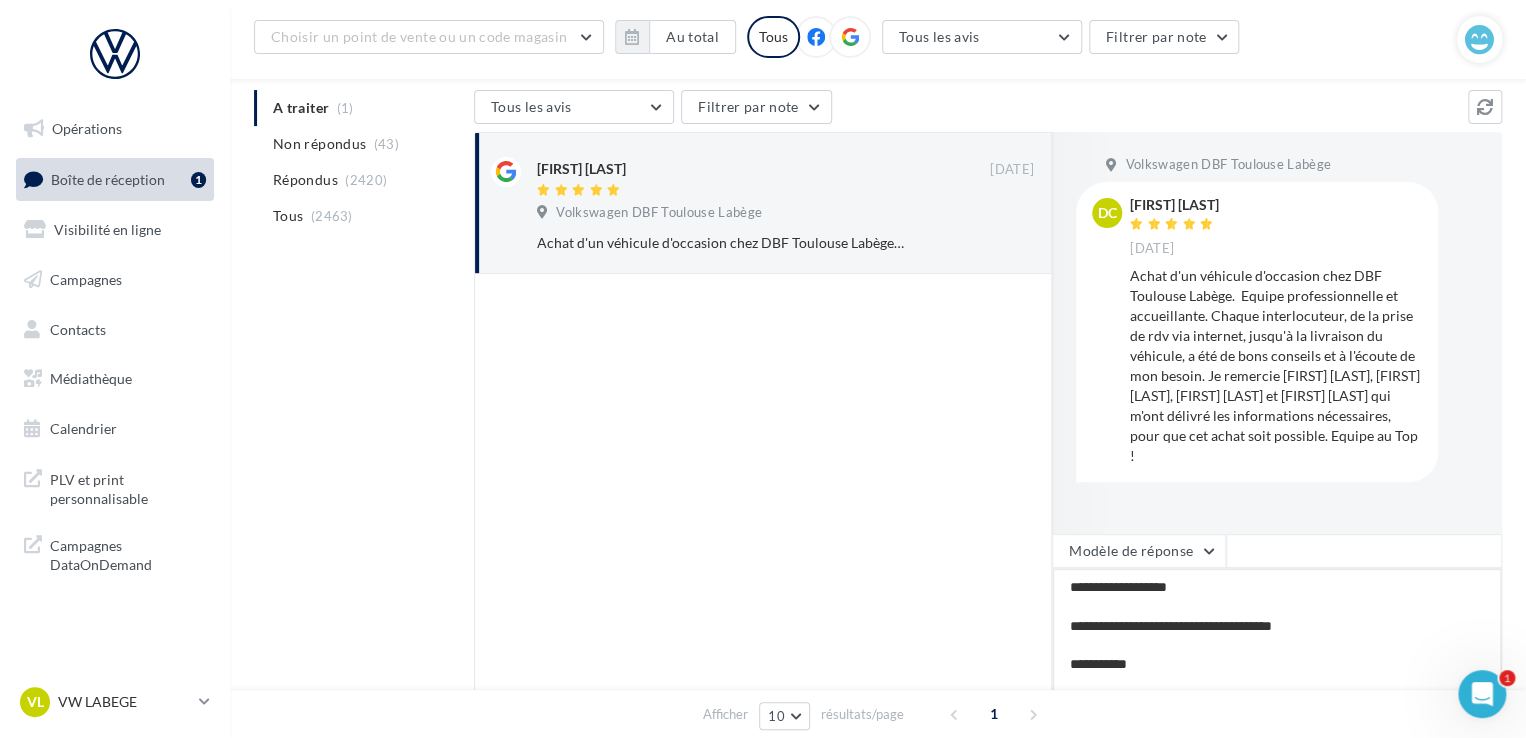 type on "**********" 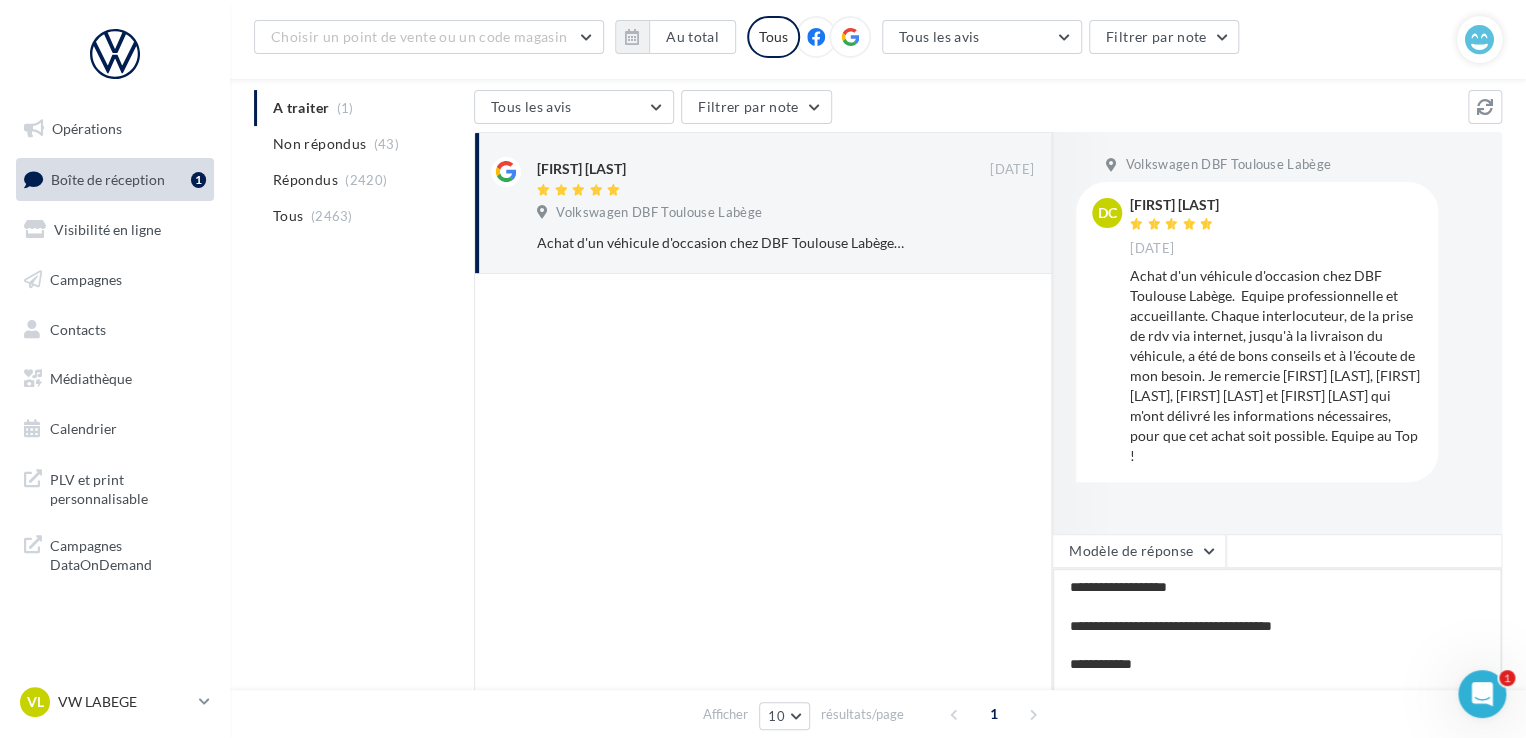scroll, scrollTop: 20, scrollLeft: 0, axis: vertical 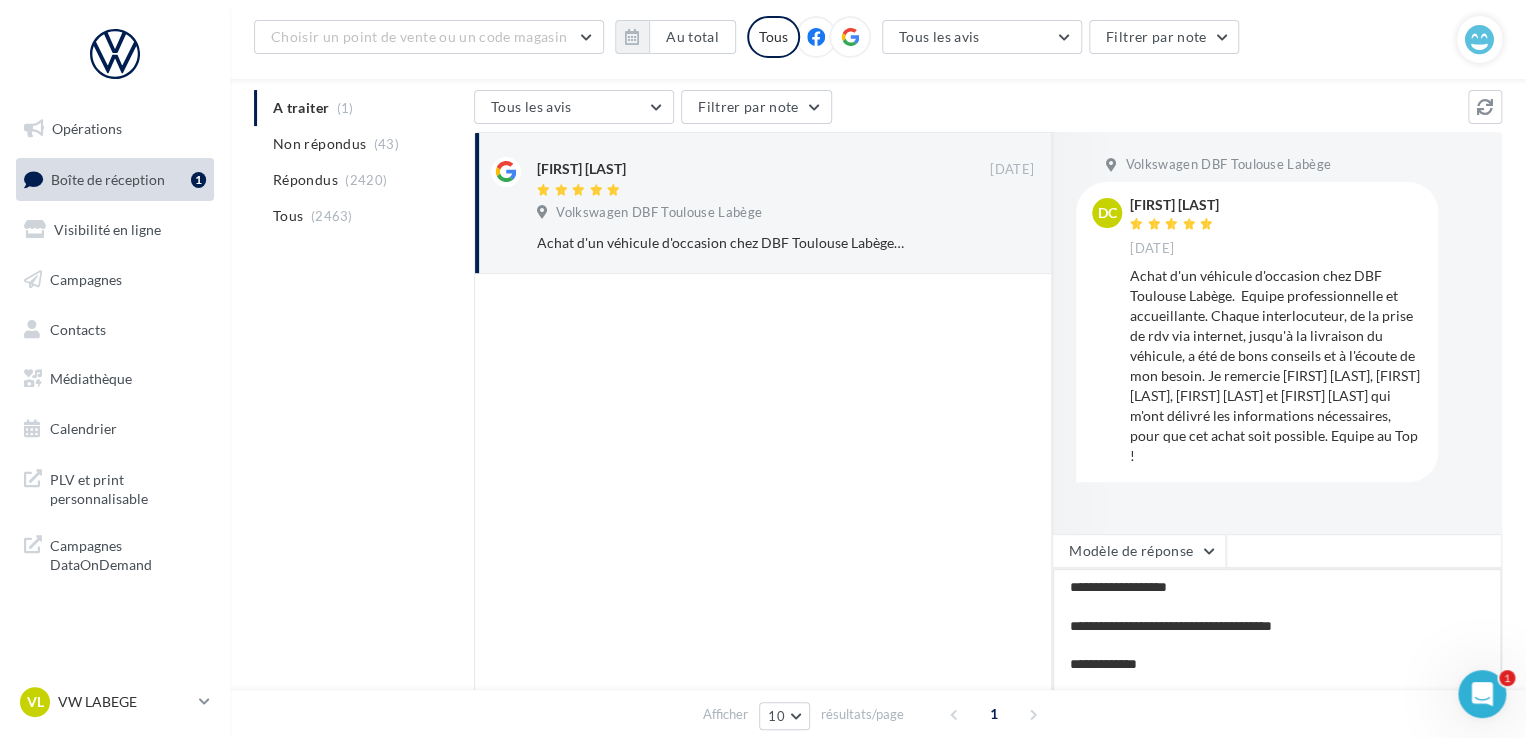 type on "**********" 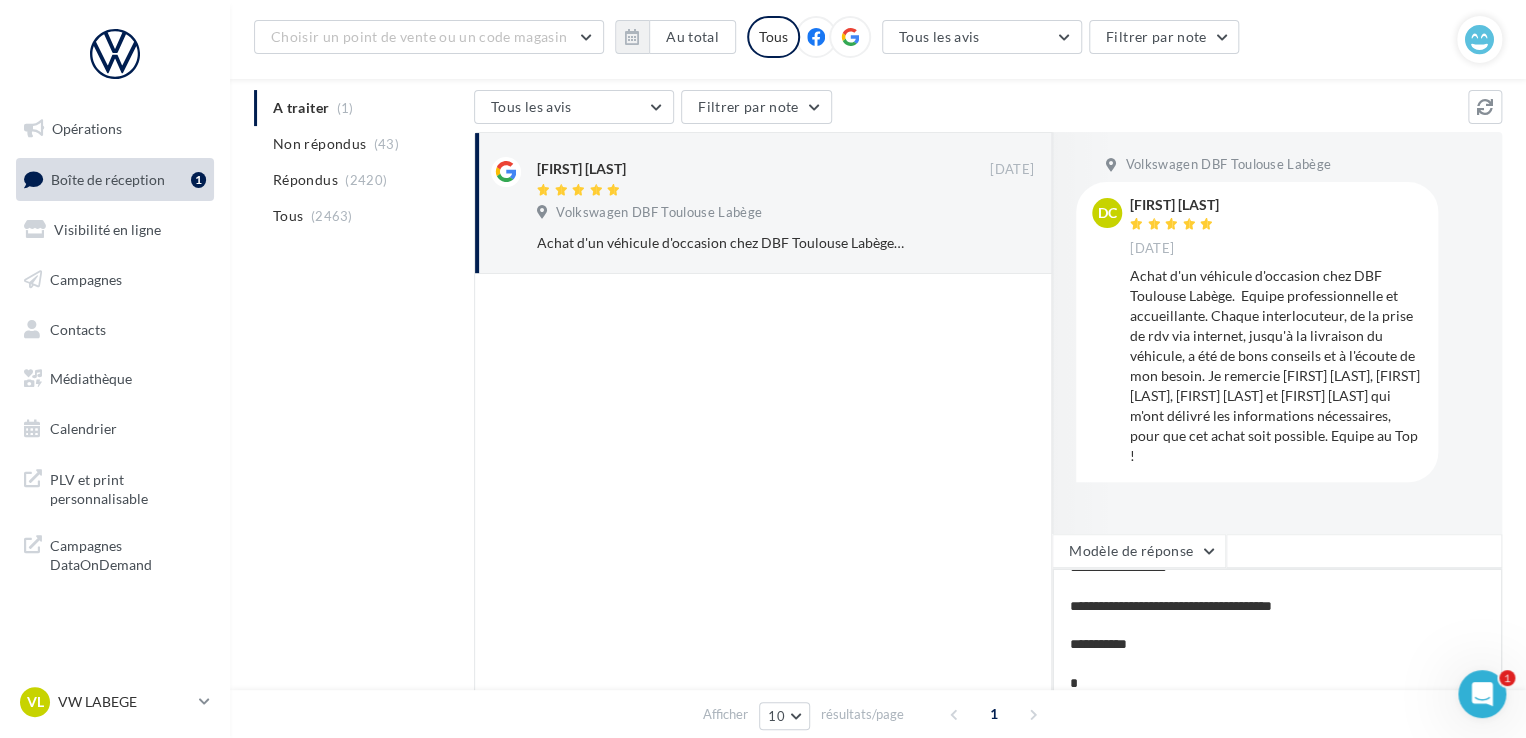 type on "**********" 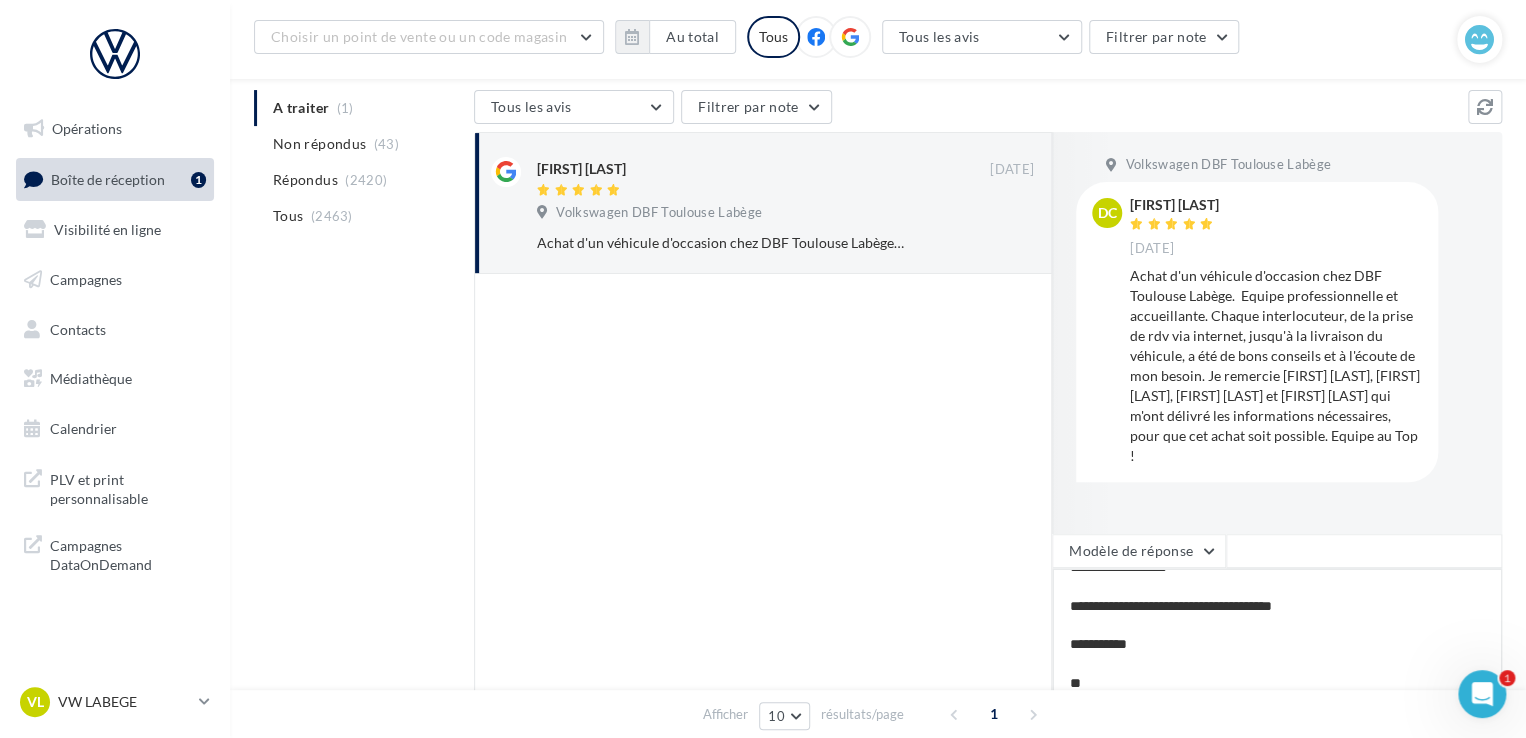 type on "**********" 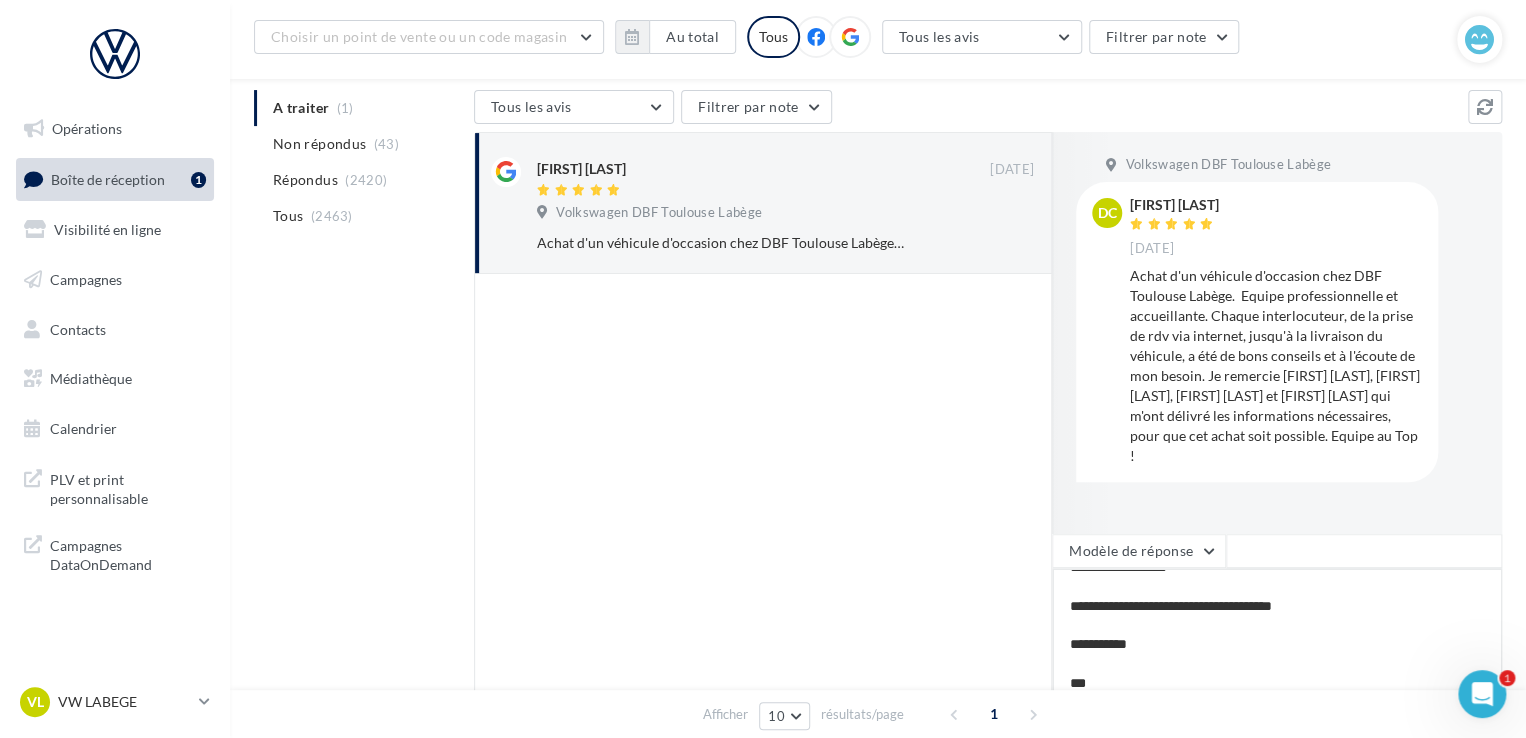 type on "**********" 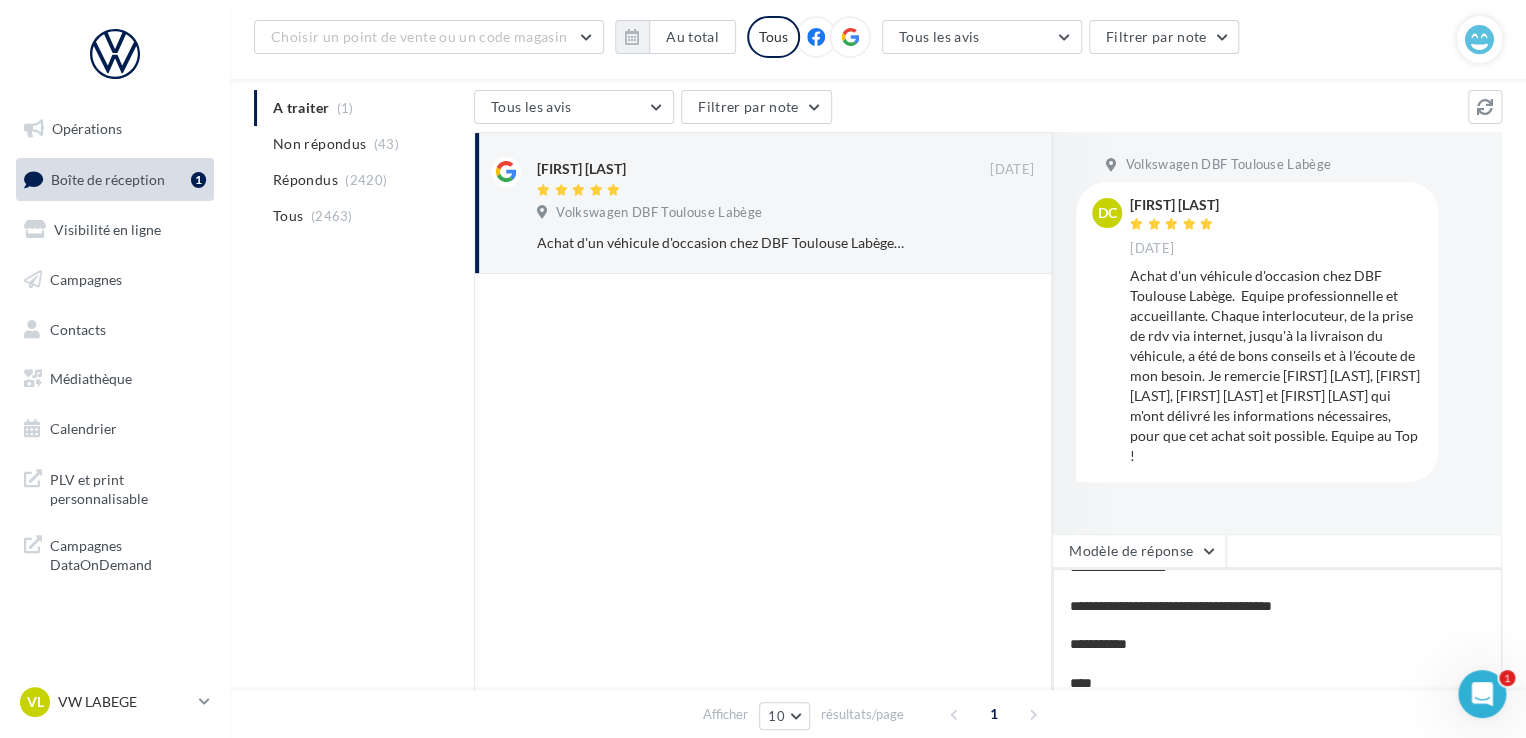 type on "**********" 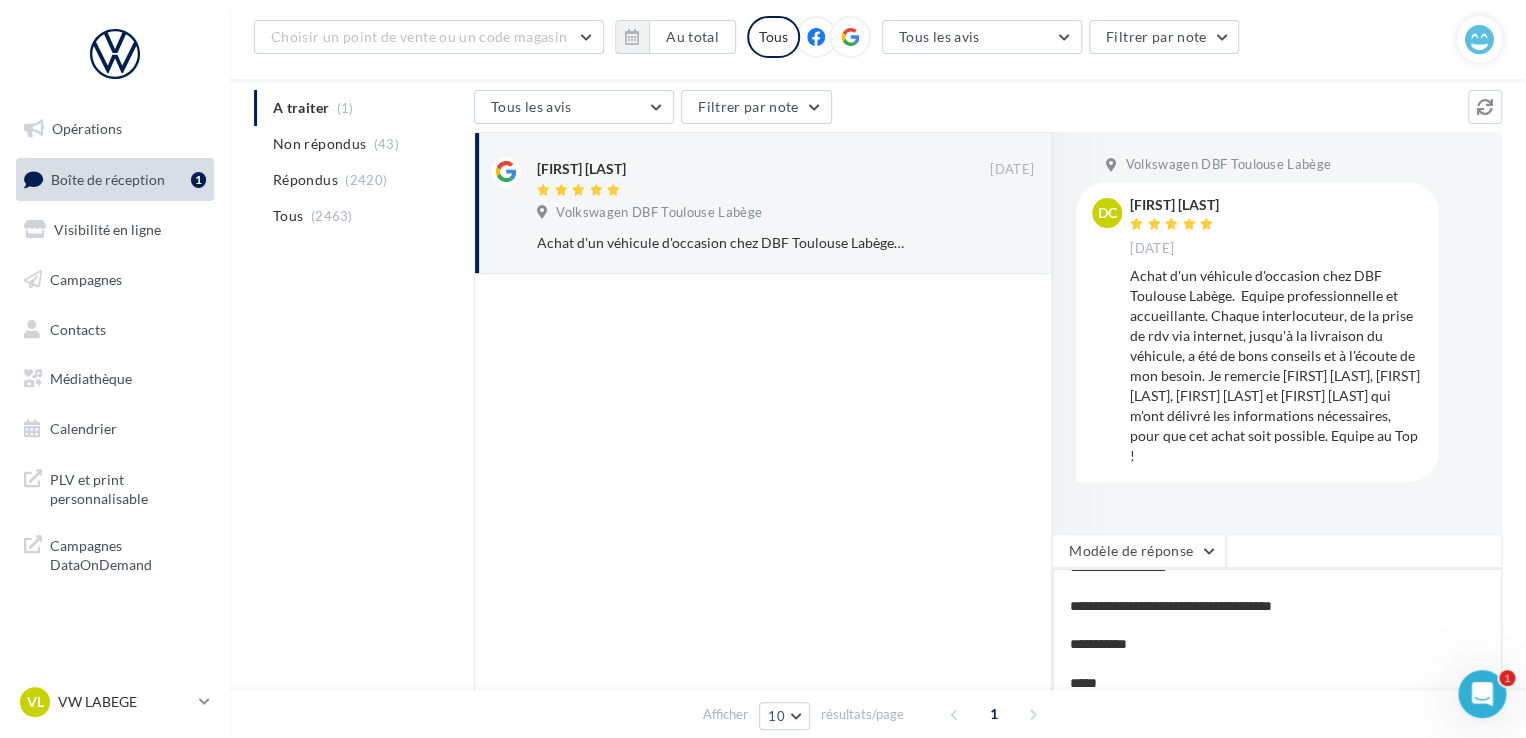 type on "**********" 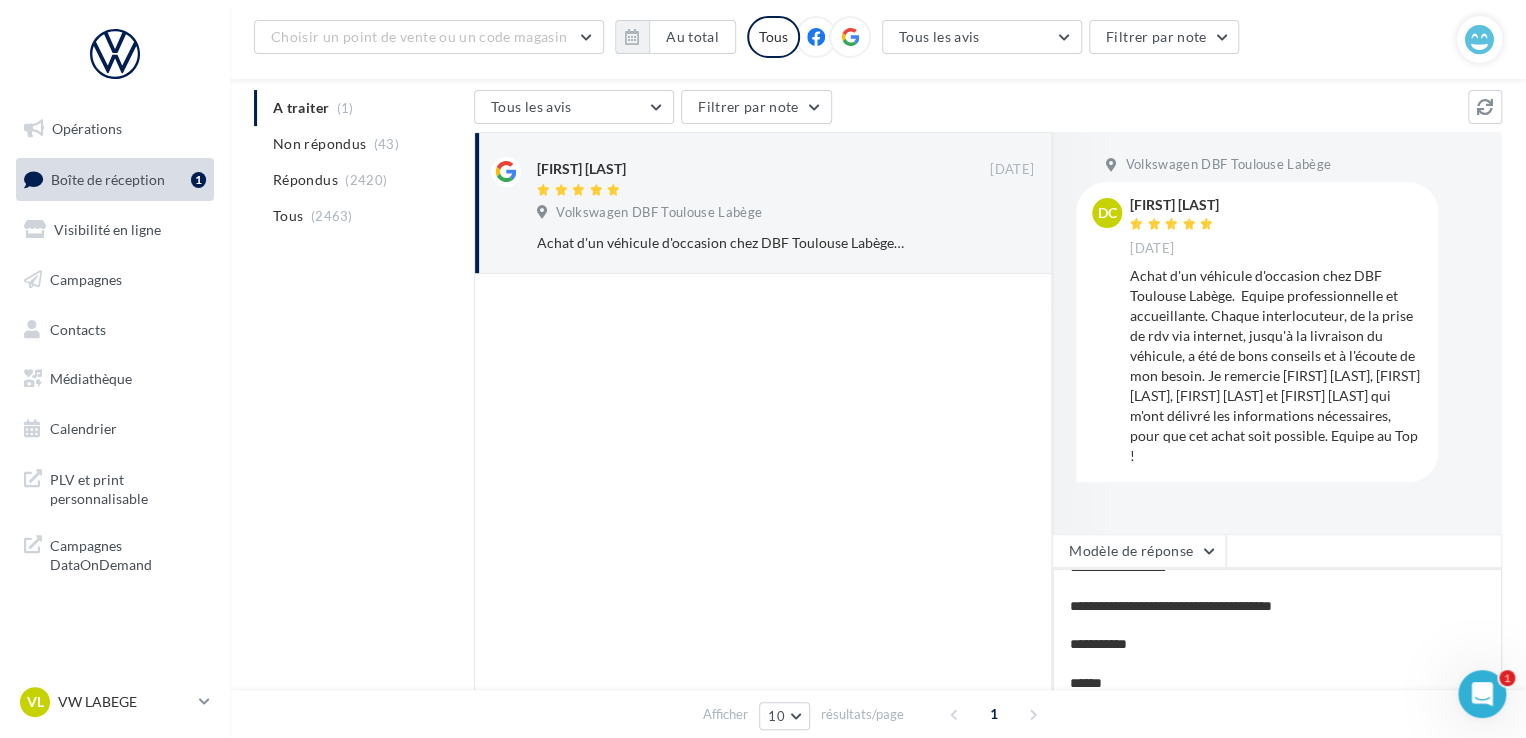 type on "**********" 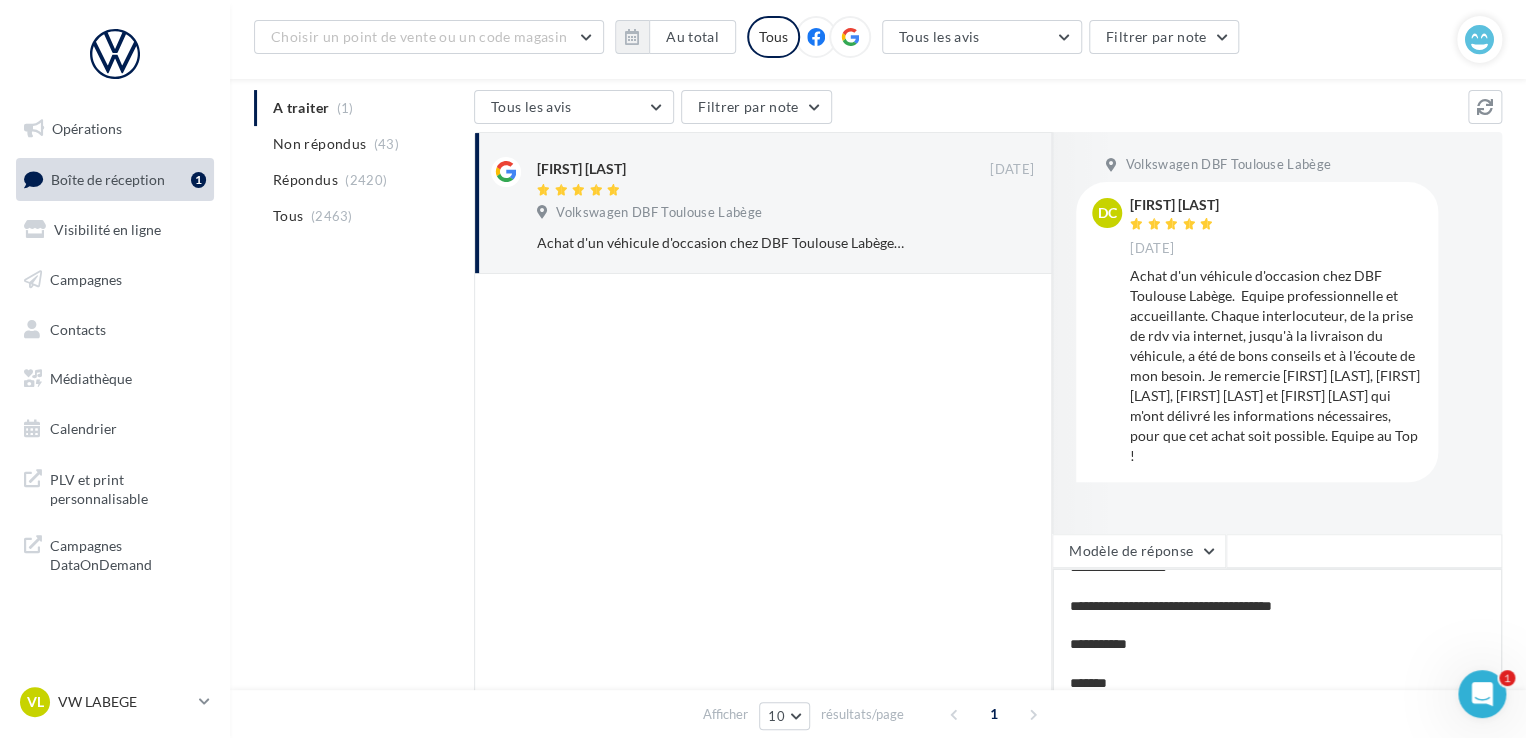 type on "**********" 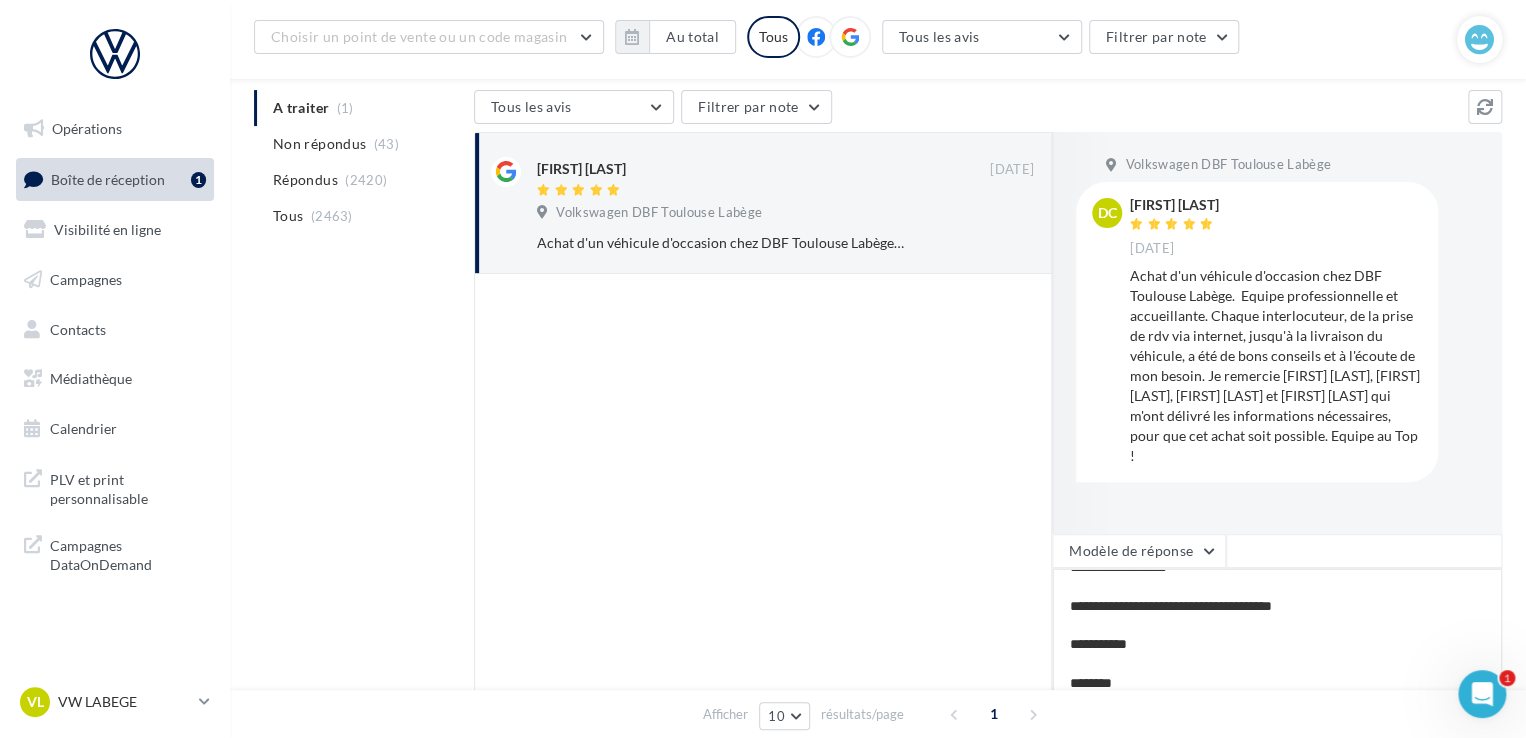type on "**********" 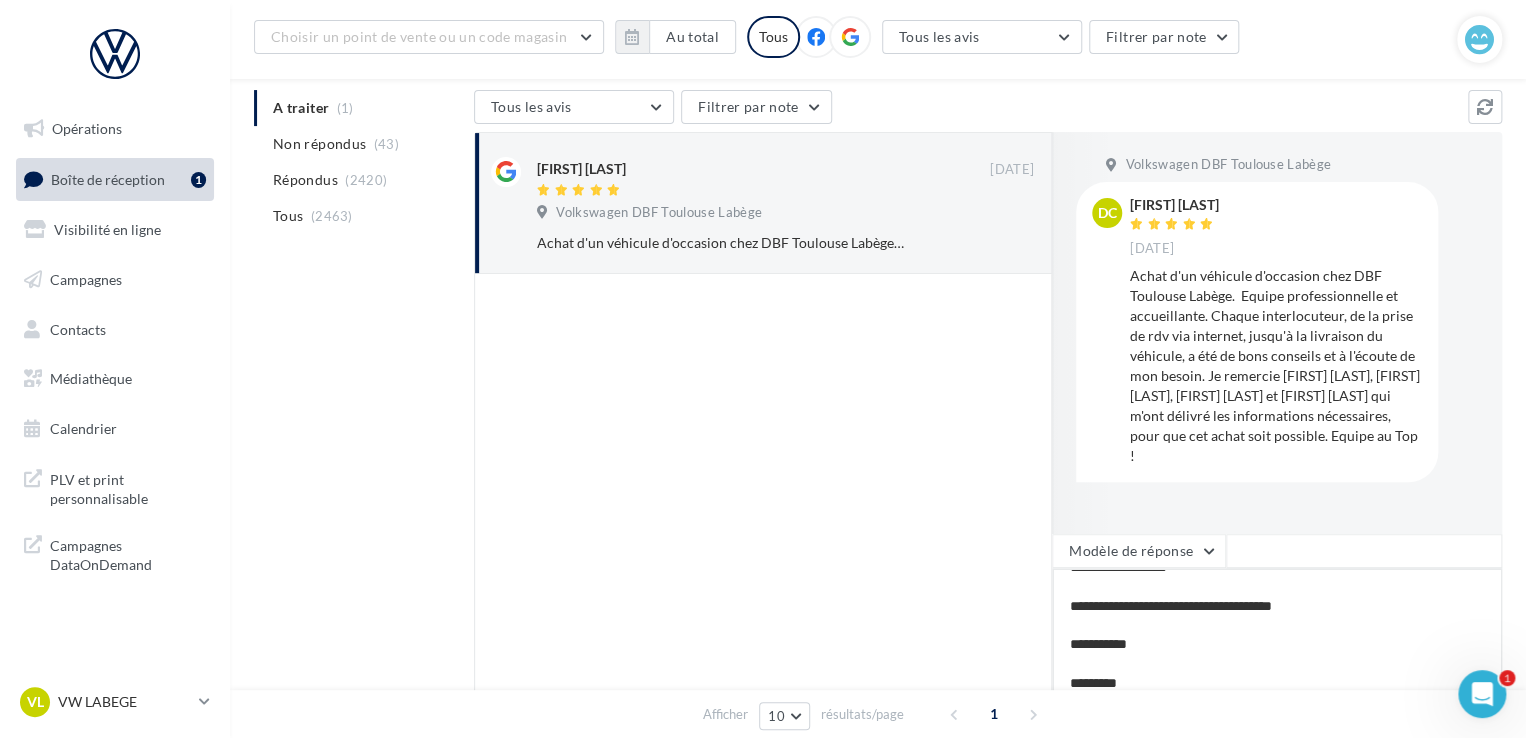 type on "**********" 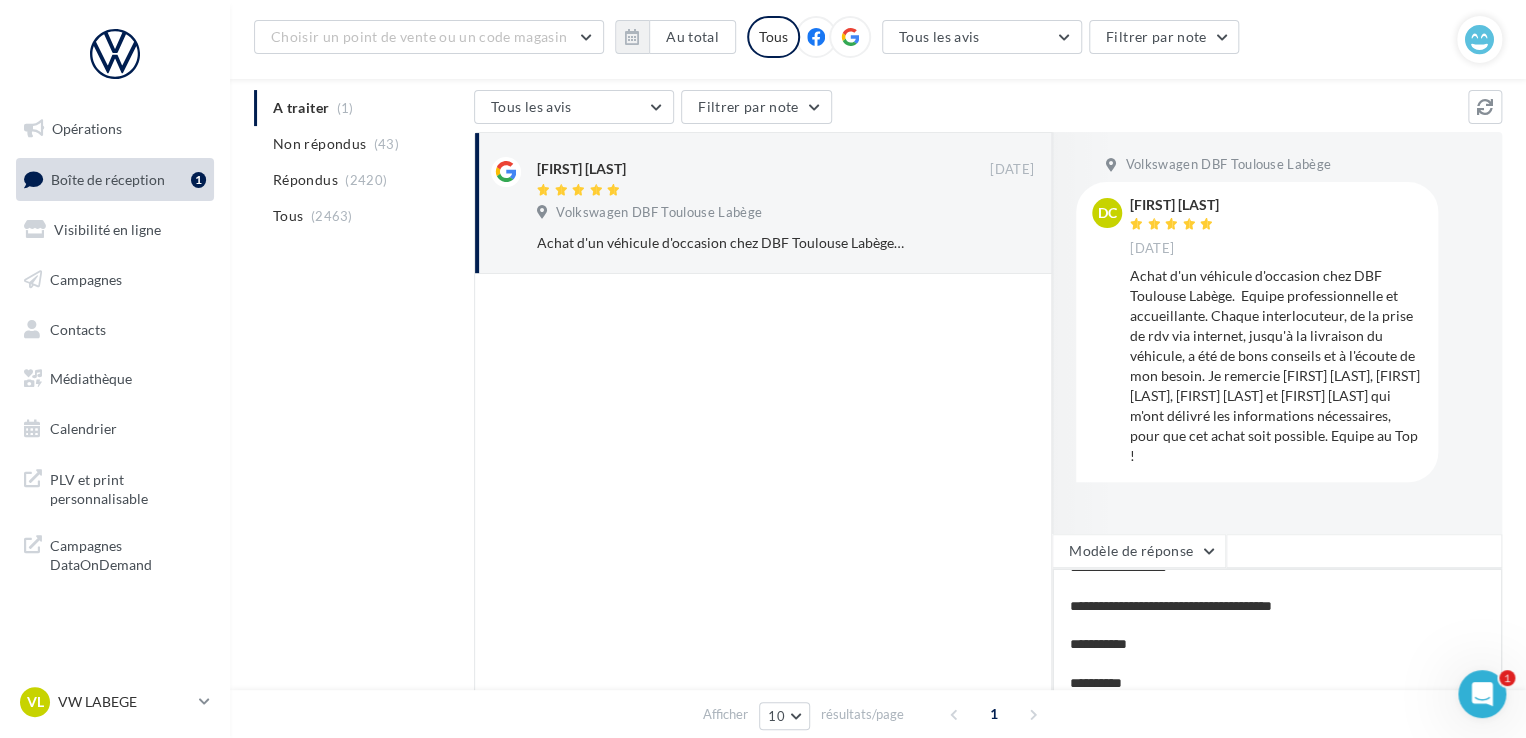 type 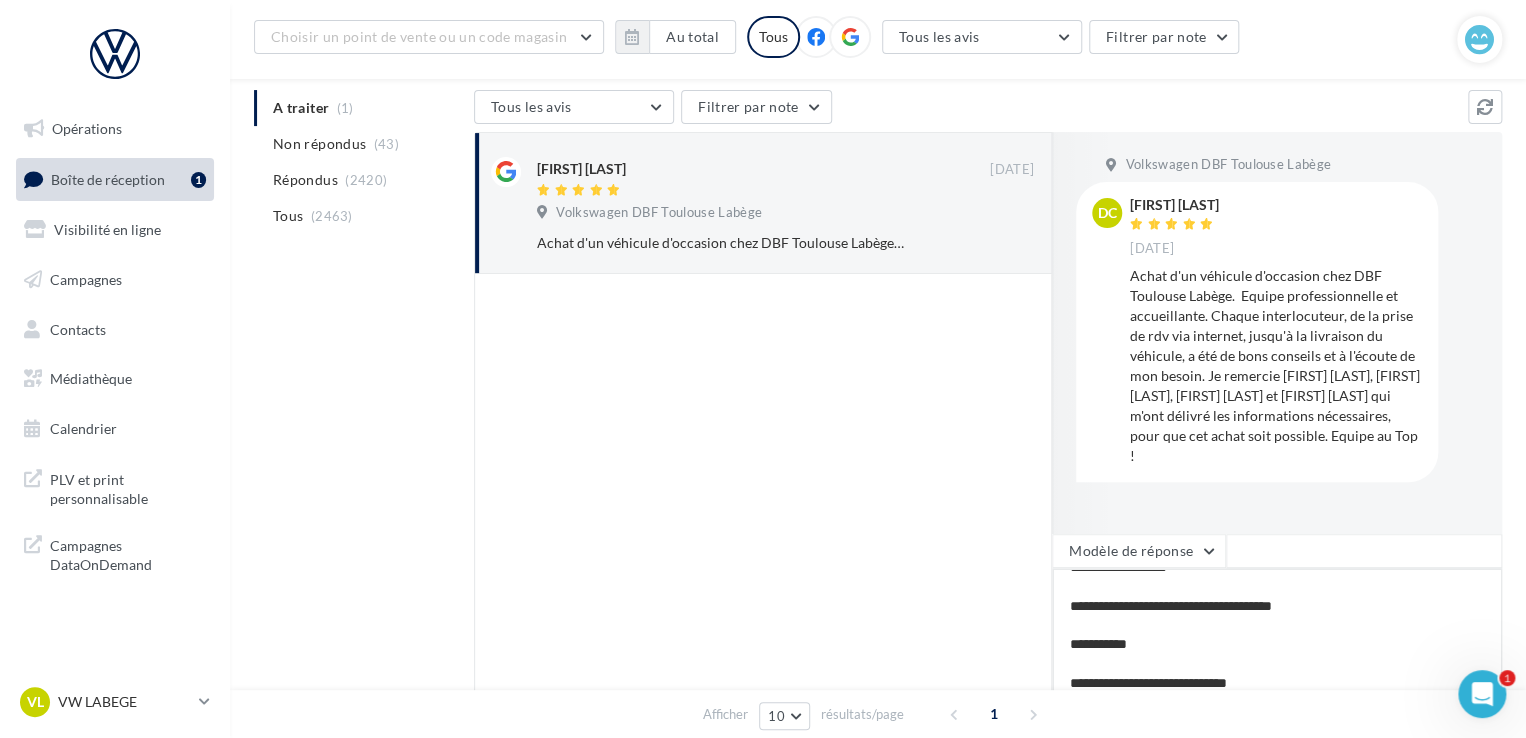 scroll, scrollTop: 29, scrollLeft: 0, axis: vertical 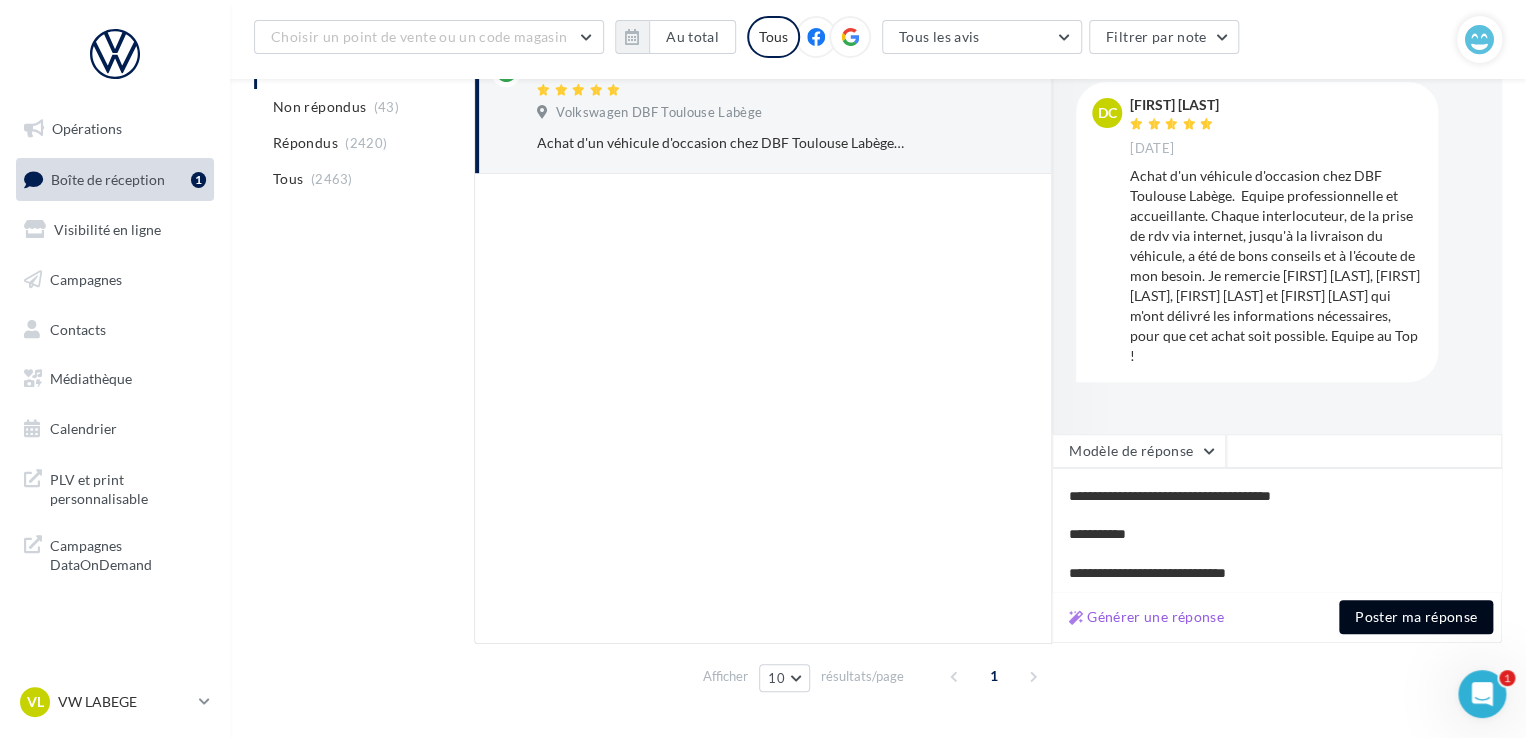 click on "Poster ma réponse" at bounding box center [1416, 617] 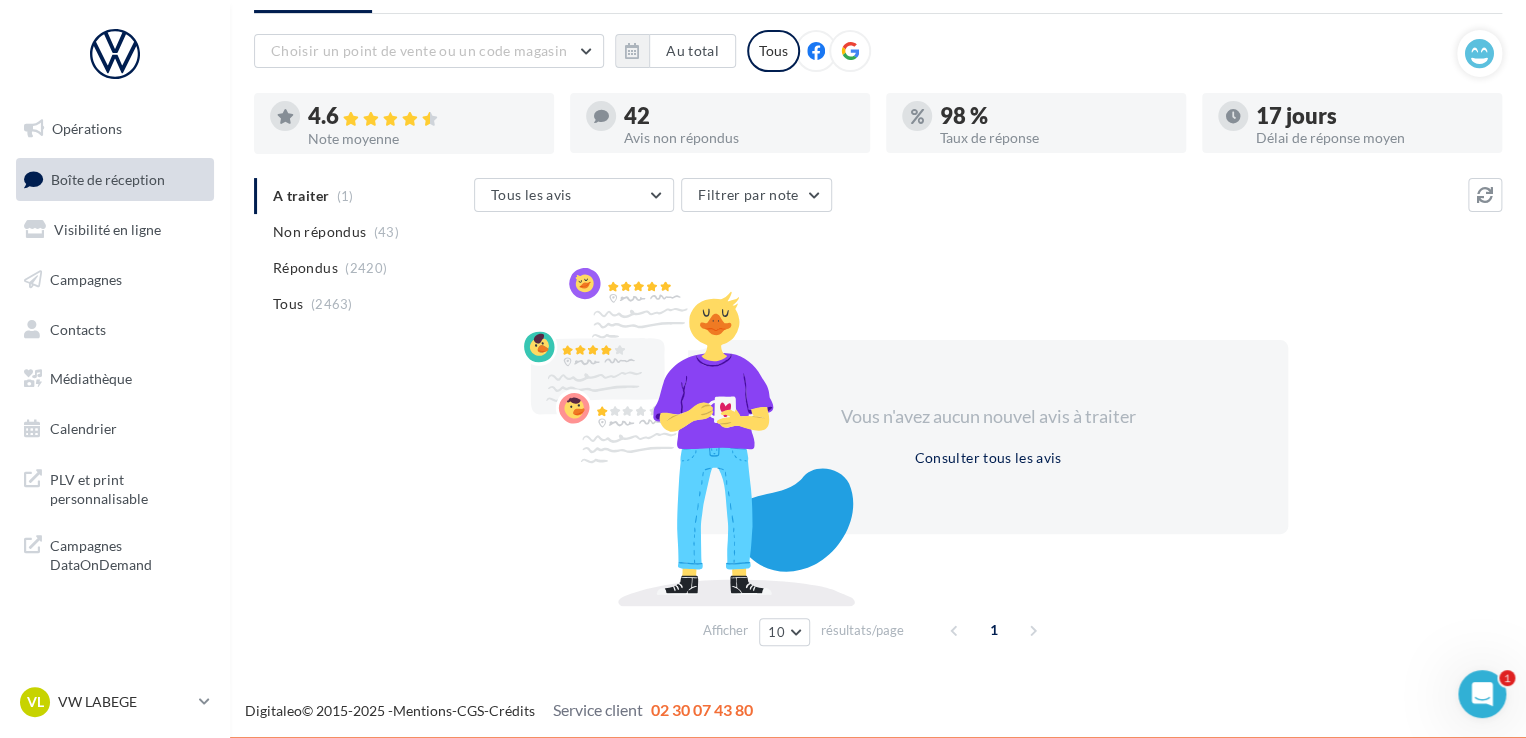 scroll, scrollTop: 97, scrollLeft: 0, axis: vertical 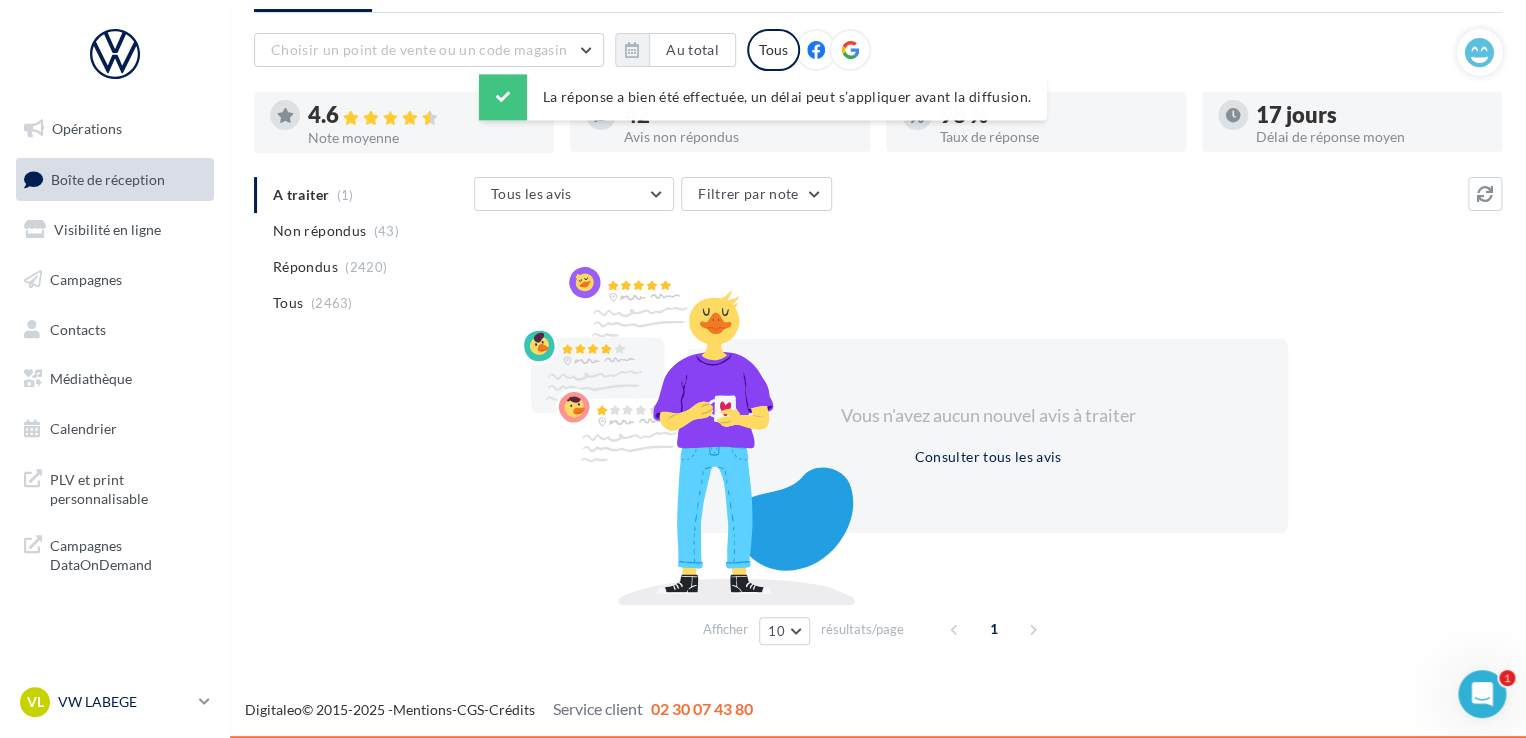 click on "VL     VW LABEGE   vw-lab-mad" at bounding box center [115, 702] 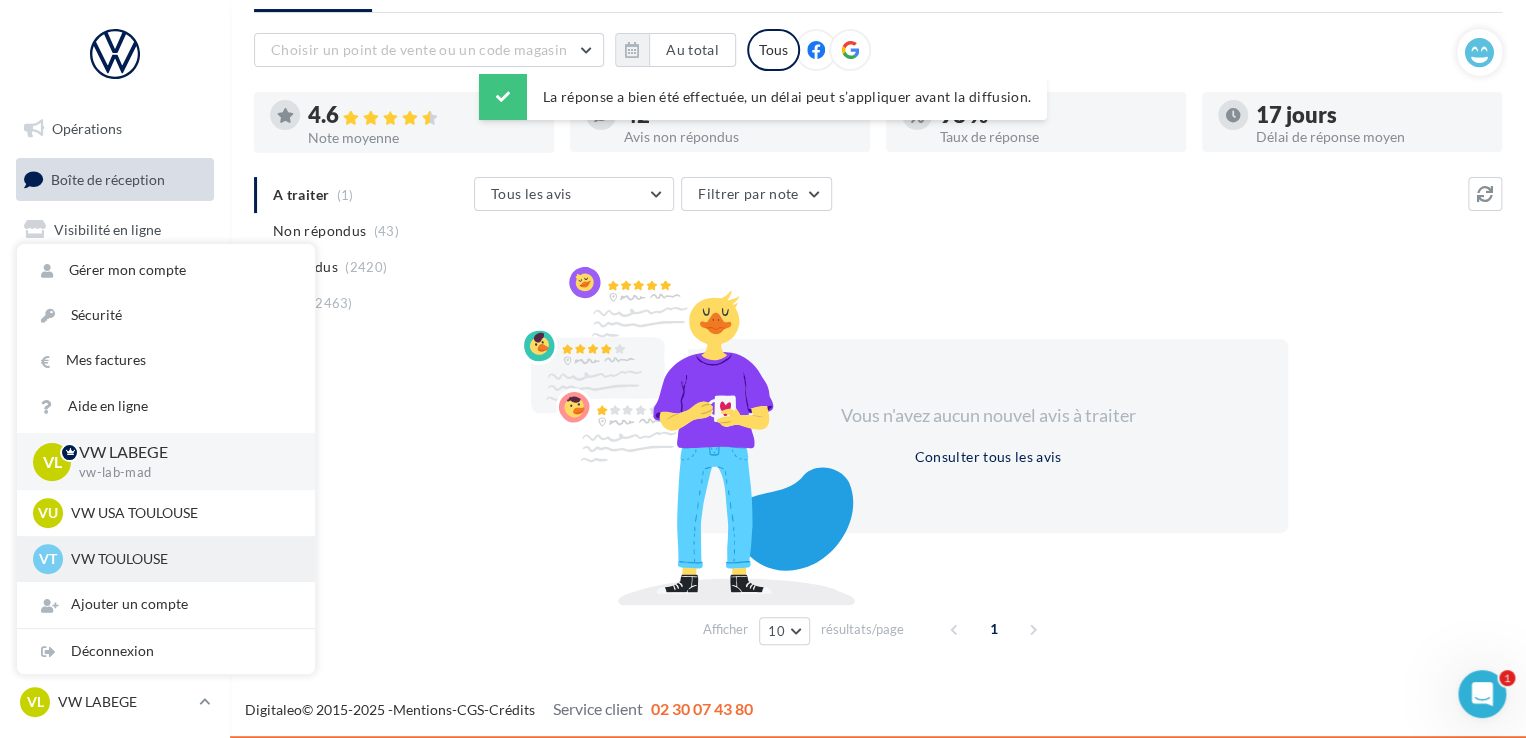 click on "VT     VW [CITY]   vw-cap-mad" at bounding box center (166, 559) 